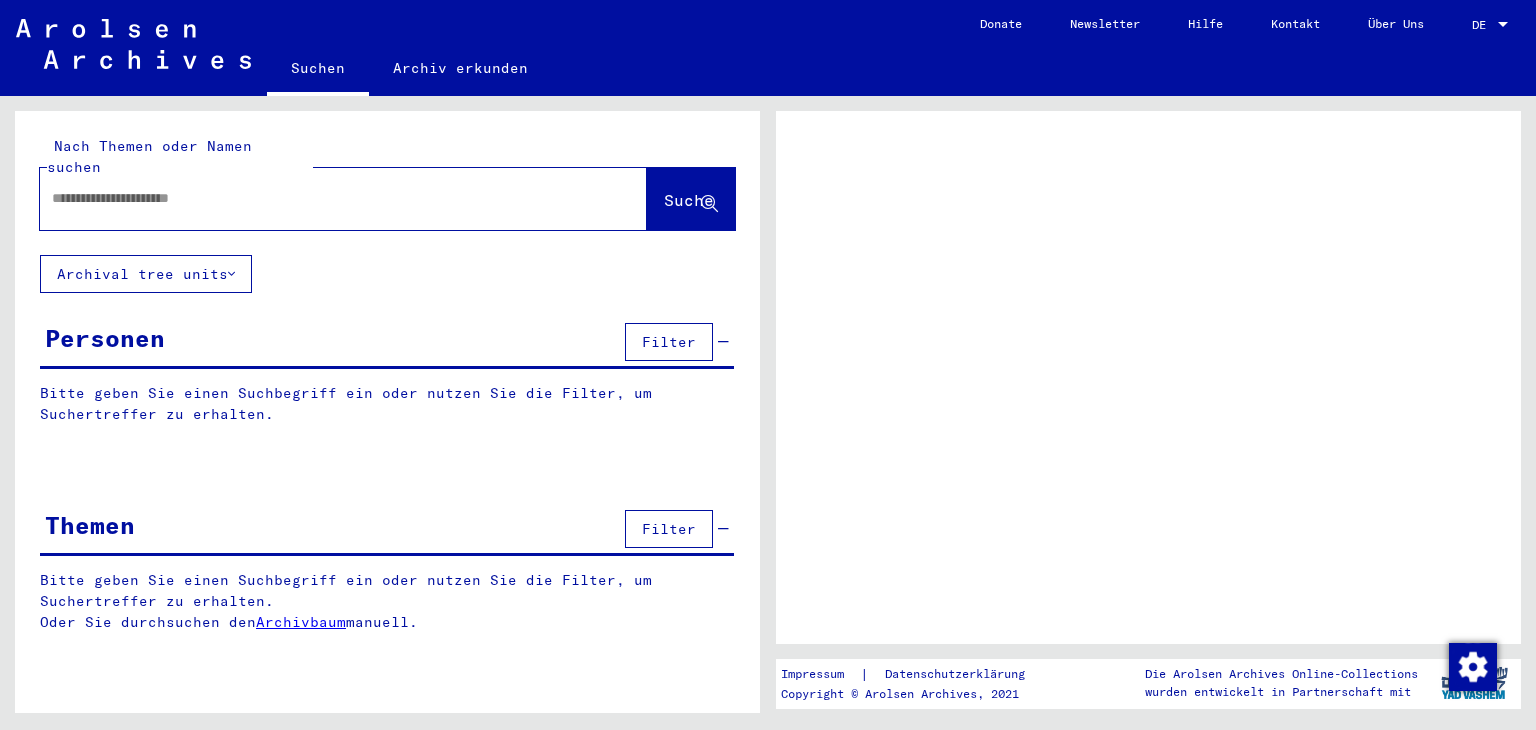 scroll, scrollTop: 0, scrollLeft: 0, axis: both 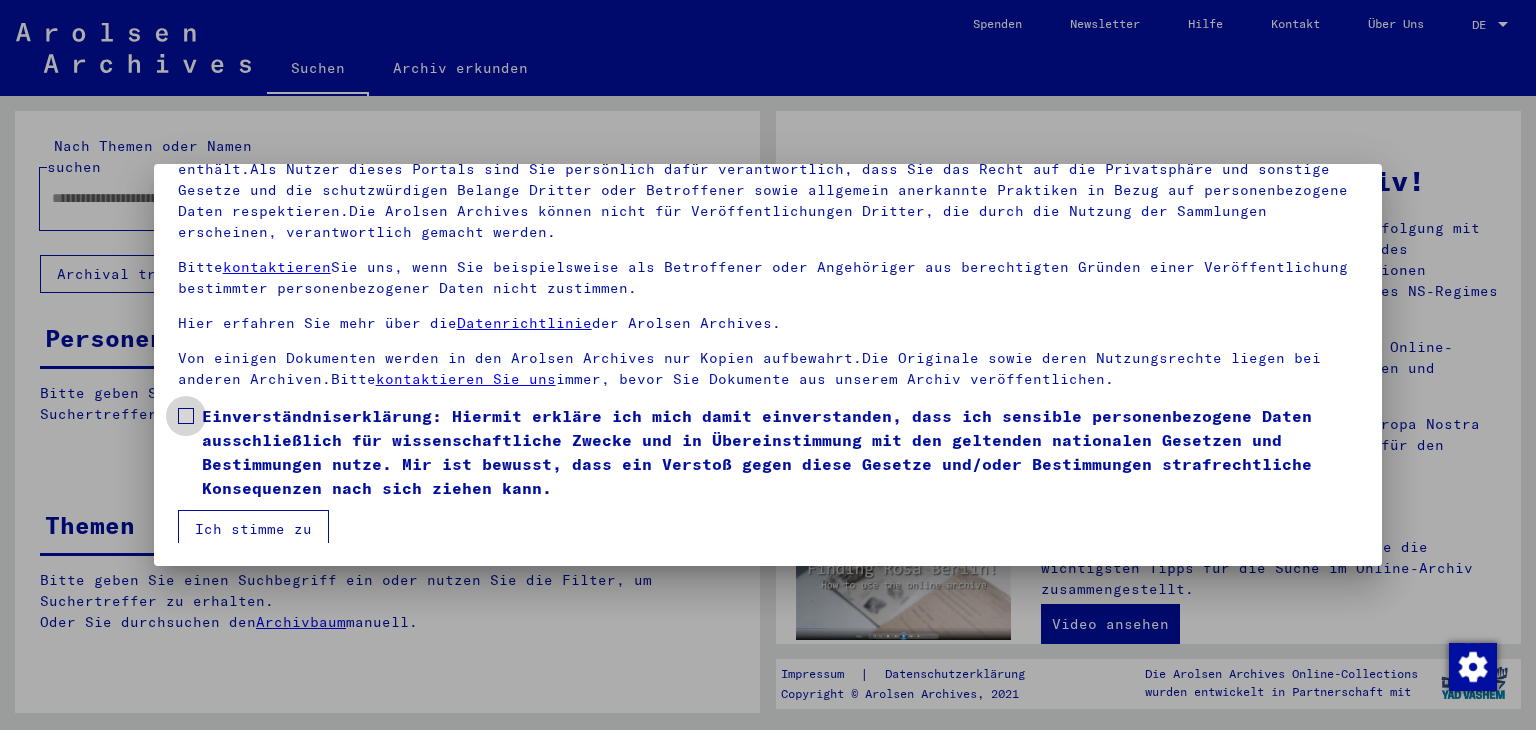 click on "Einverständniserklärung: Hiermit erkläre ich mich damit einverstanden, dass ich sensible personenbezogene Daten ausschließlich für wissenschaftliche Zwecke und in Übereinstimmung mit den geltenden nationalen Gesetzen und Bestimmungen nutze. Mir ist bewusst, dass ein Verstoß gegen diese Gesetze und/oder Bestimmungen strafrechtliche Konsequenzen nach sich ziehen kann." at bounding box center (780, 452) 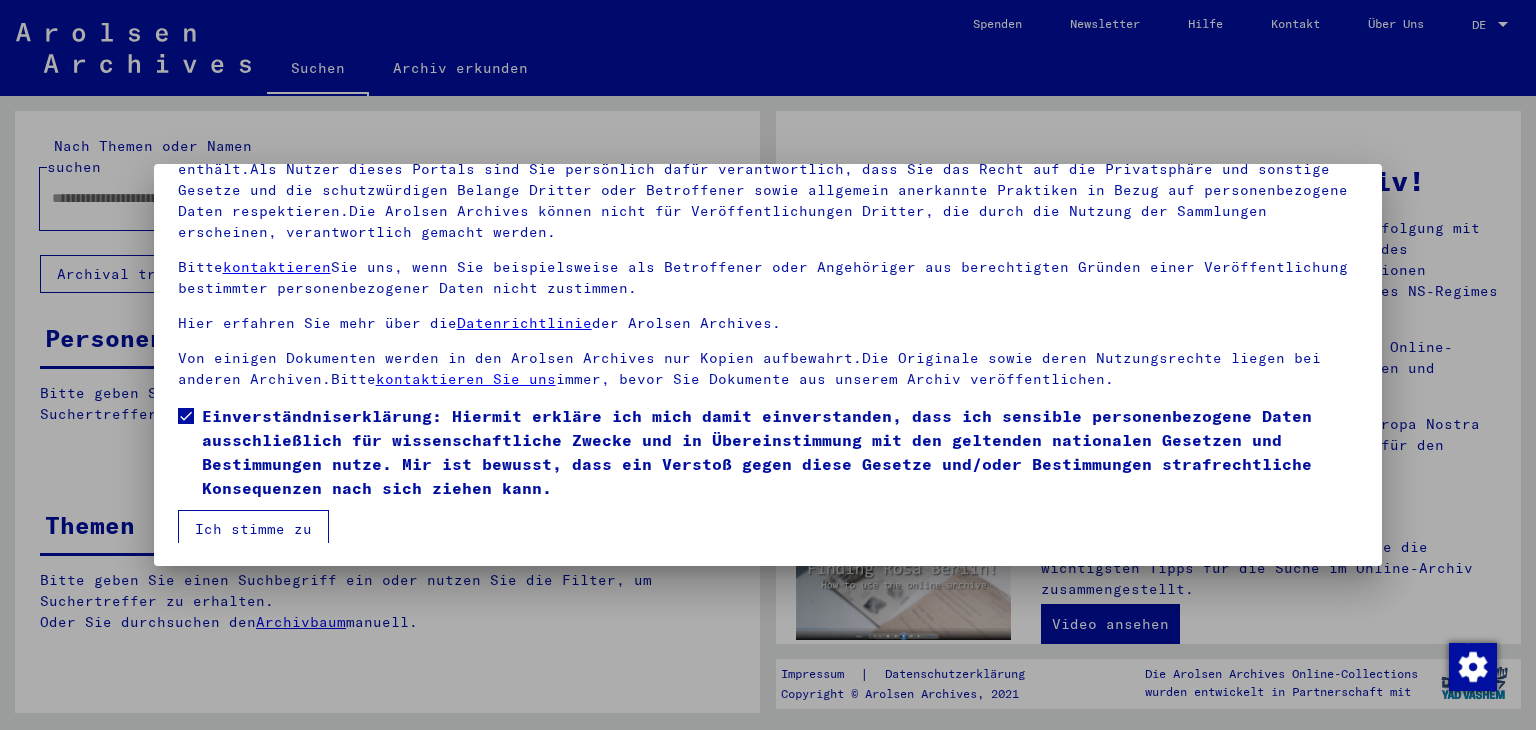 click on "Ich stimme zu" at bounding box center [253, 529] 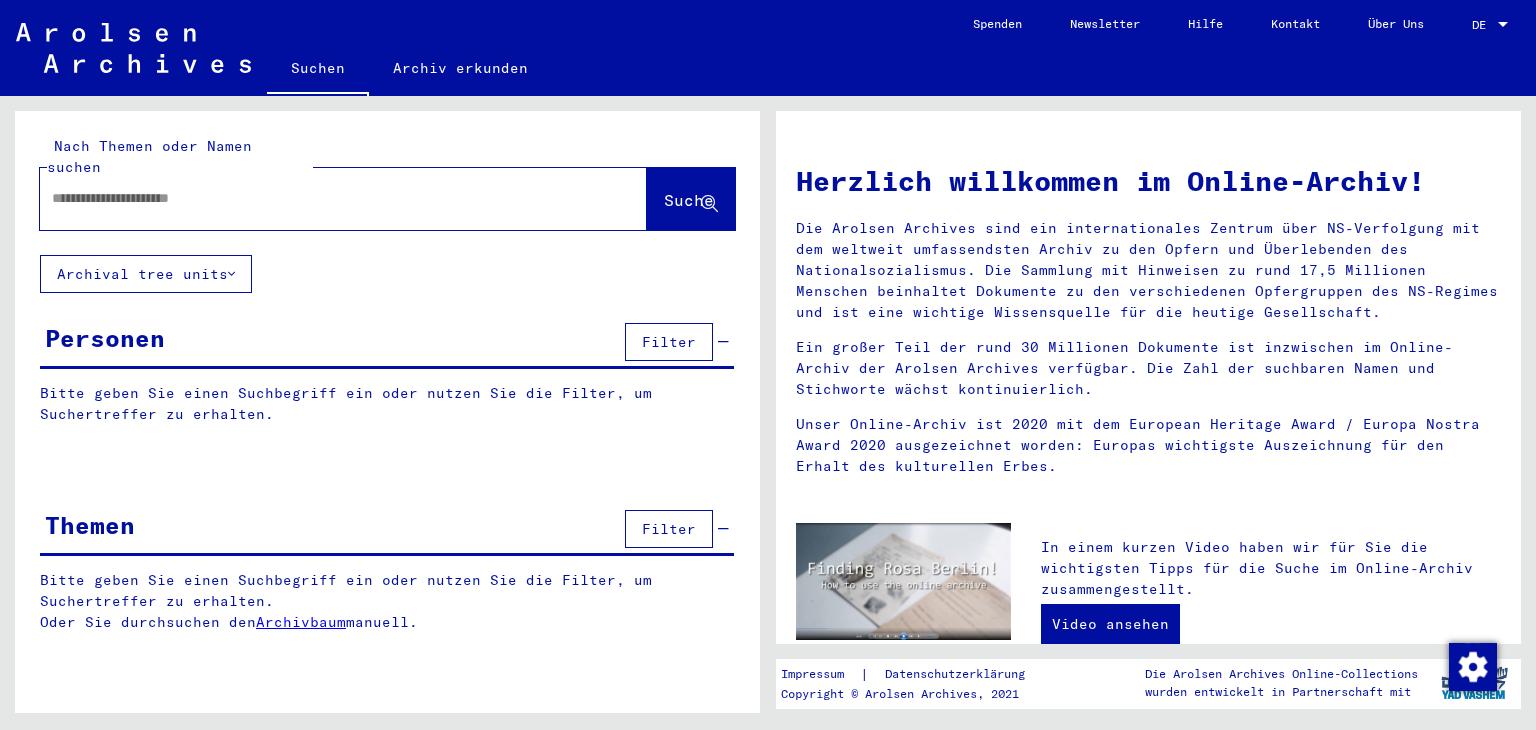 click at bounding box center (319, 198) 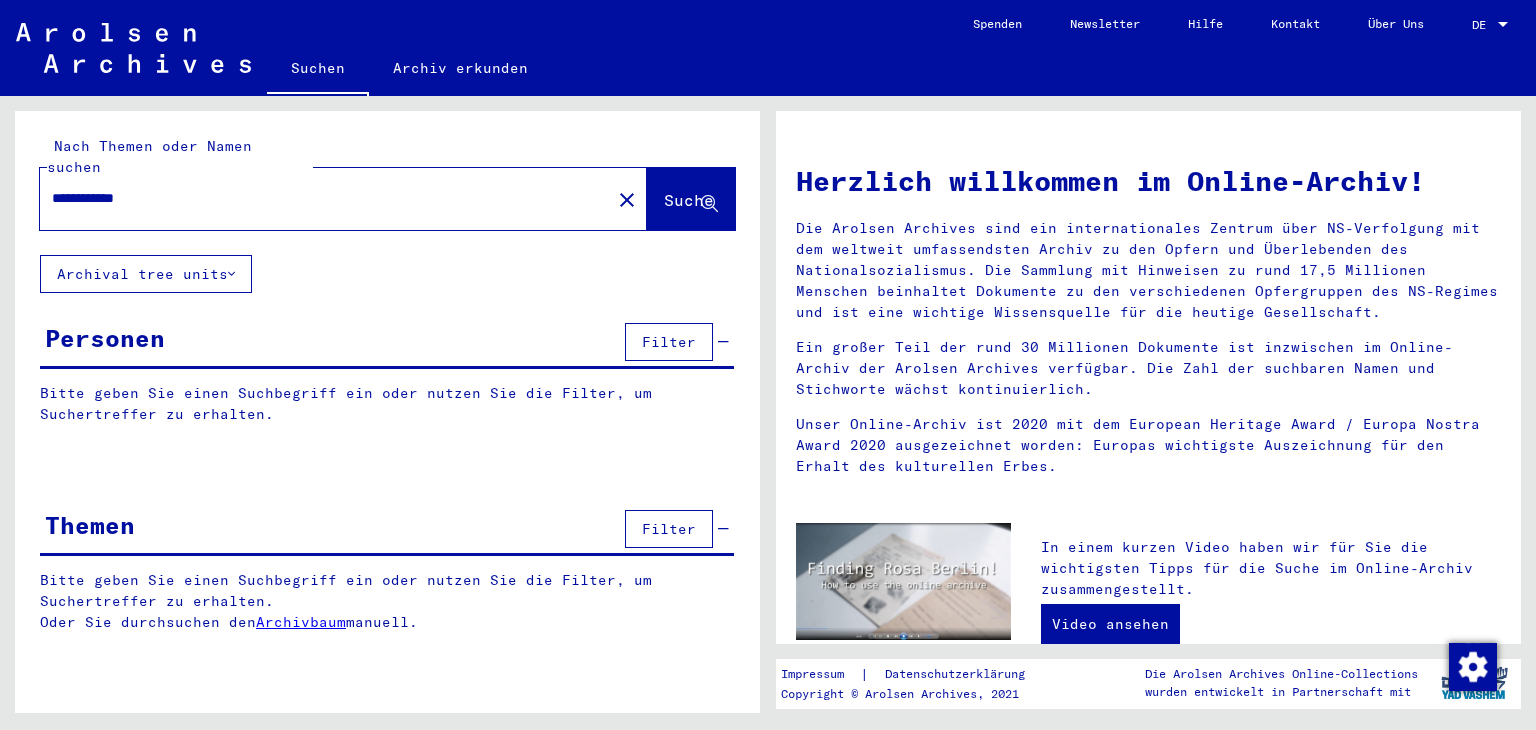 type on "**********" 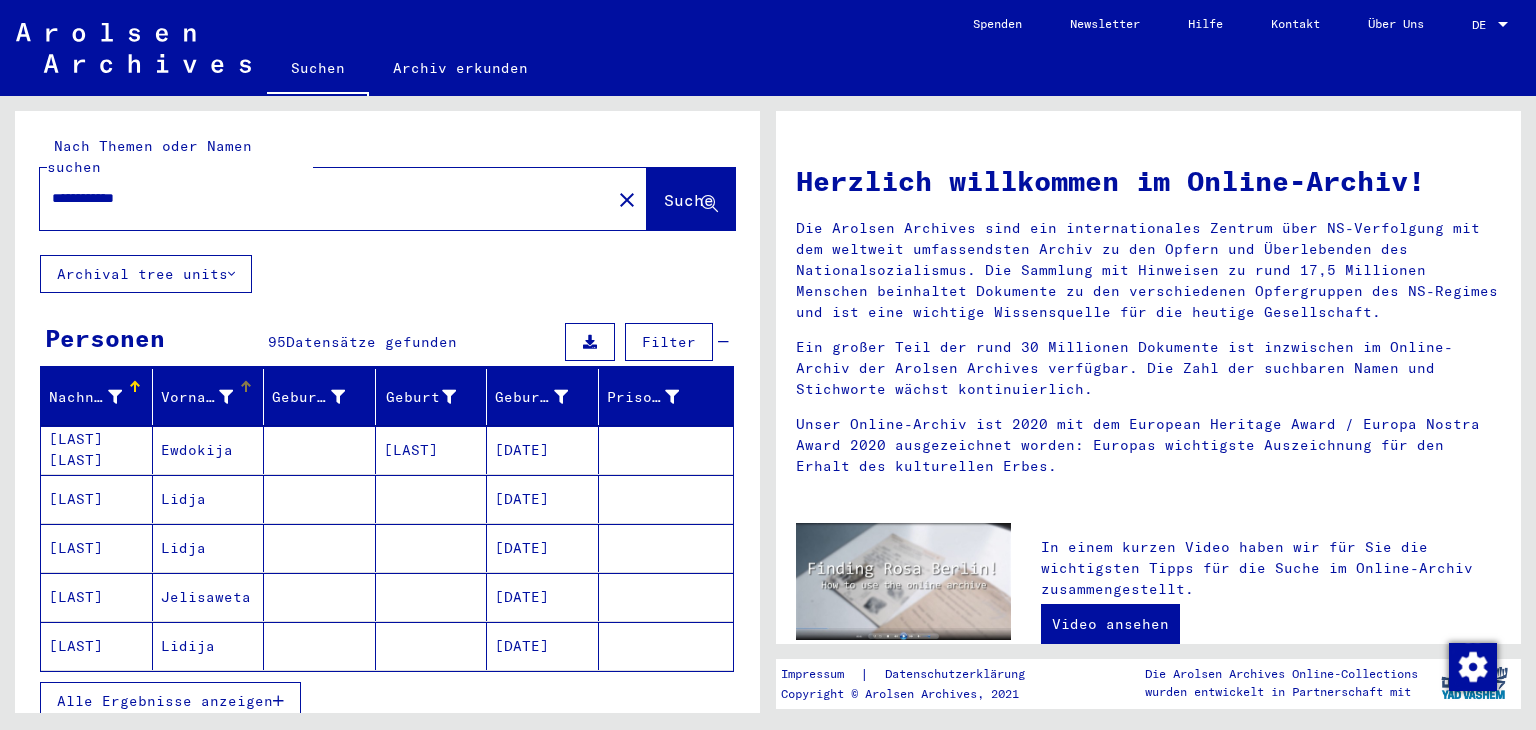 click on "Vorname" at bounding box center [197, 397] 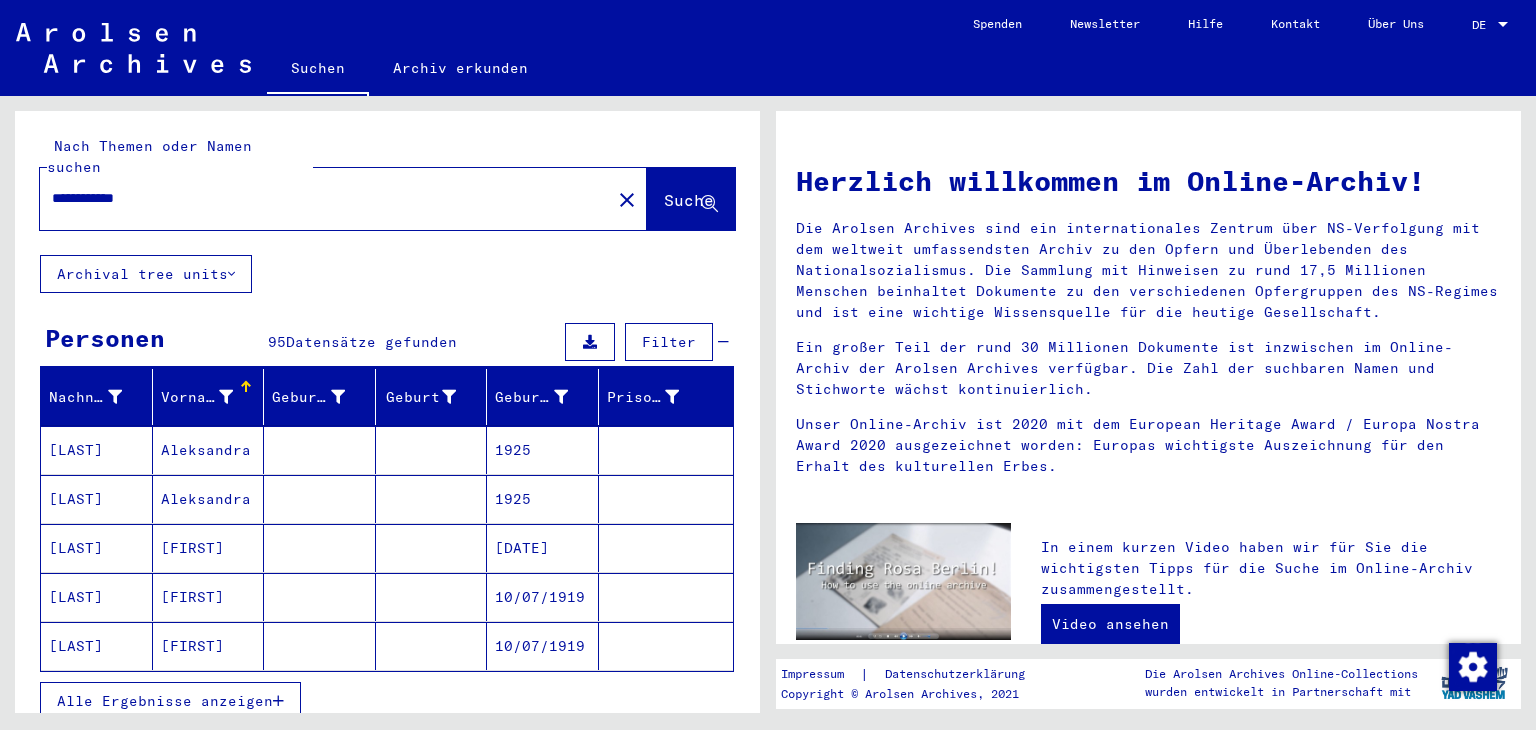 click on "Alle Ergebnisse anzeigen" at bounding box center [165, 701] 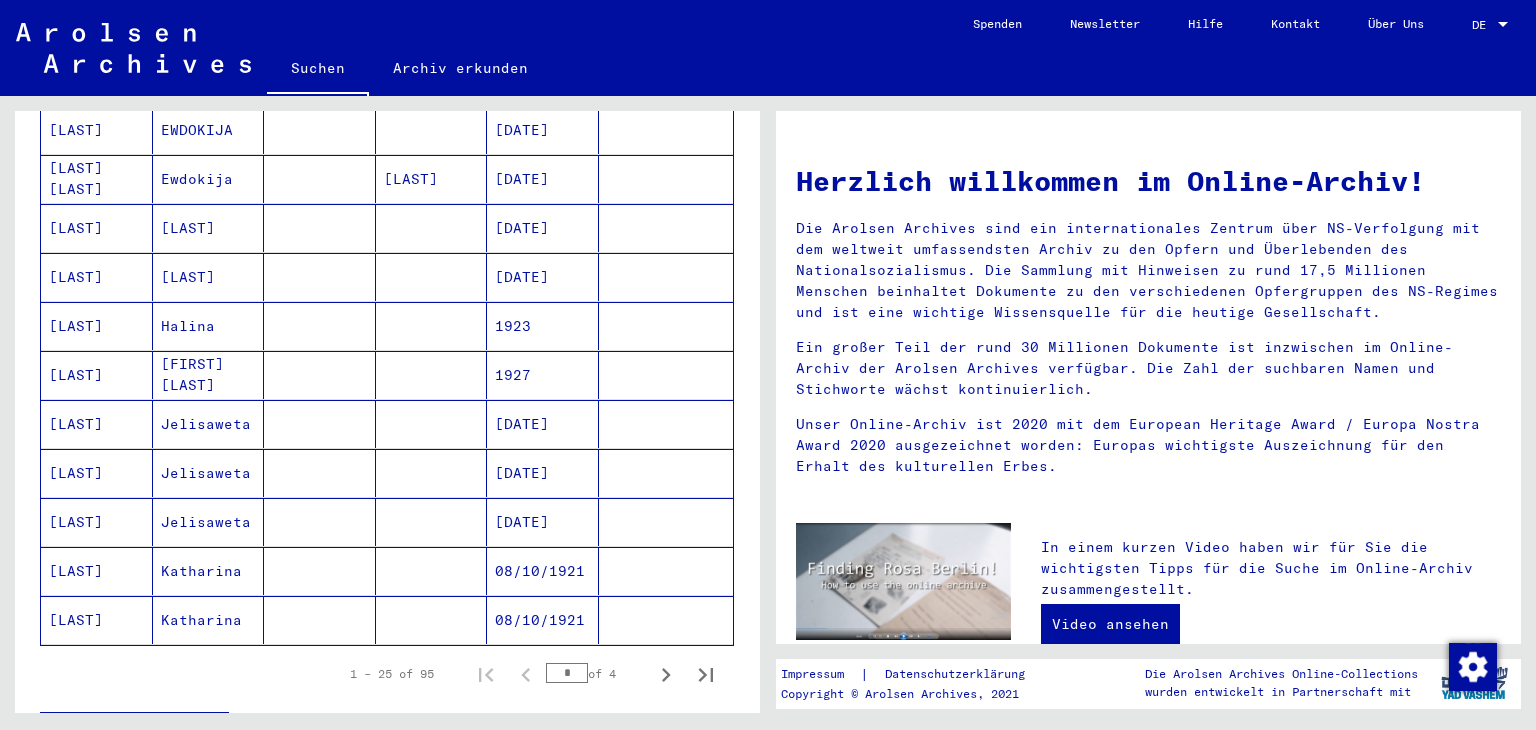 scroll, scrollTop: 1262, scrollLeft: 0, axis: vertical 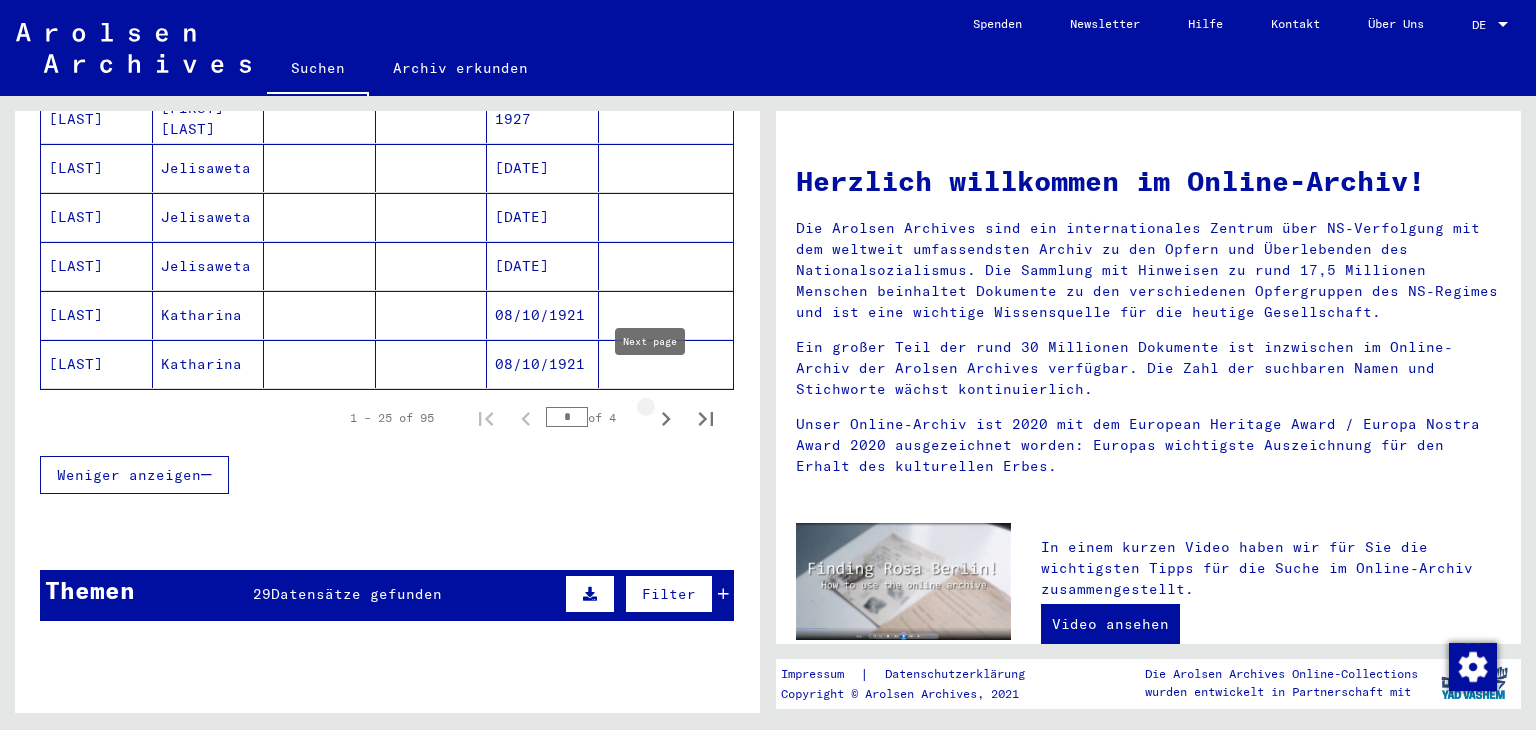 click 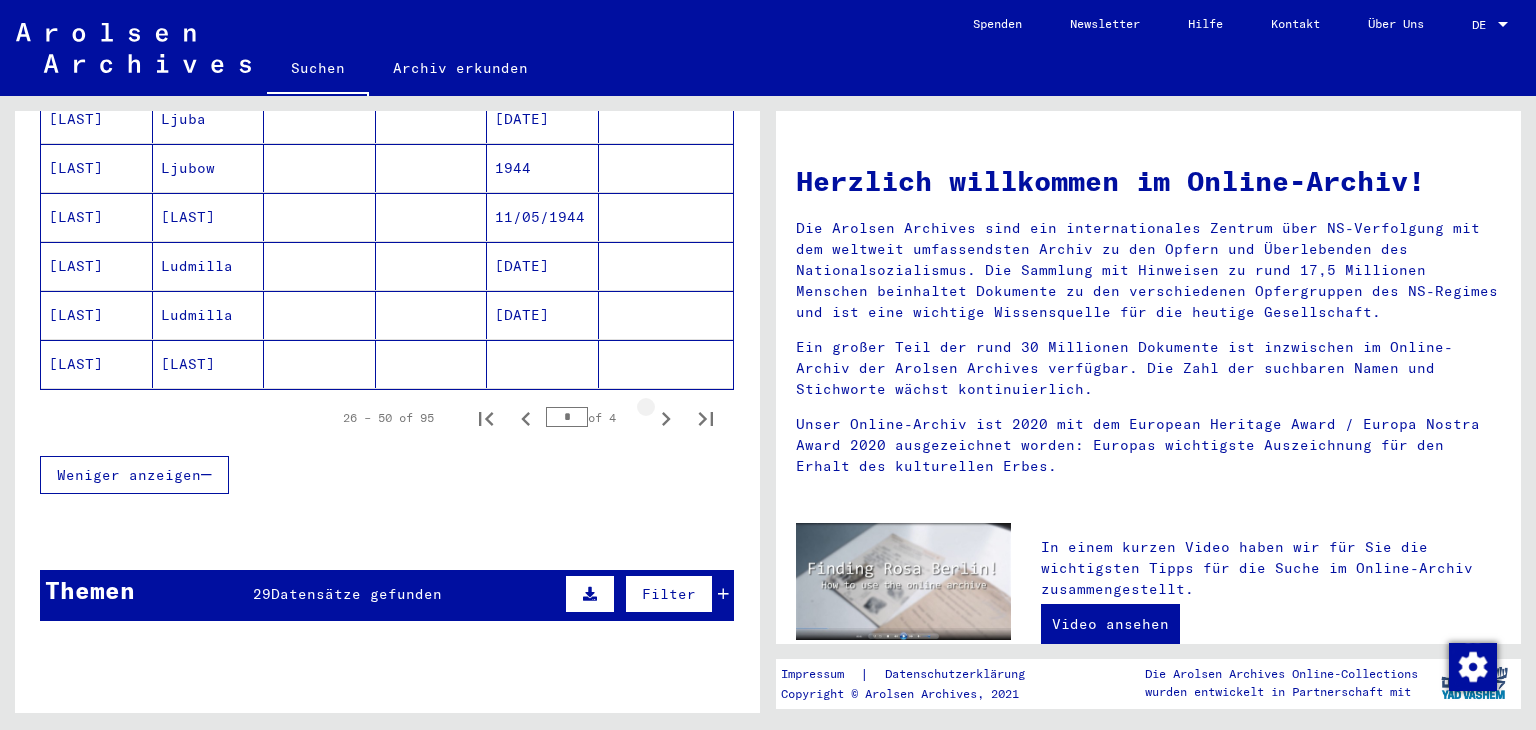 click 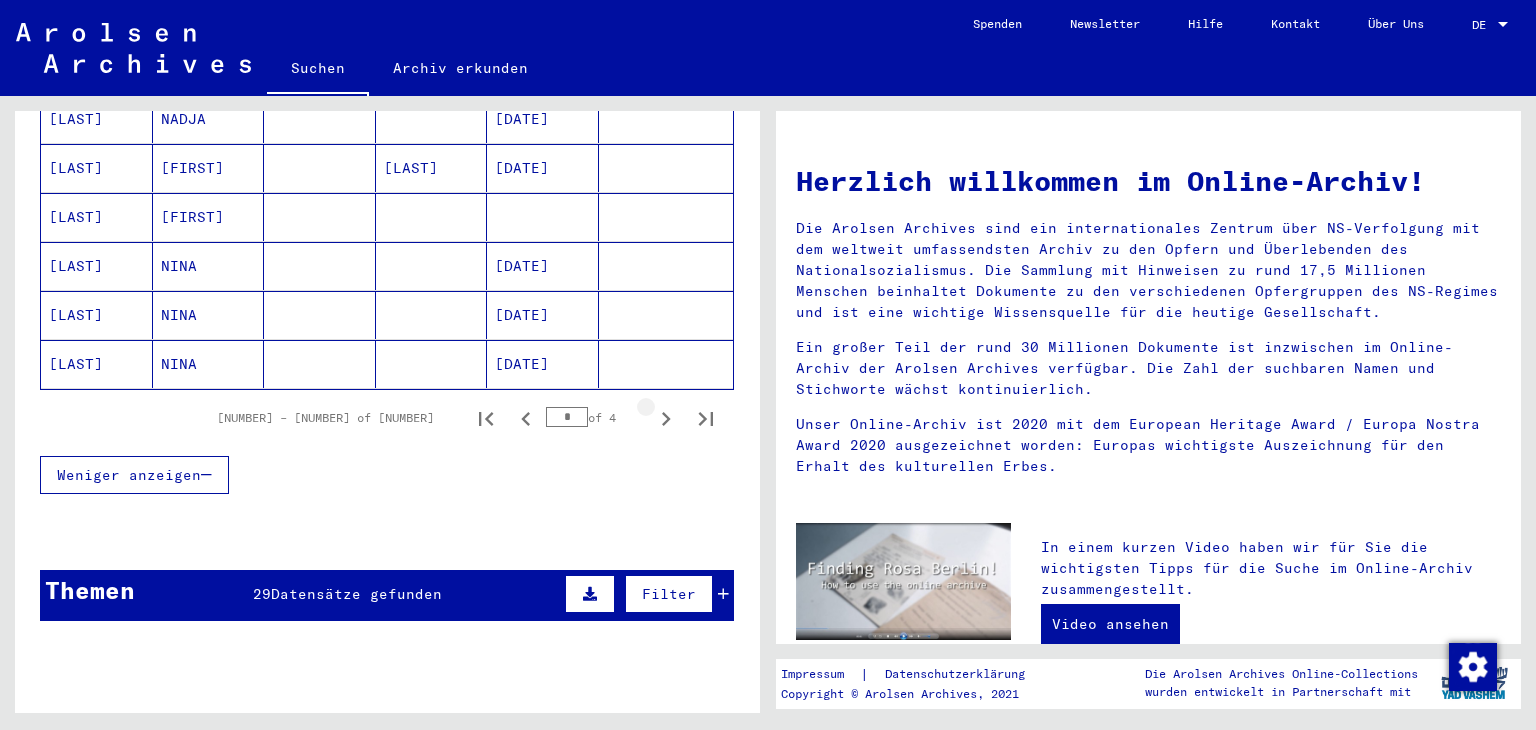 click 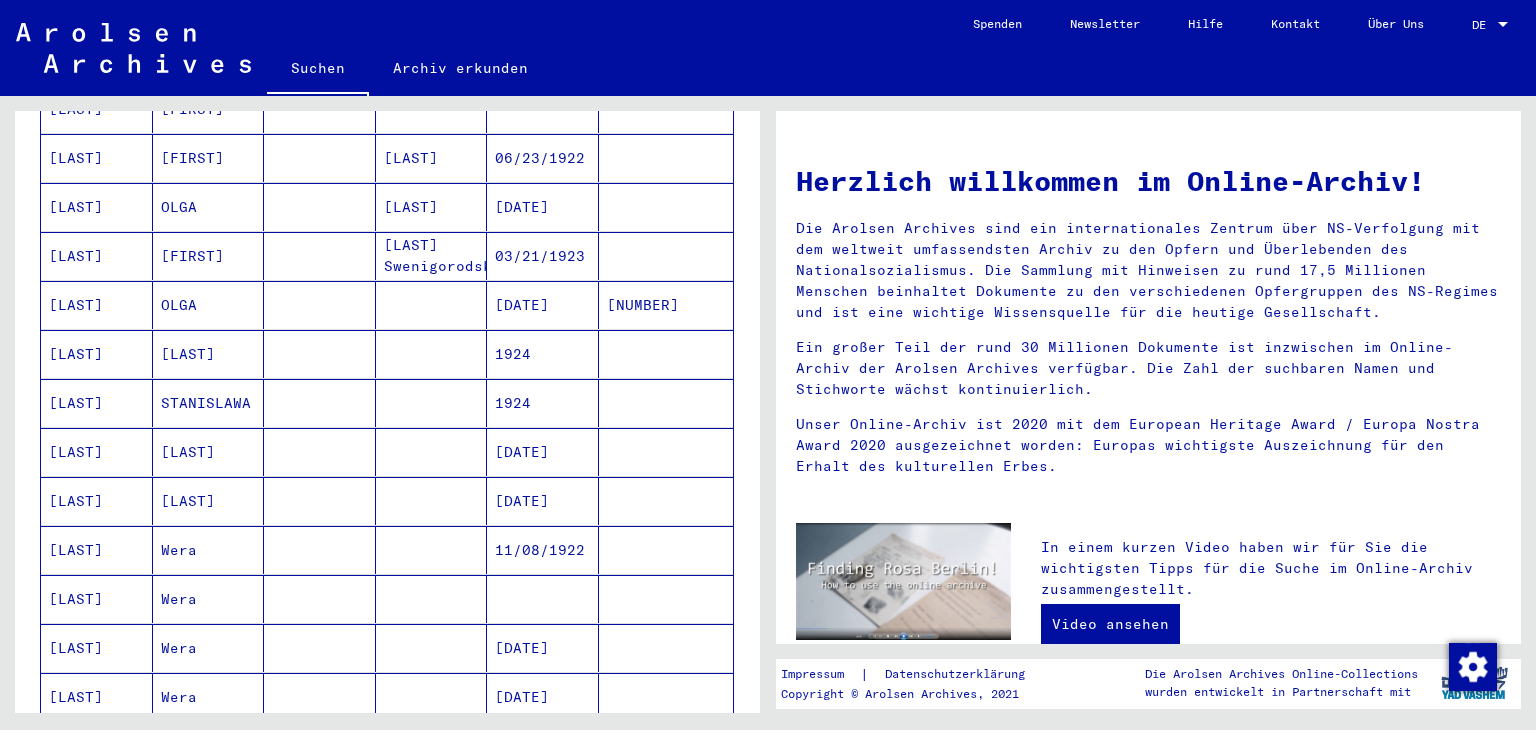 scroll, scrollTop: 543, scrollLeft: 0, axis: vertical 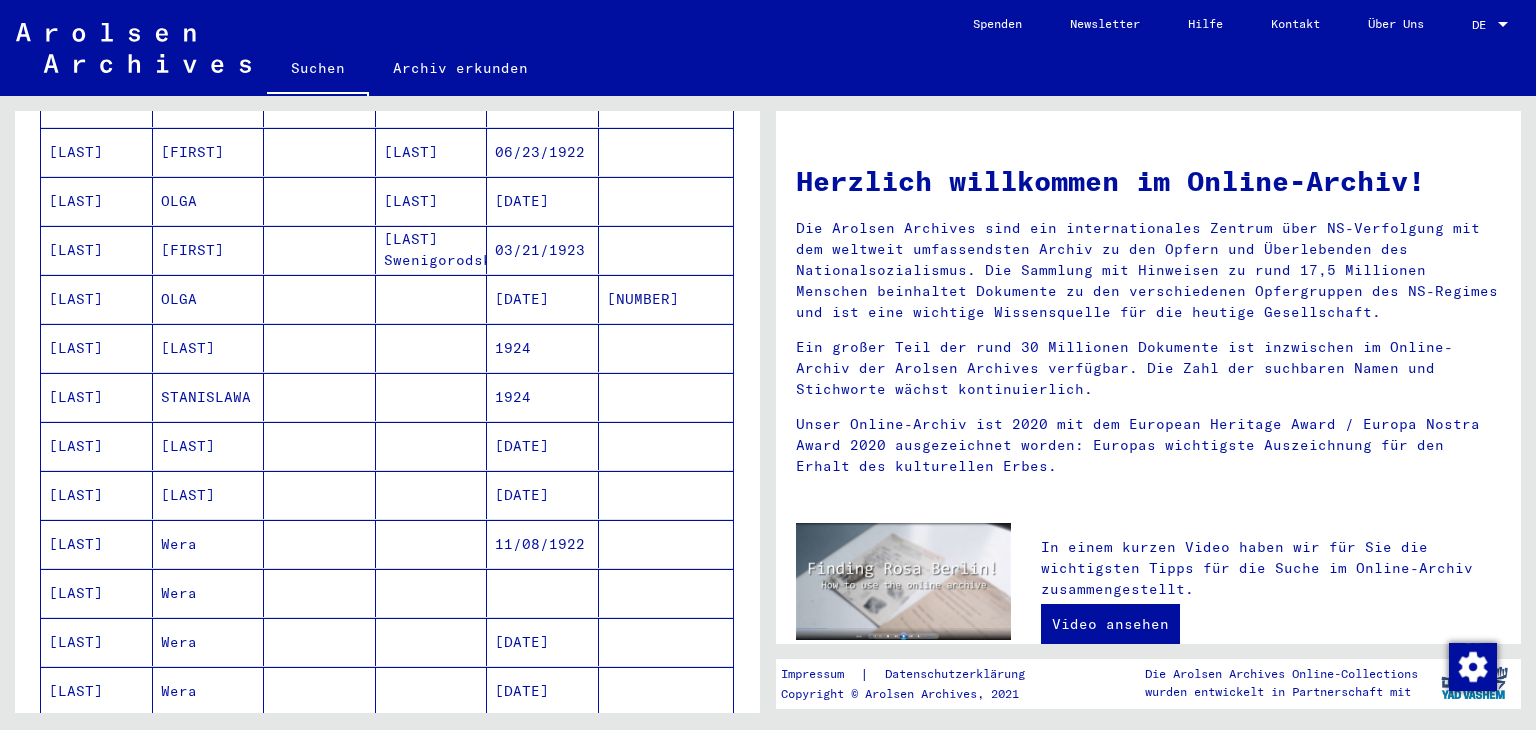 click at bounding box center (666, 397) 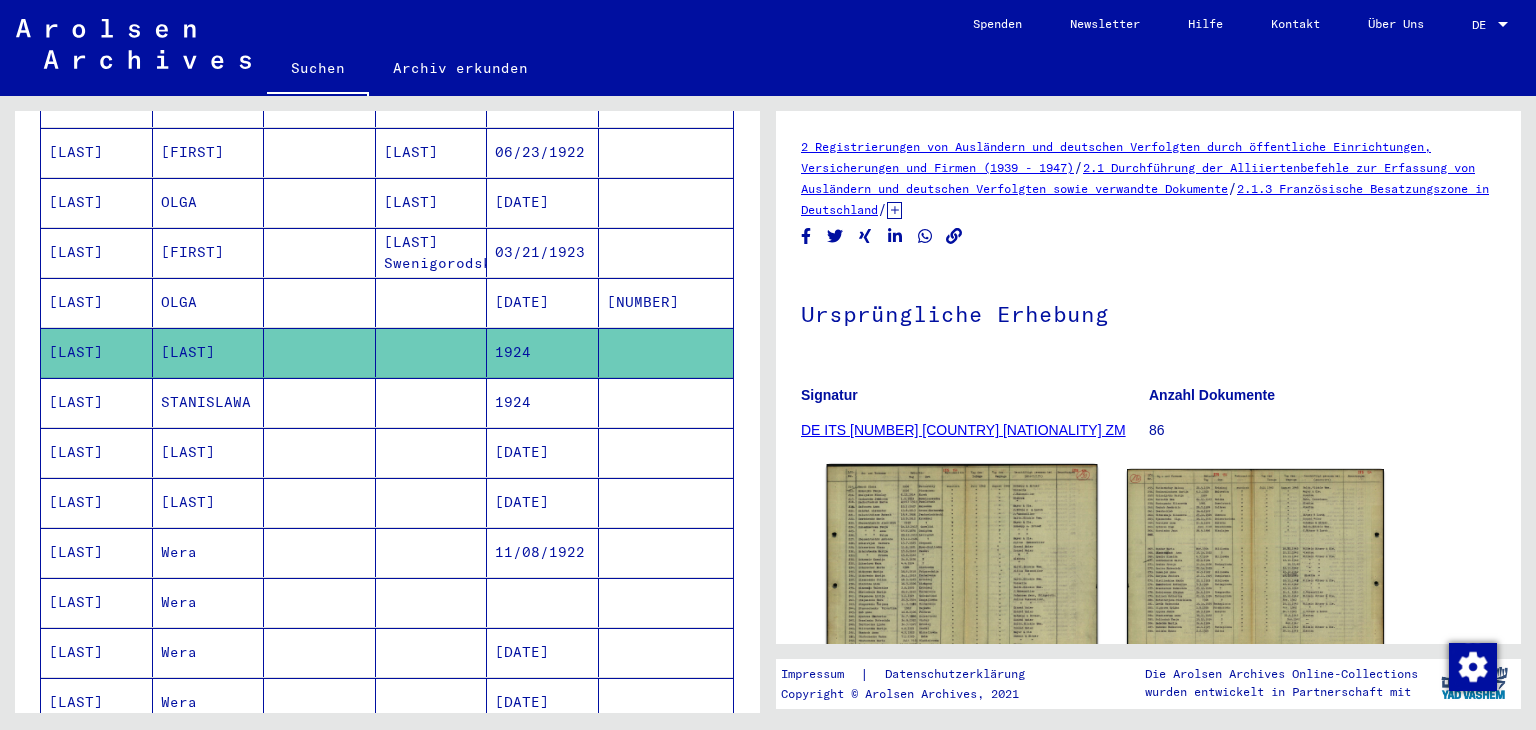 scroll, scrollTop: 0, scrollLeft: 0, axis: both 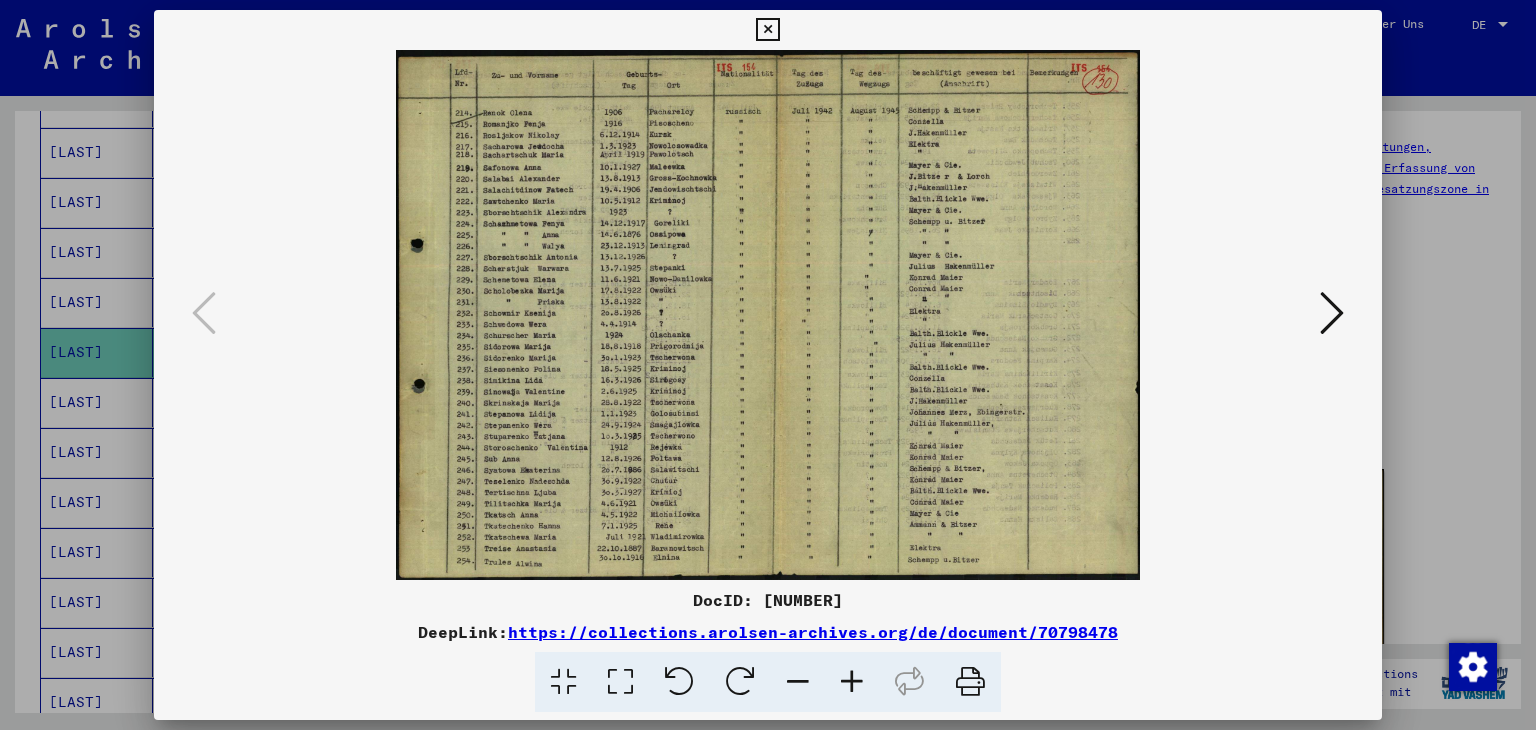 click at bounding box center (852, 682) 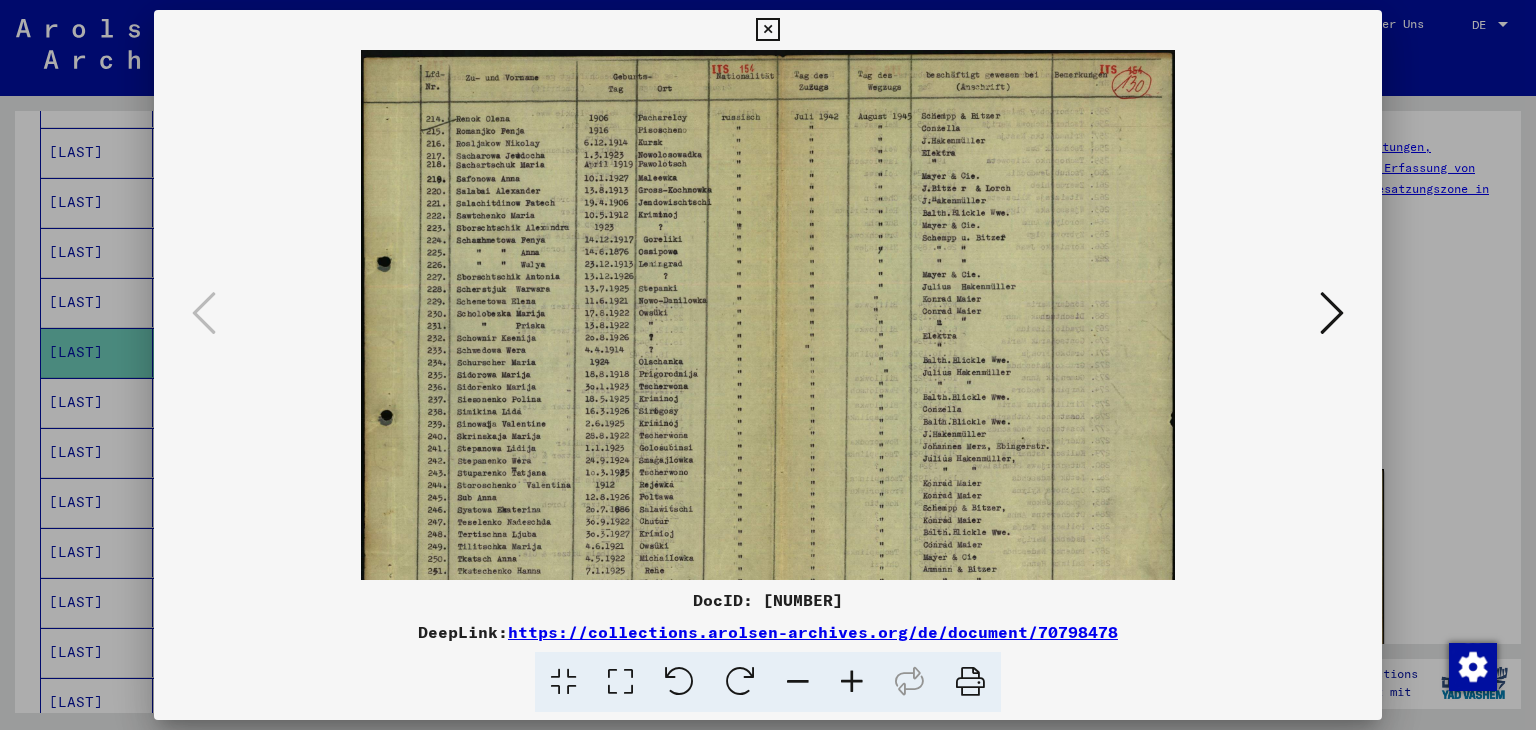 click at bounding box center (852, 682) 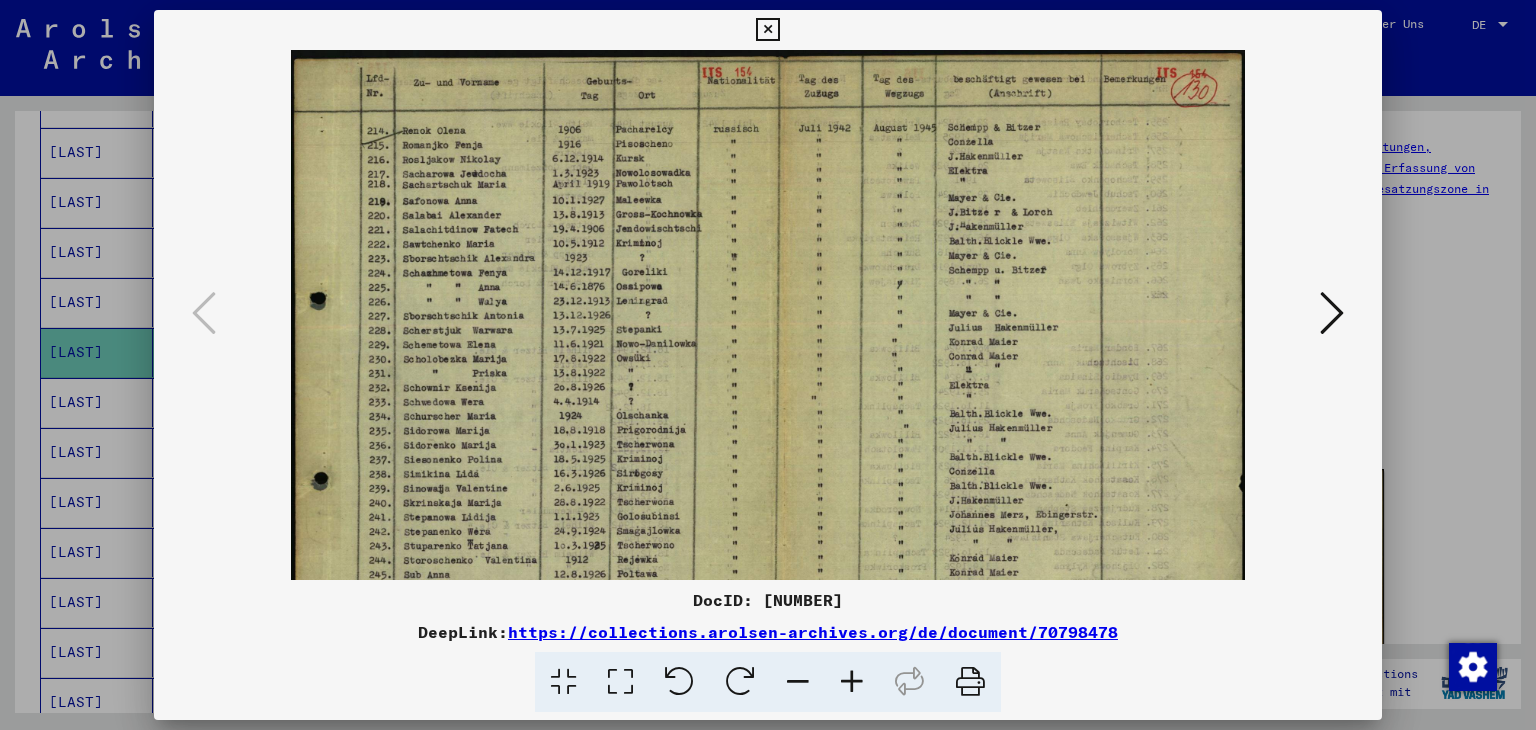 click at bounding box center [852, 682] 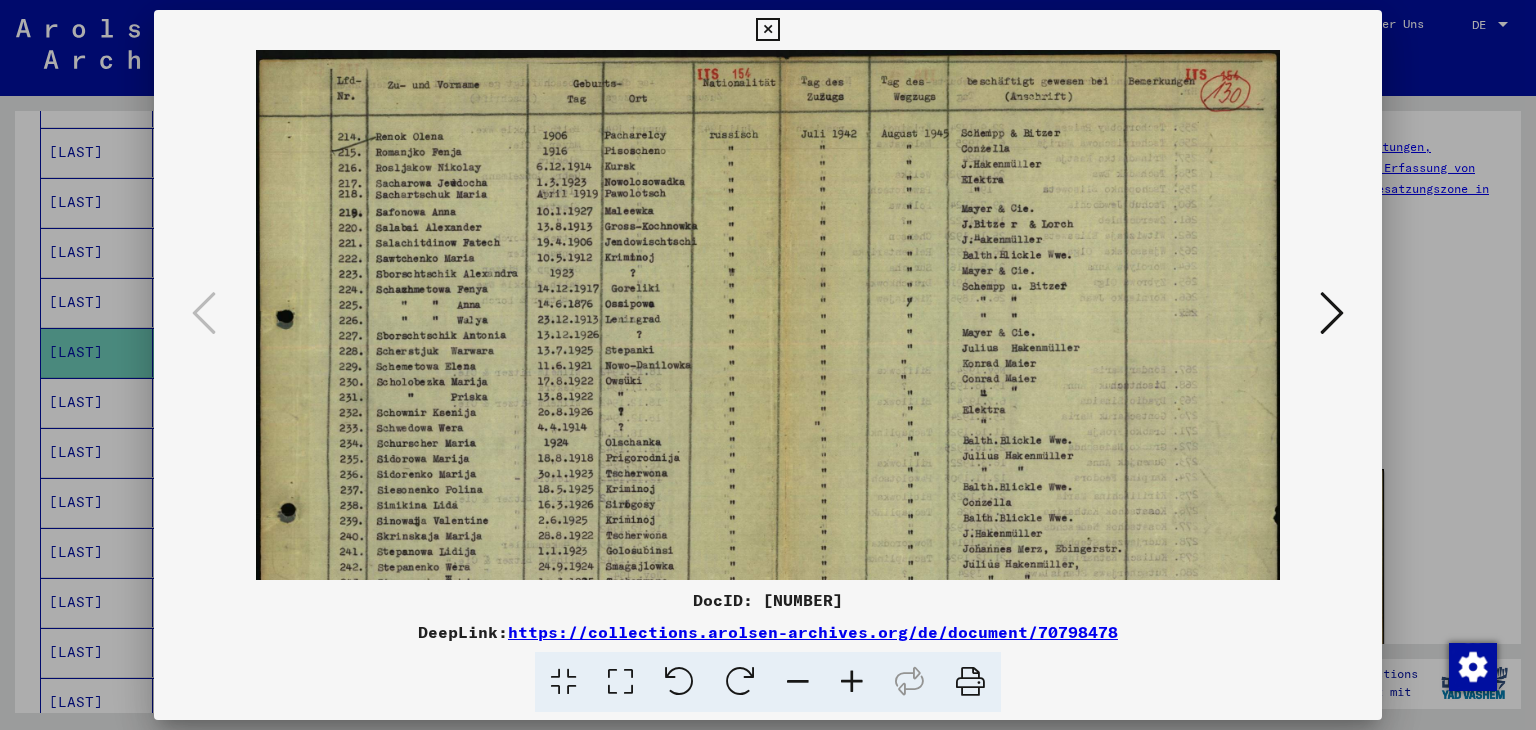 click at bounding box center (852, 682) 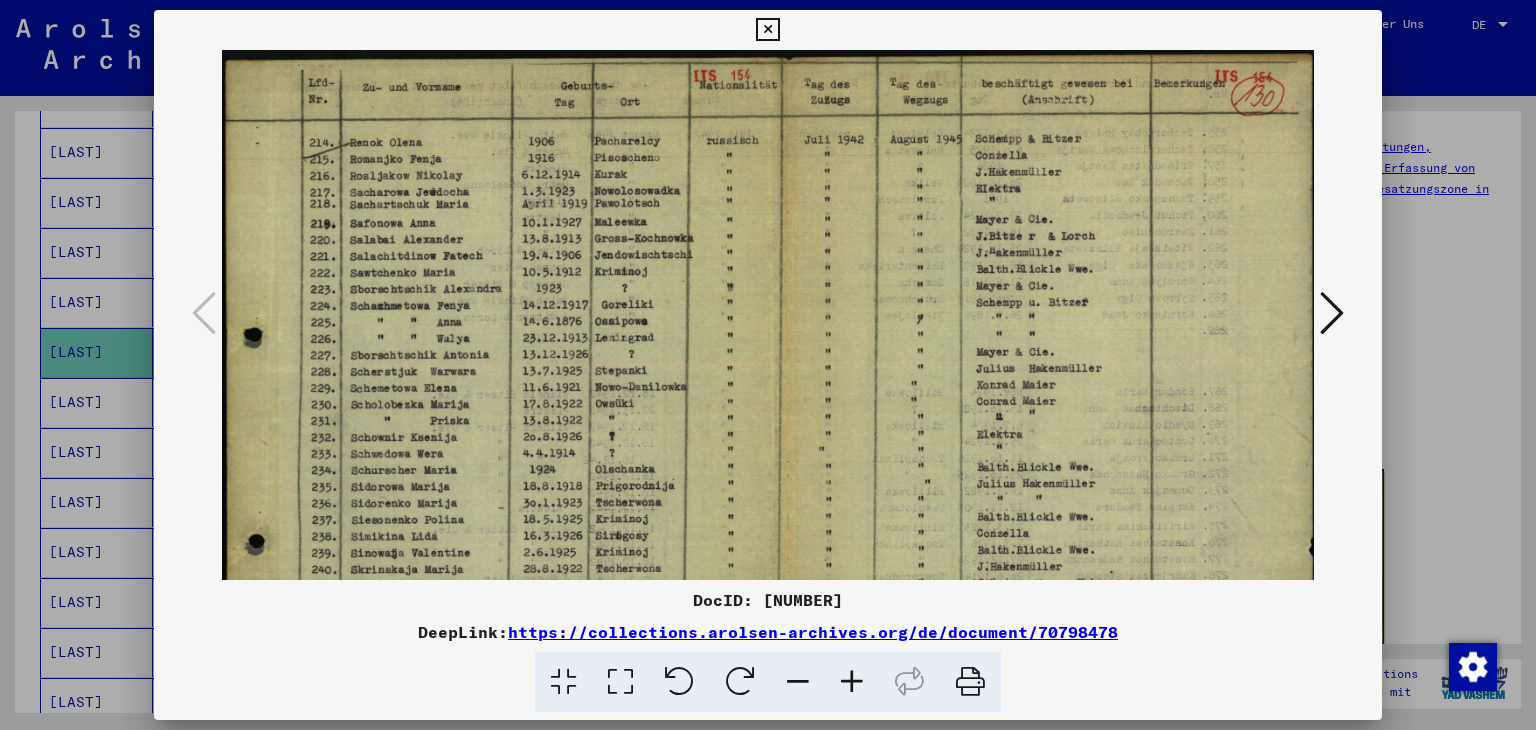 click at bounding box center (852, 682) 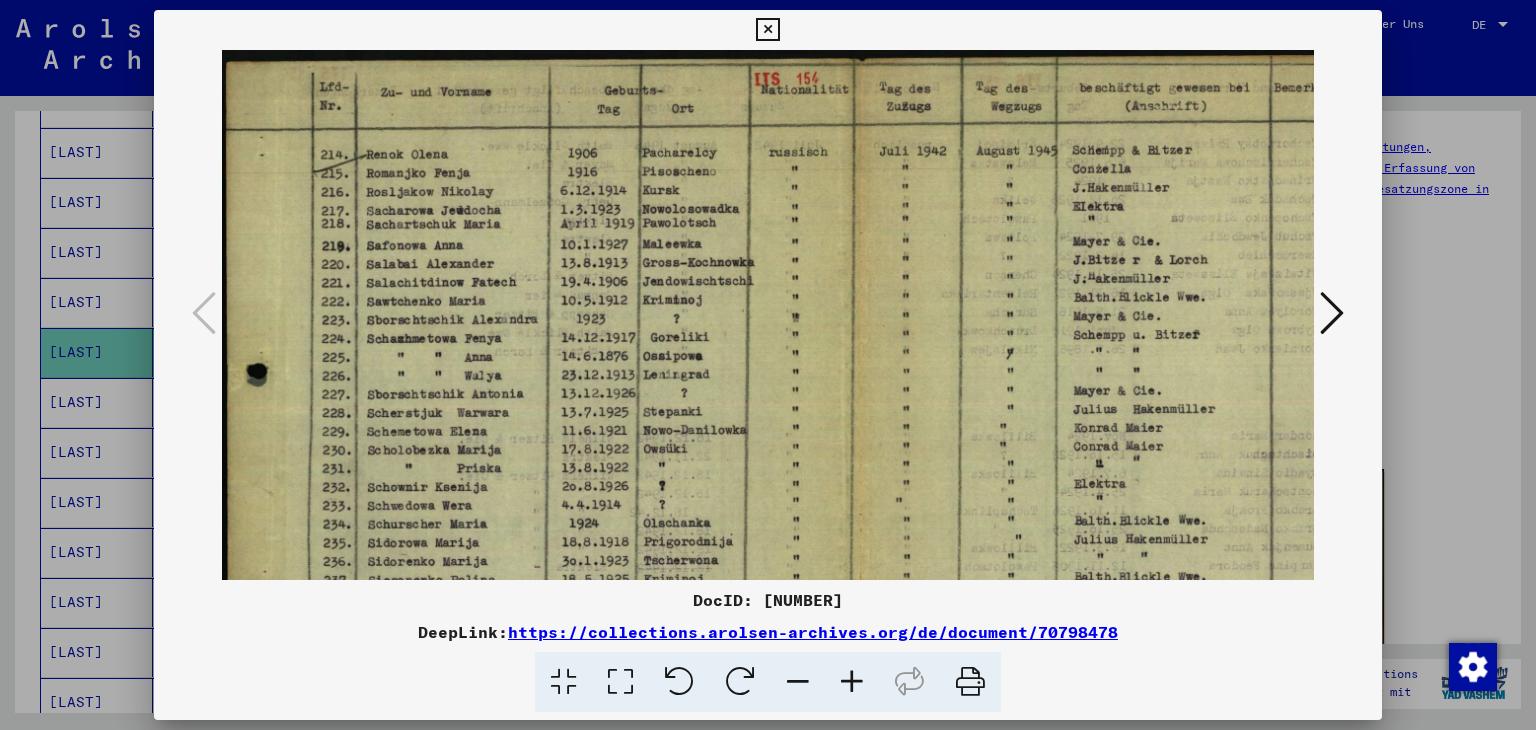 click at bounding box center (852, 682) 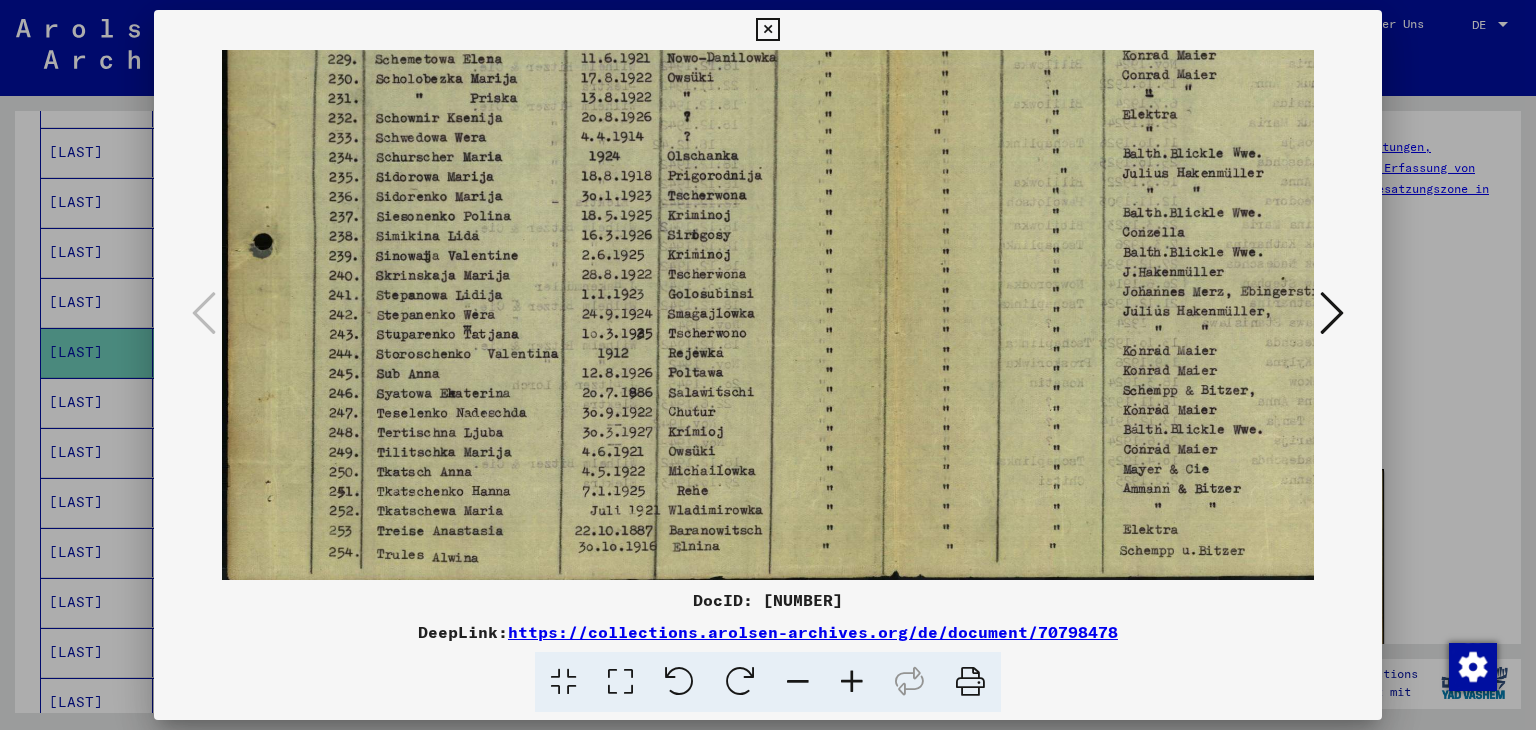 scroll, scrollTop: 400, scrollLeft: 0, axis: vertical 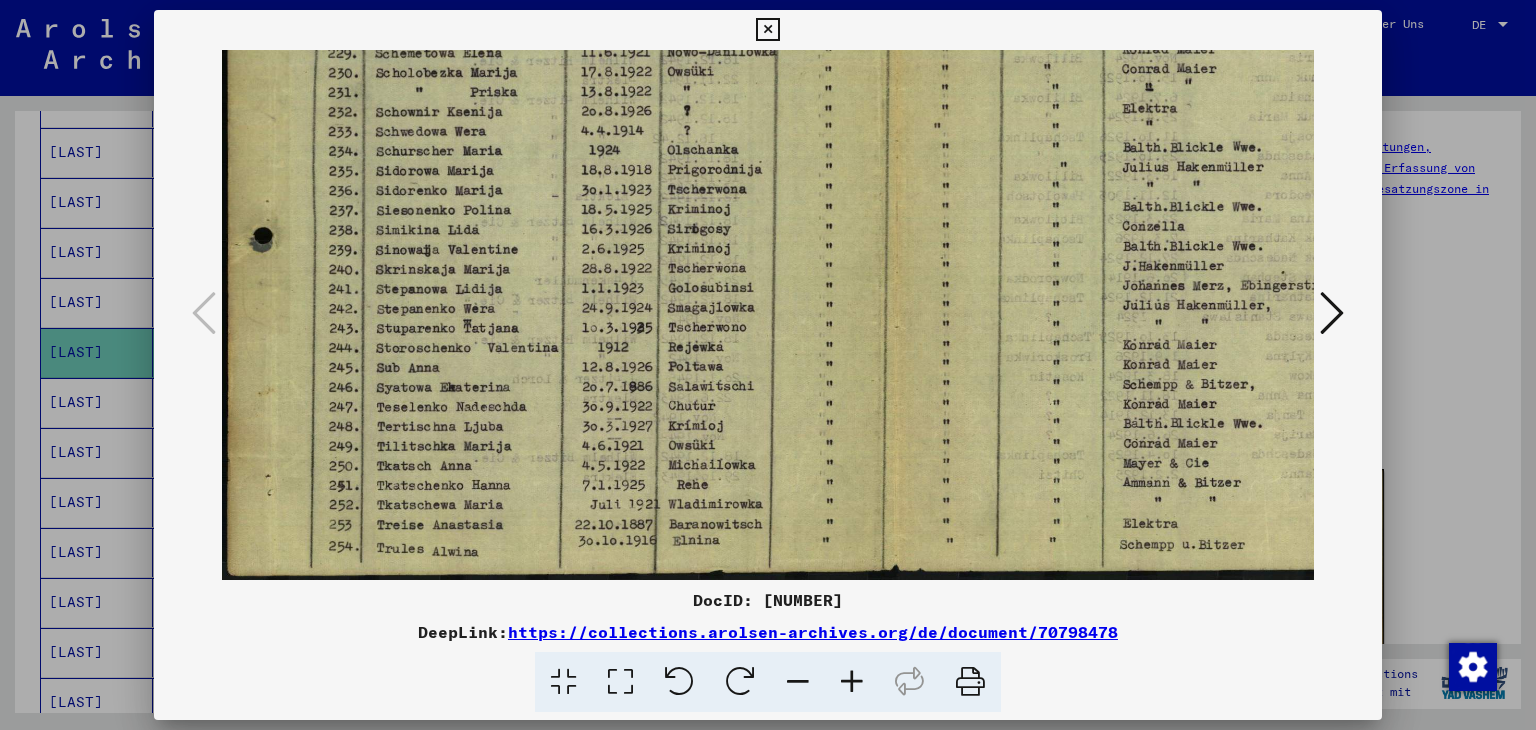 drag, startPoint x: 822, startPoint y: 464, endPoint x: 870, endPoint y: 24, distance: 442.61044 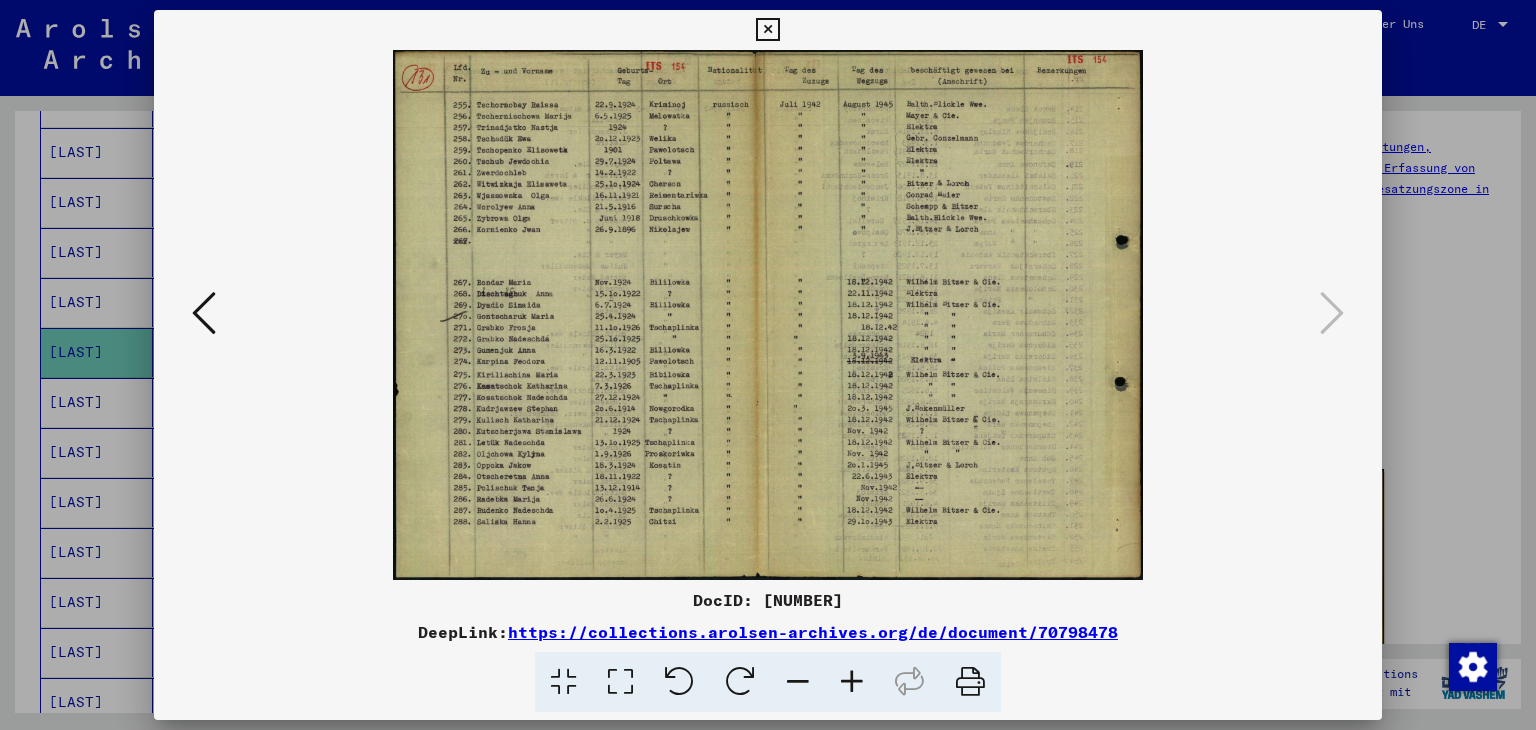 click at bounding box center (852, 682) 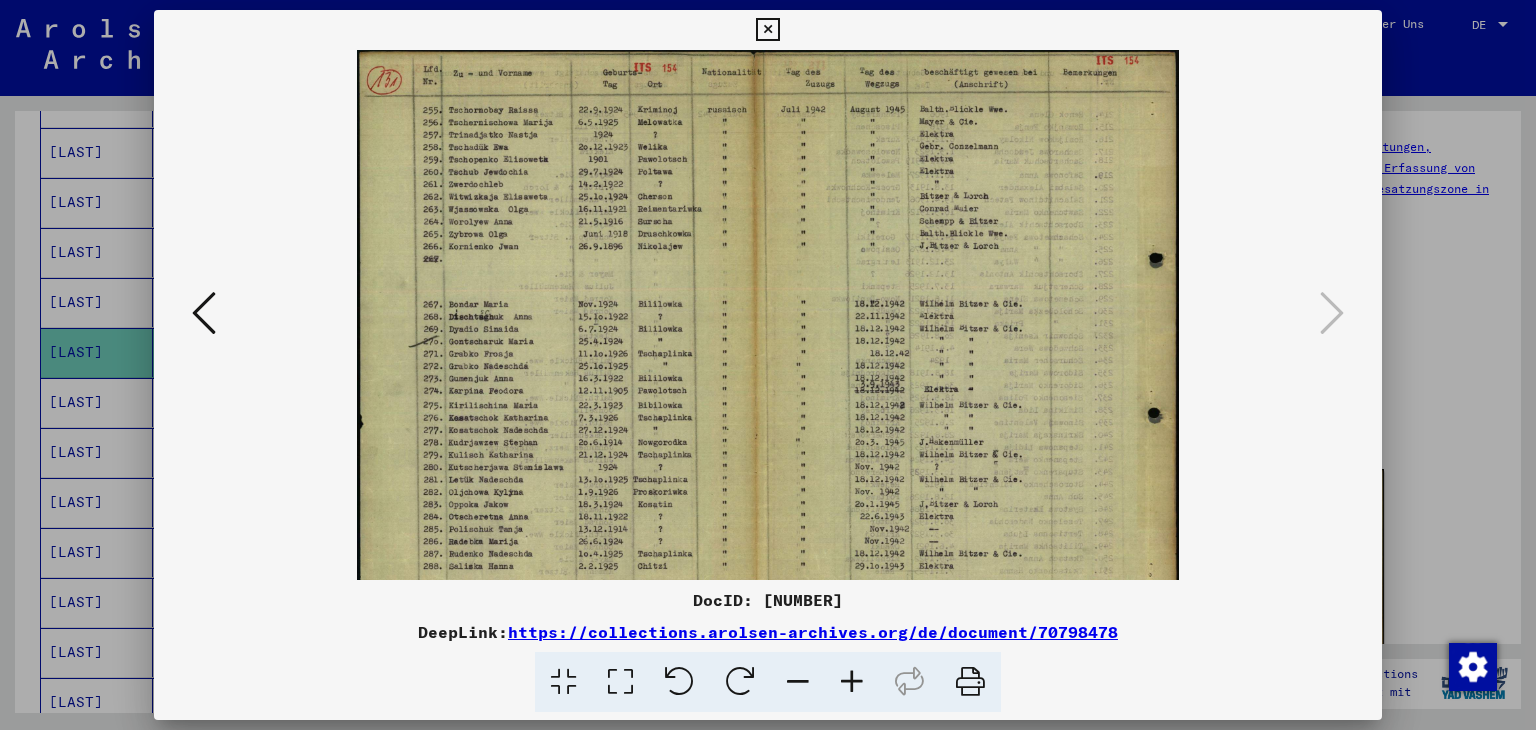 click at bounding box center (852, 682) 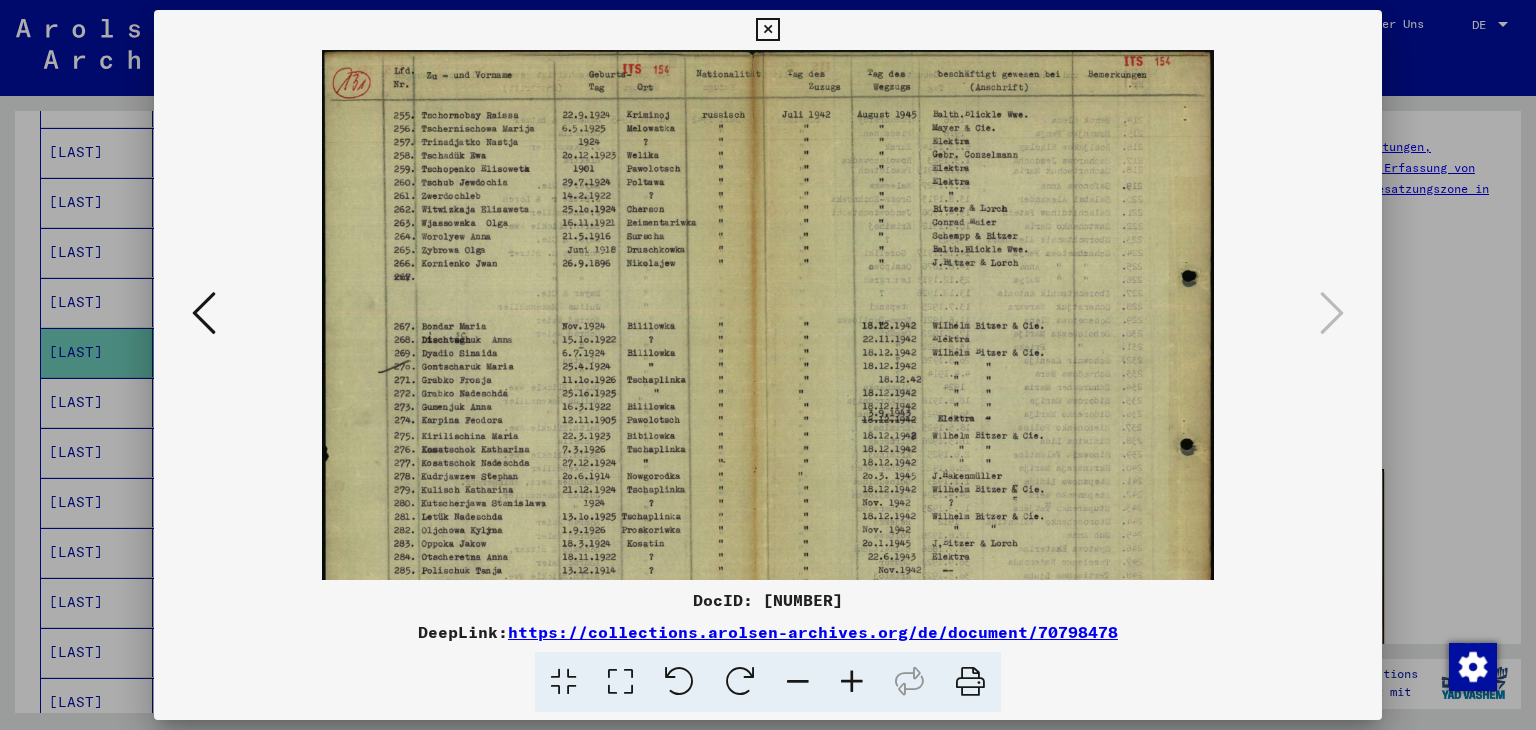 click at bounding box center (852, 682) 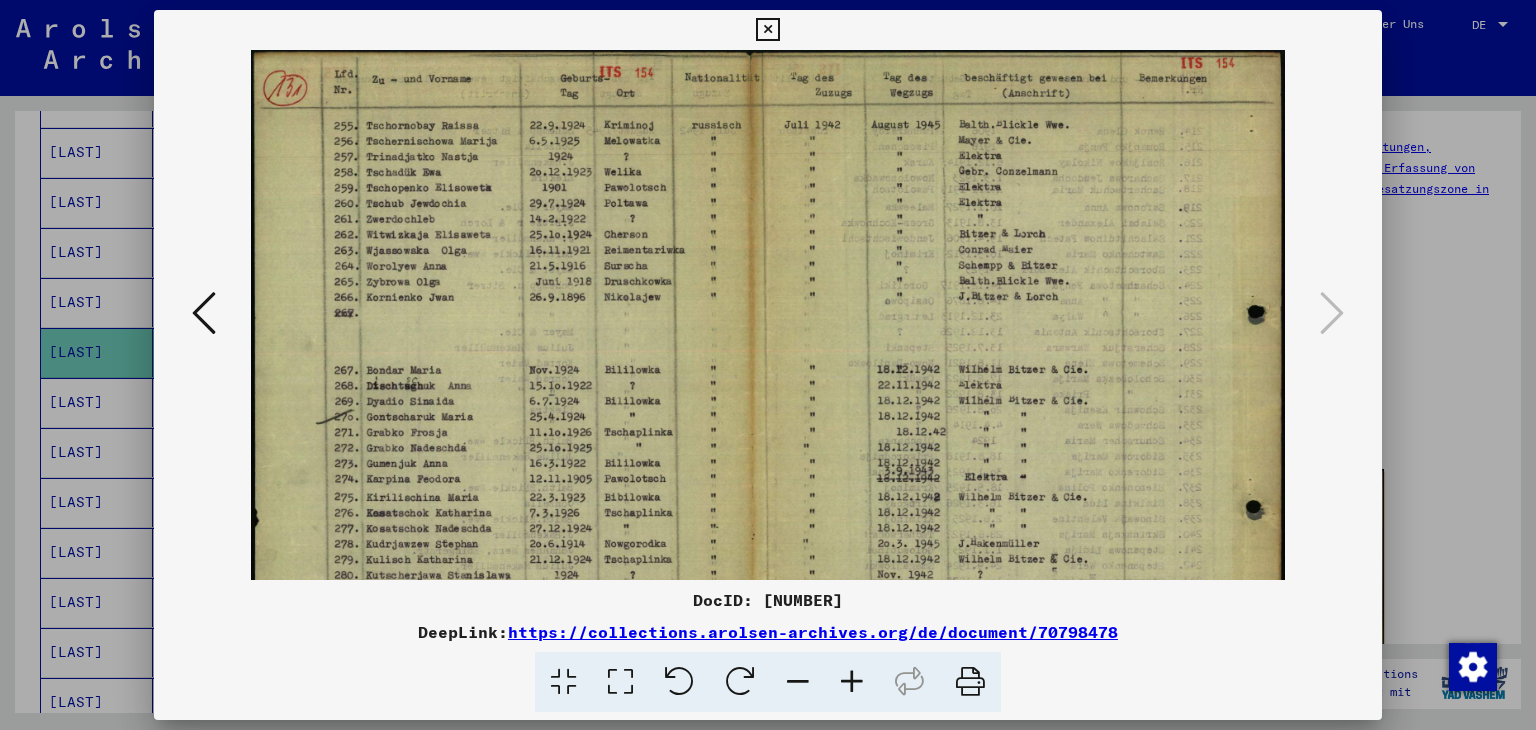 click at bounding box center [852, 682] 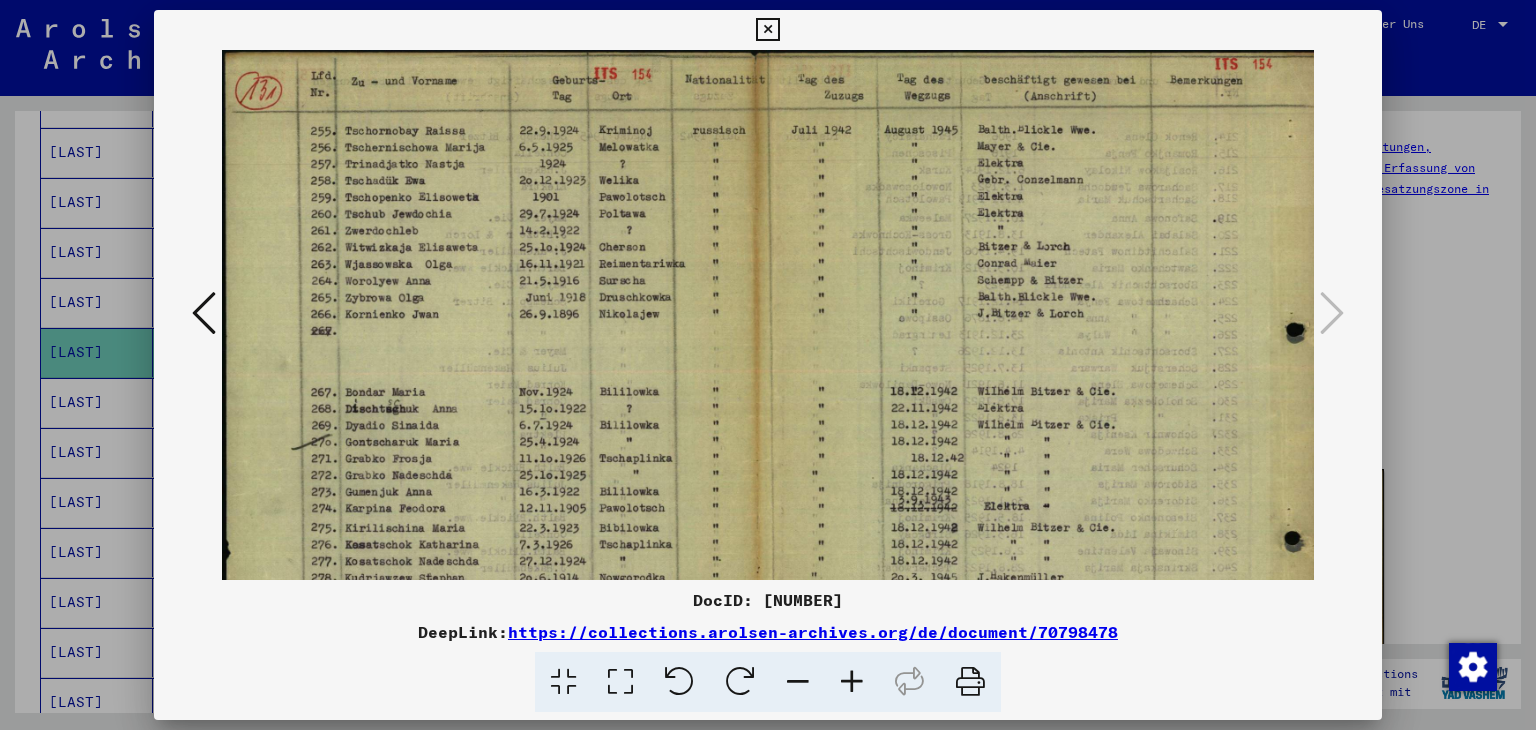 click at bounding box center [852, 682] 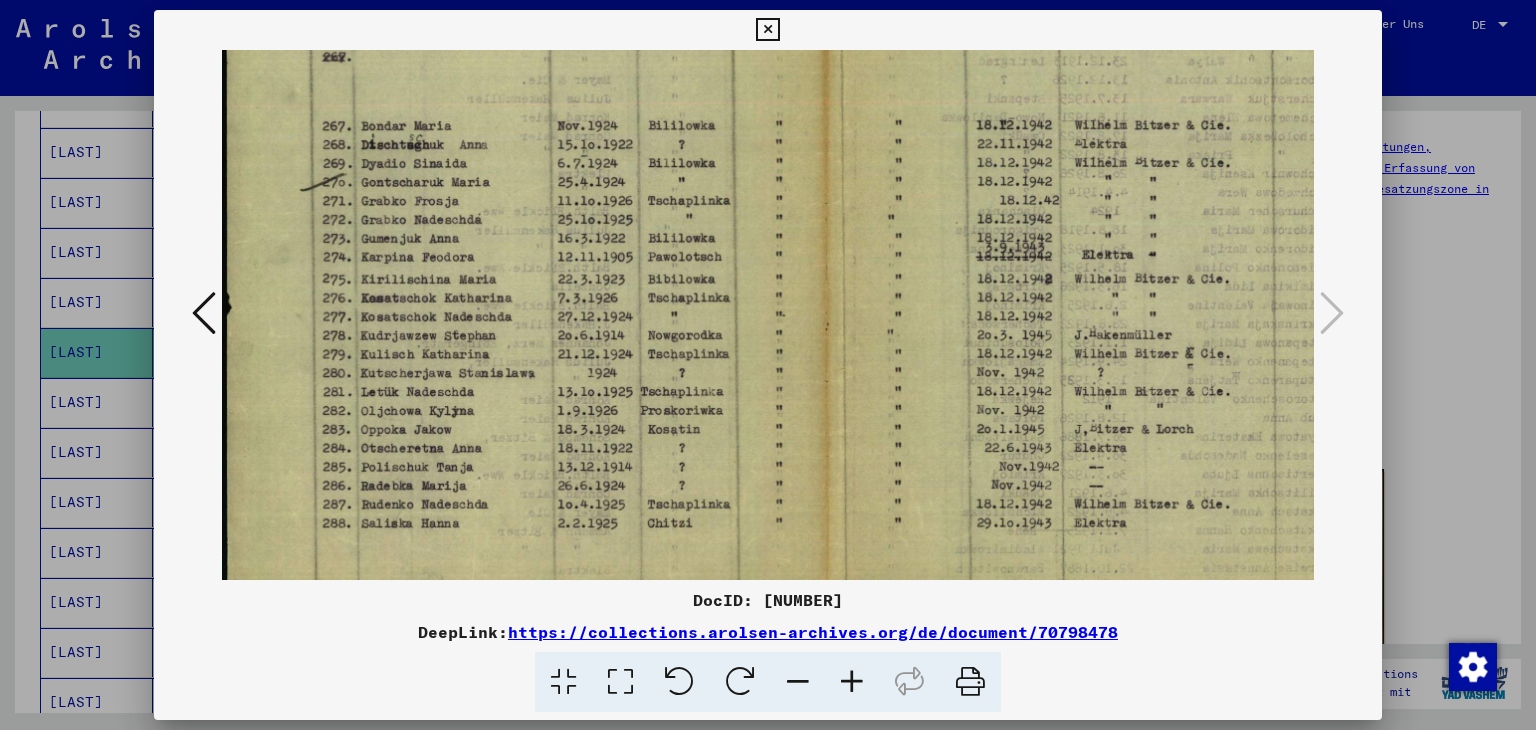 drag, startPoint x: 651, startPoint y: 477, endPoint x: 670, endPoint y: 170, distance: 307.58737 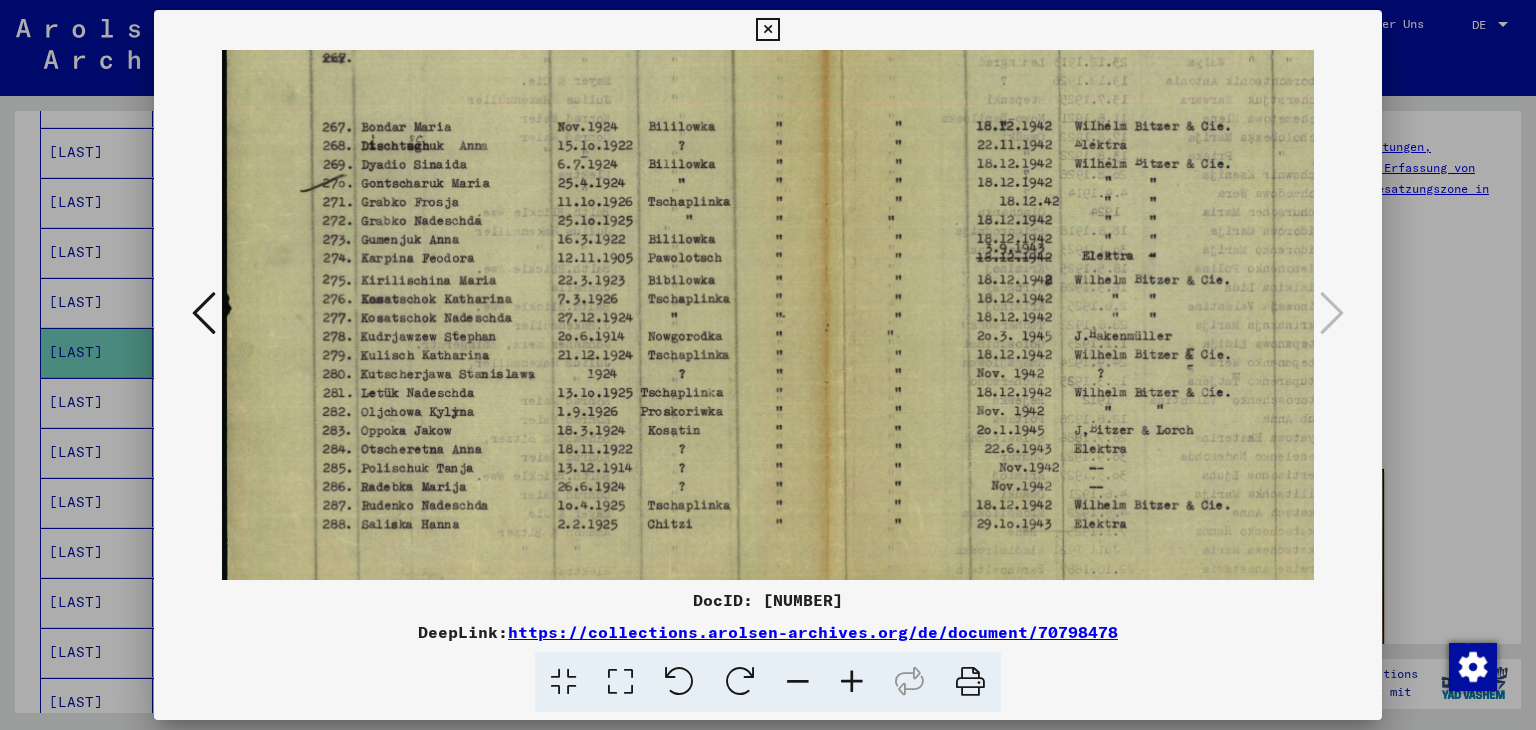 click at bounding box center (768, 365) 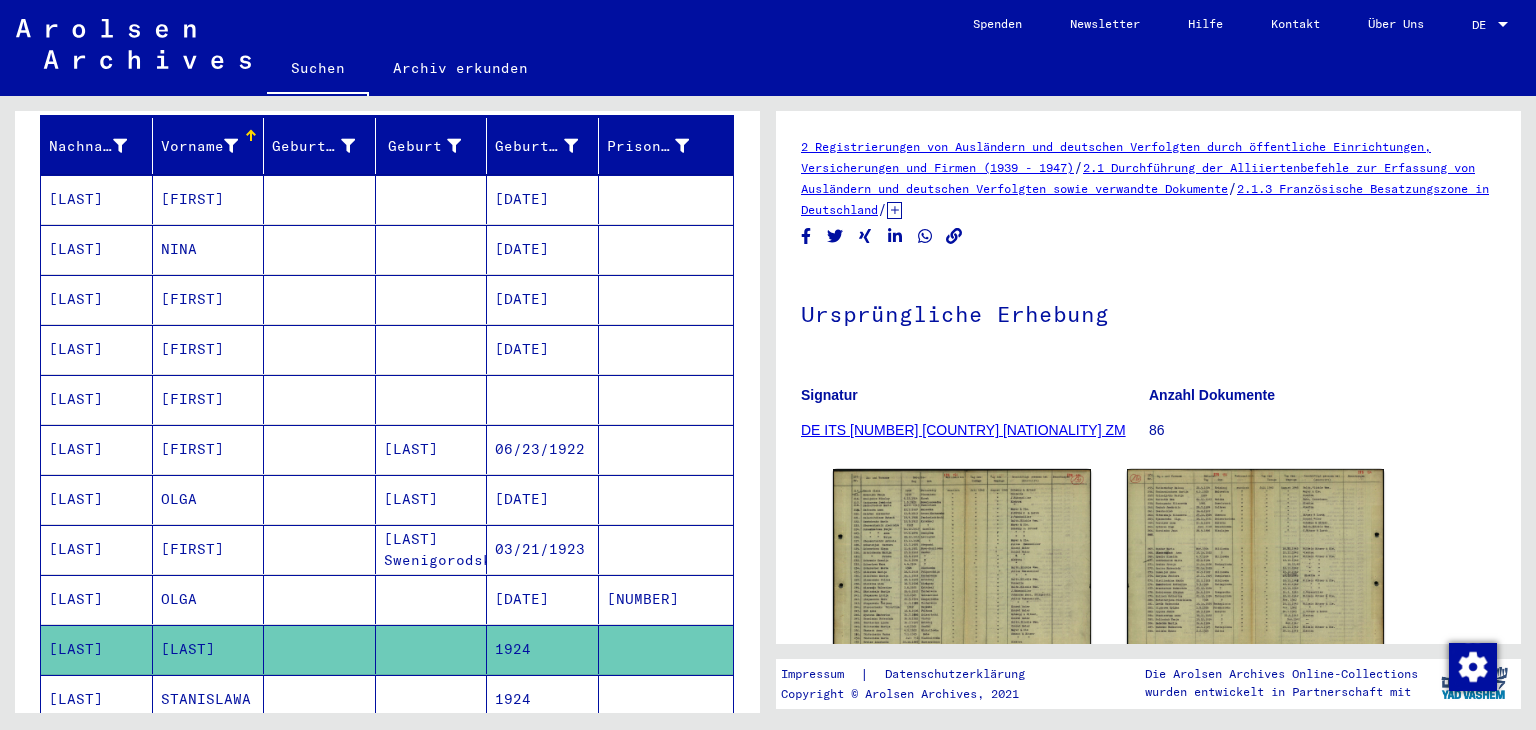 scroll, scrollTop: 844, scrollLeft: 0, axis: vertical 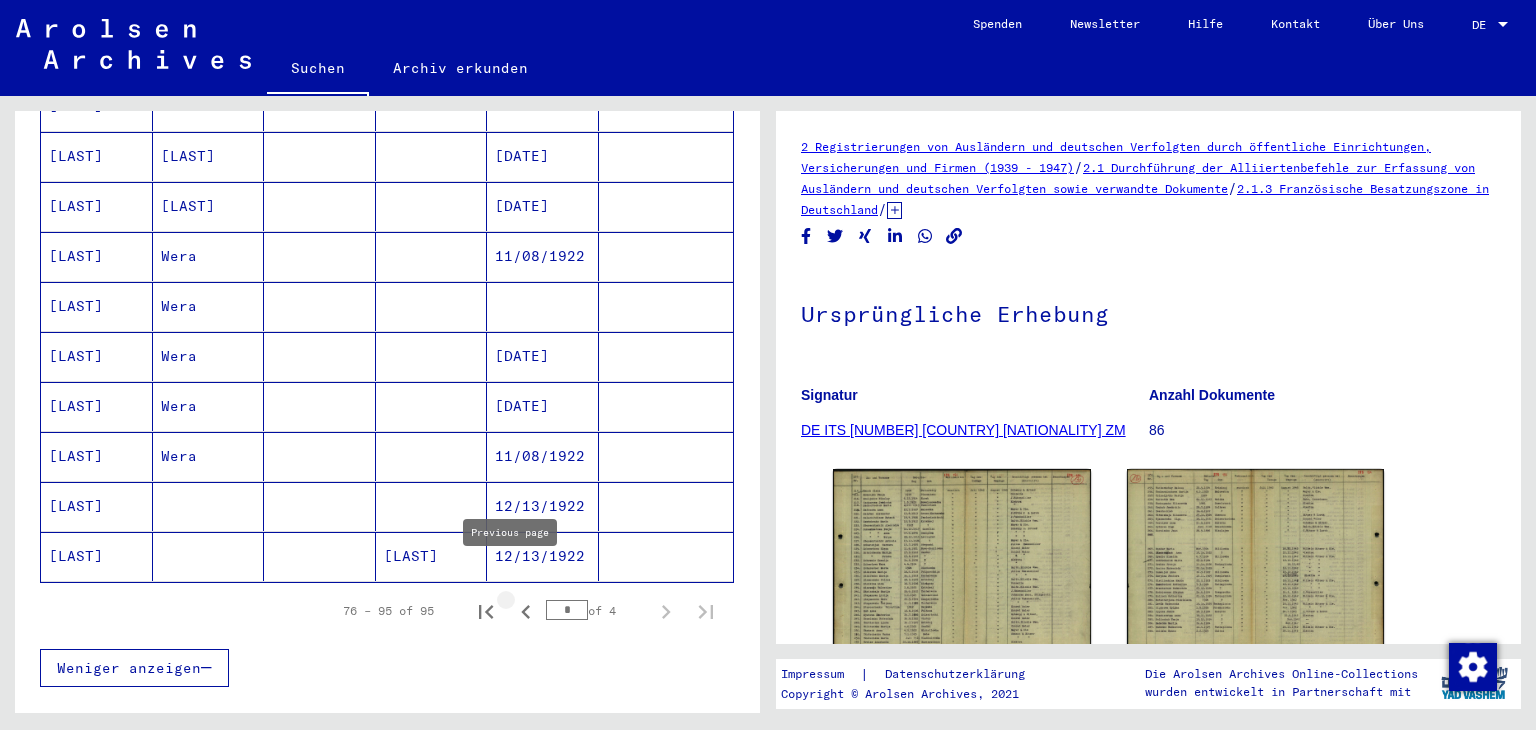 click 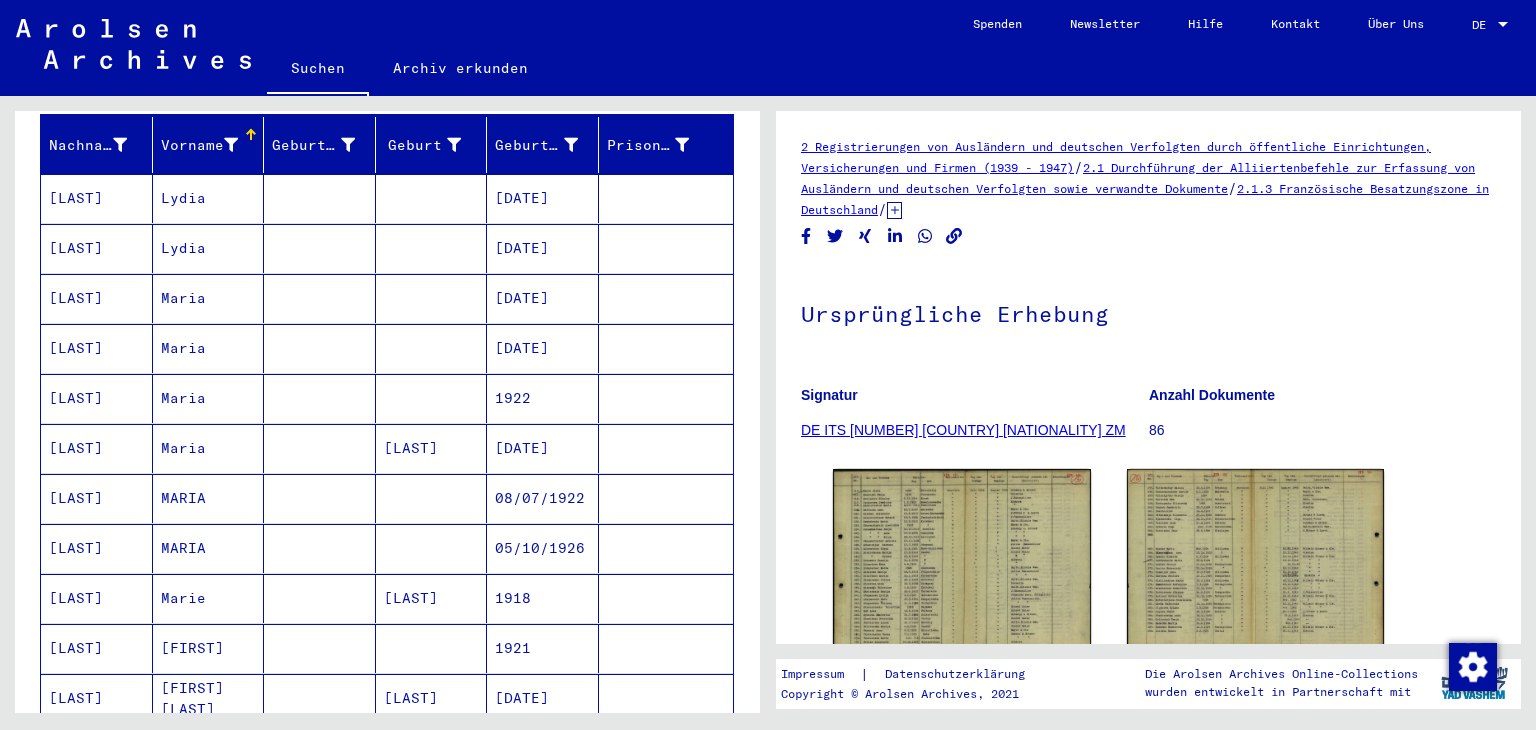 scroll, scrollTop: 290, scrollLeft: 0, axis: vertical 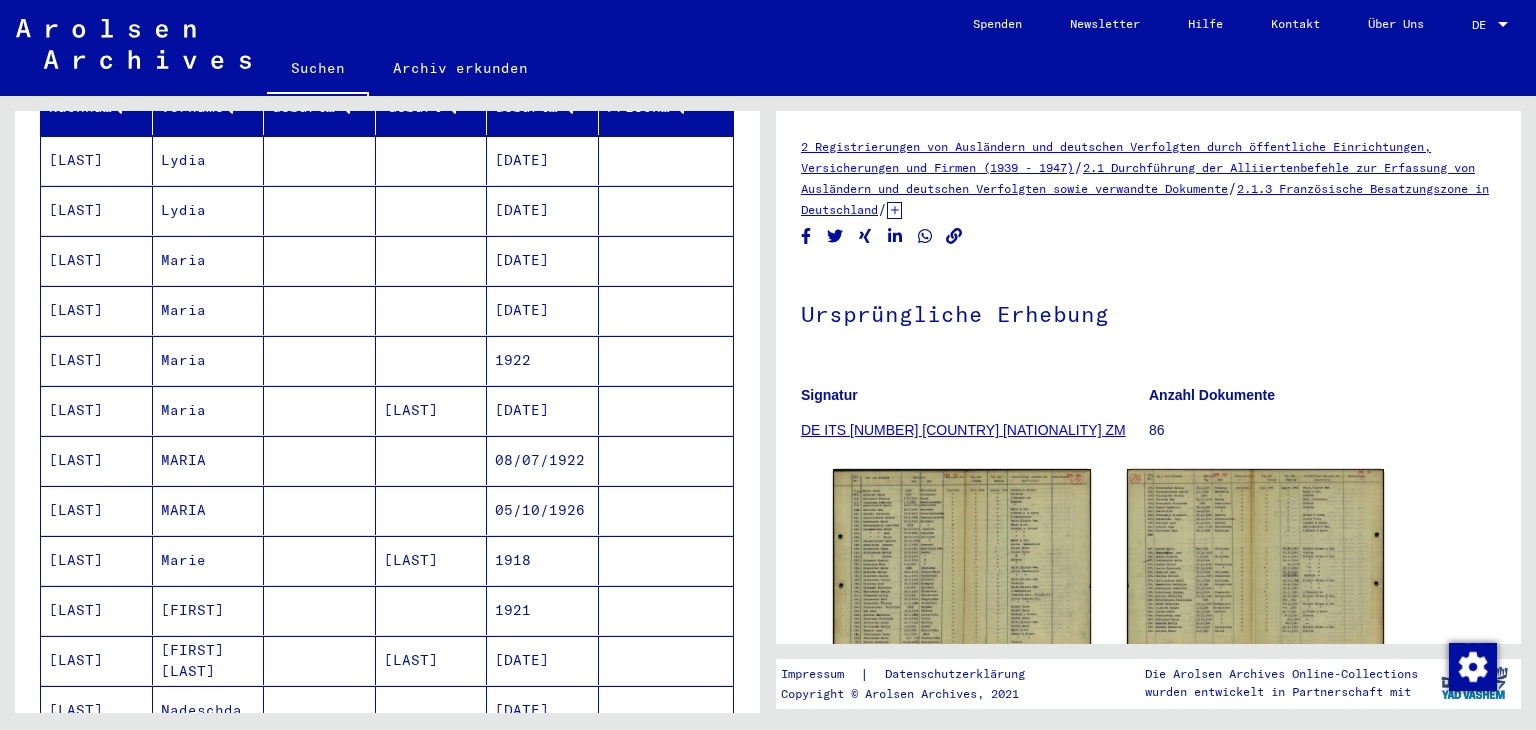click at bounding box center [666, 710] 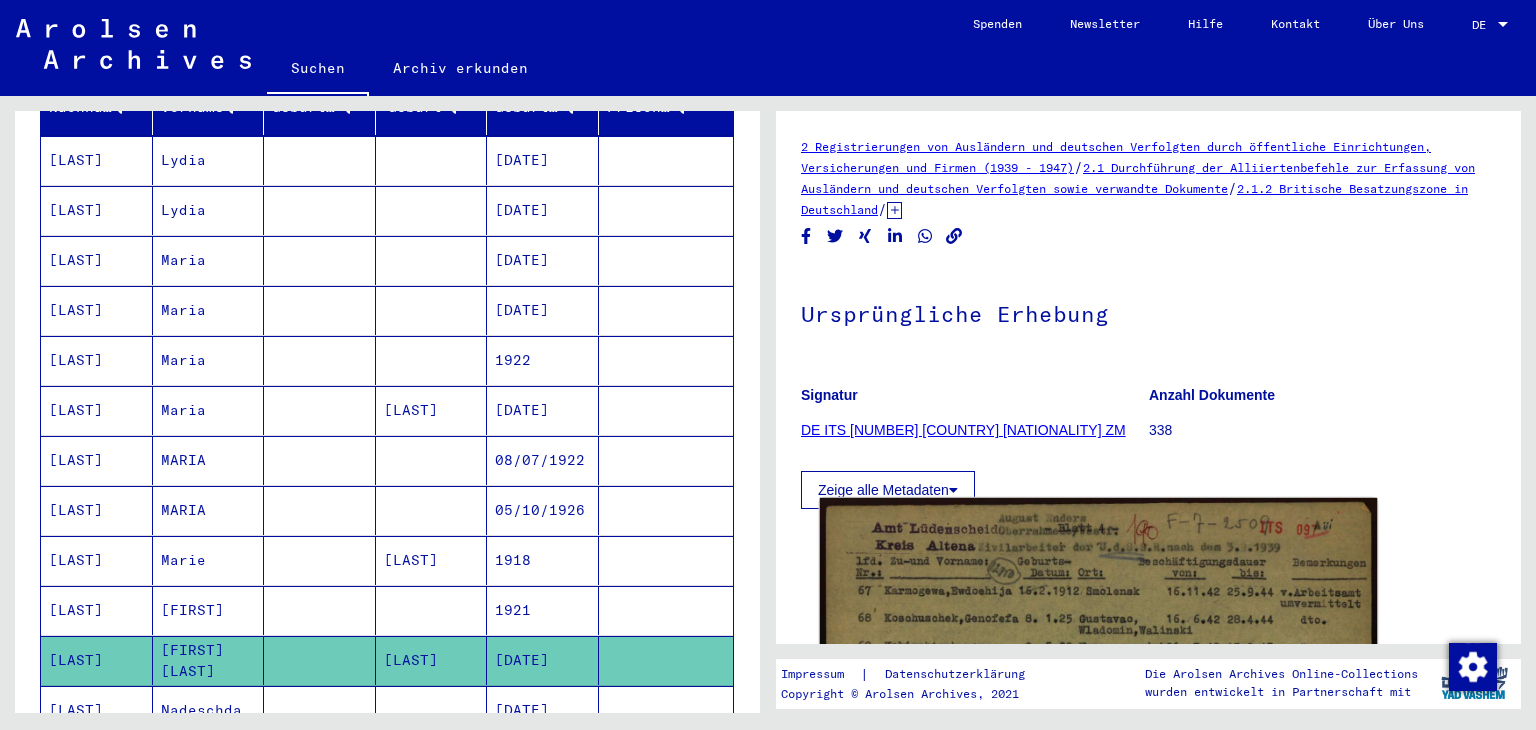 click 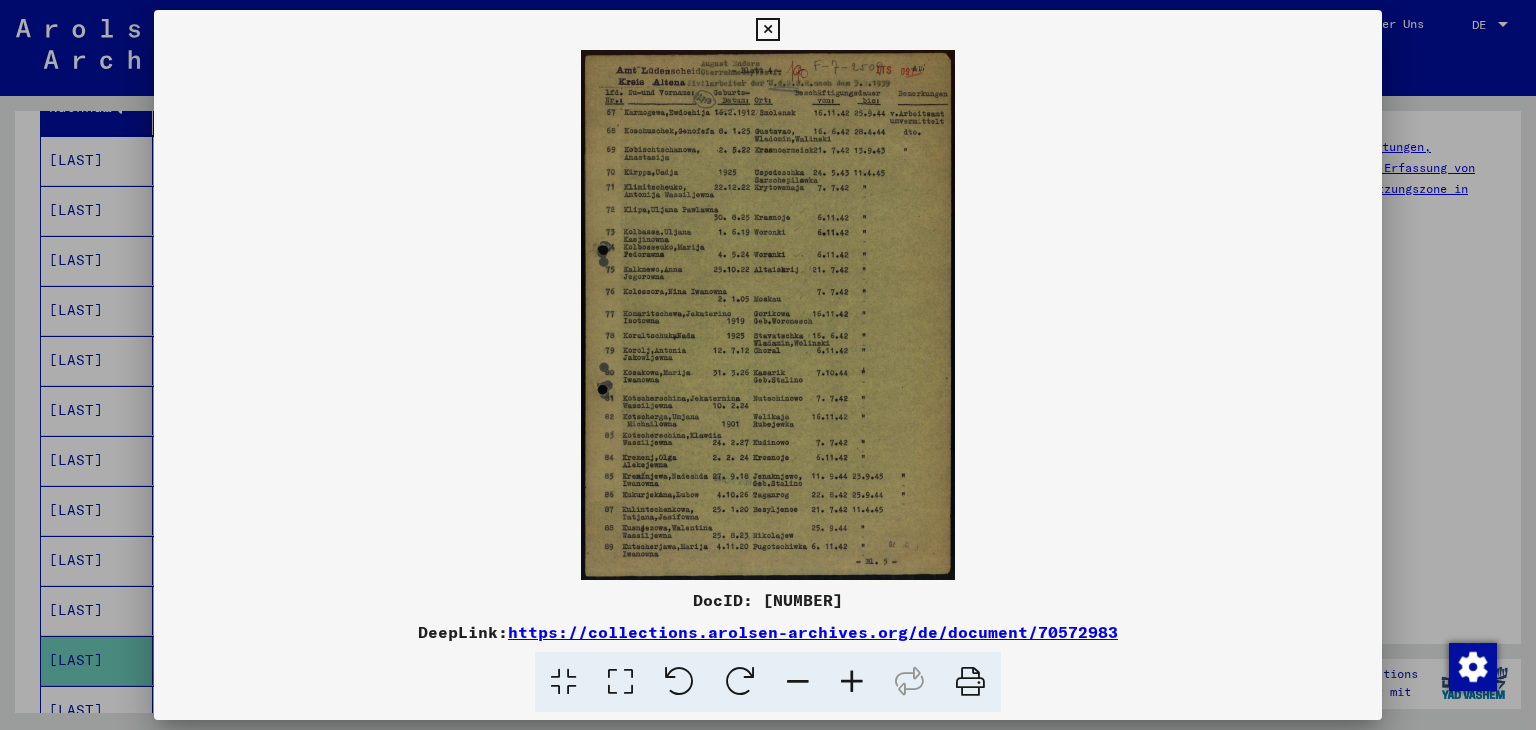 click at bounding box center [852, 682] 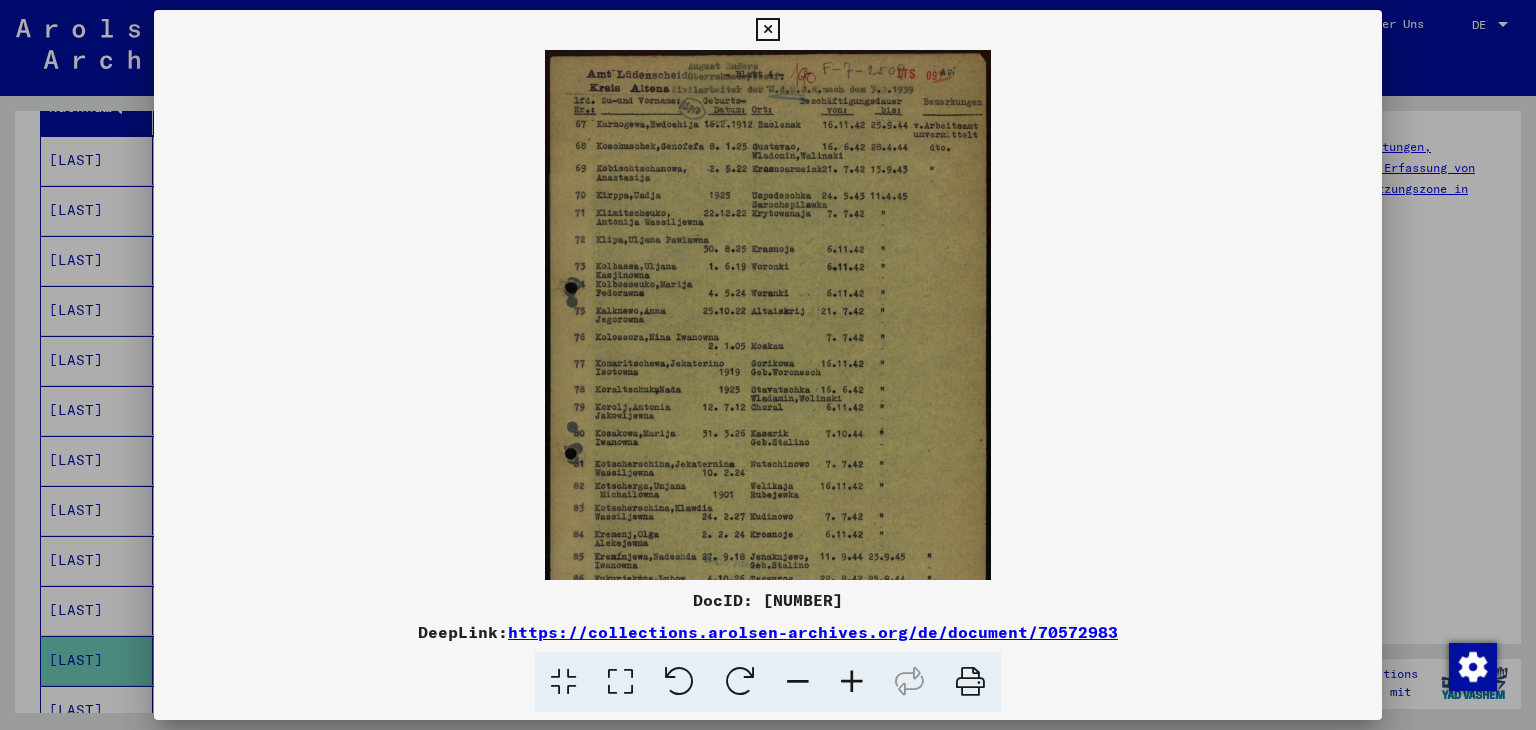 click at bounding box center [852, 682] 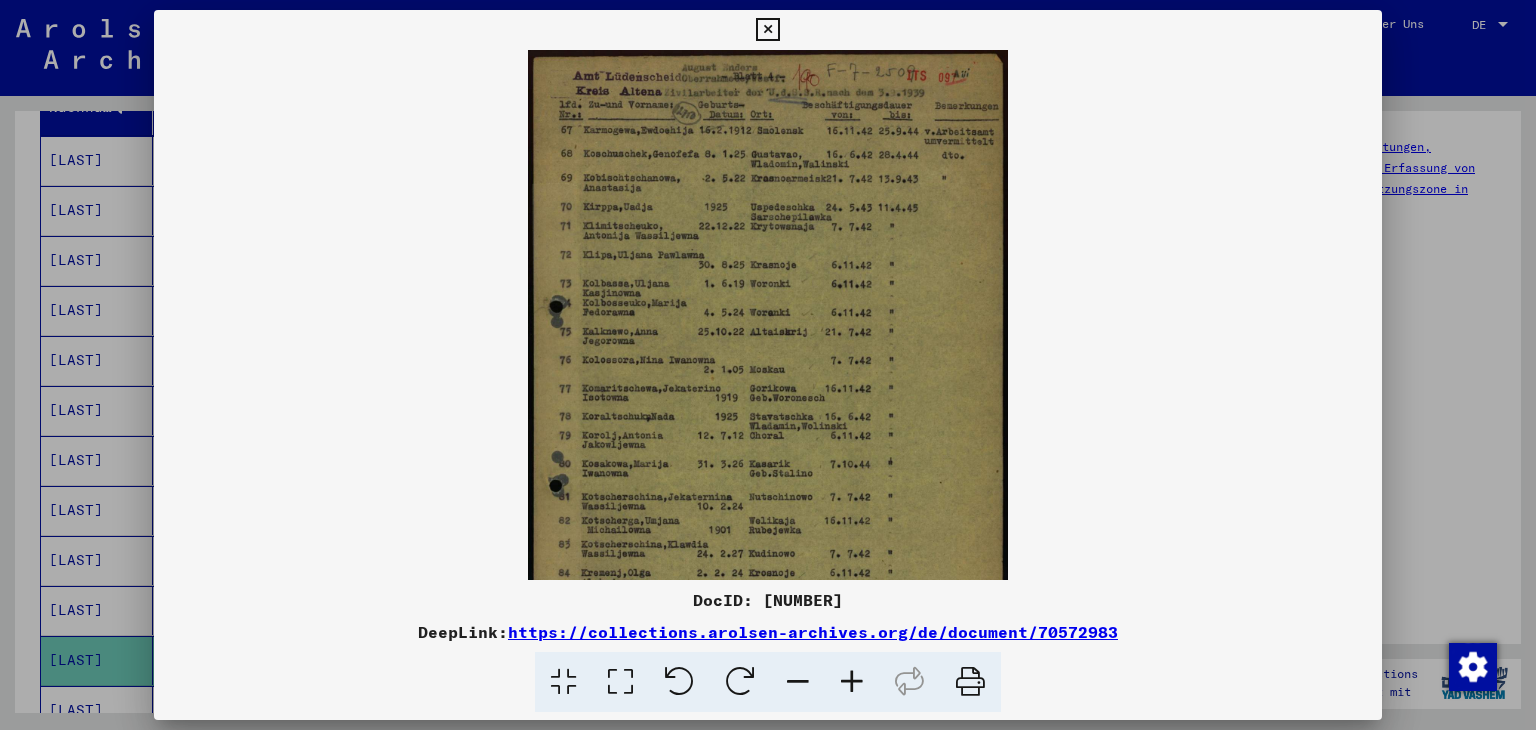 click at bounding box center [852, 682] 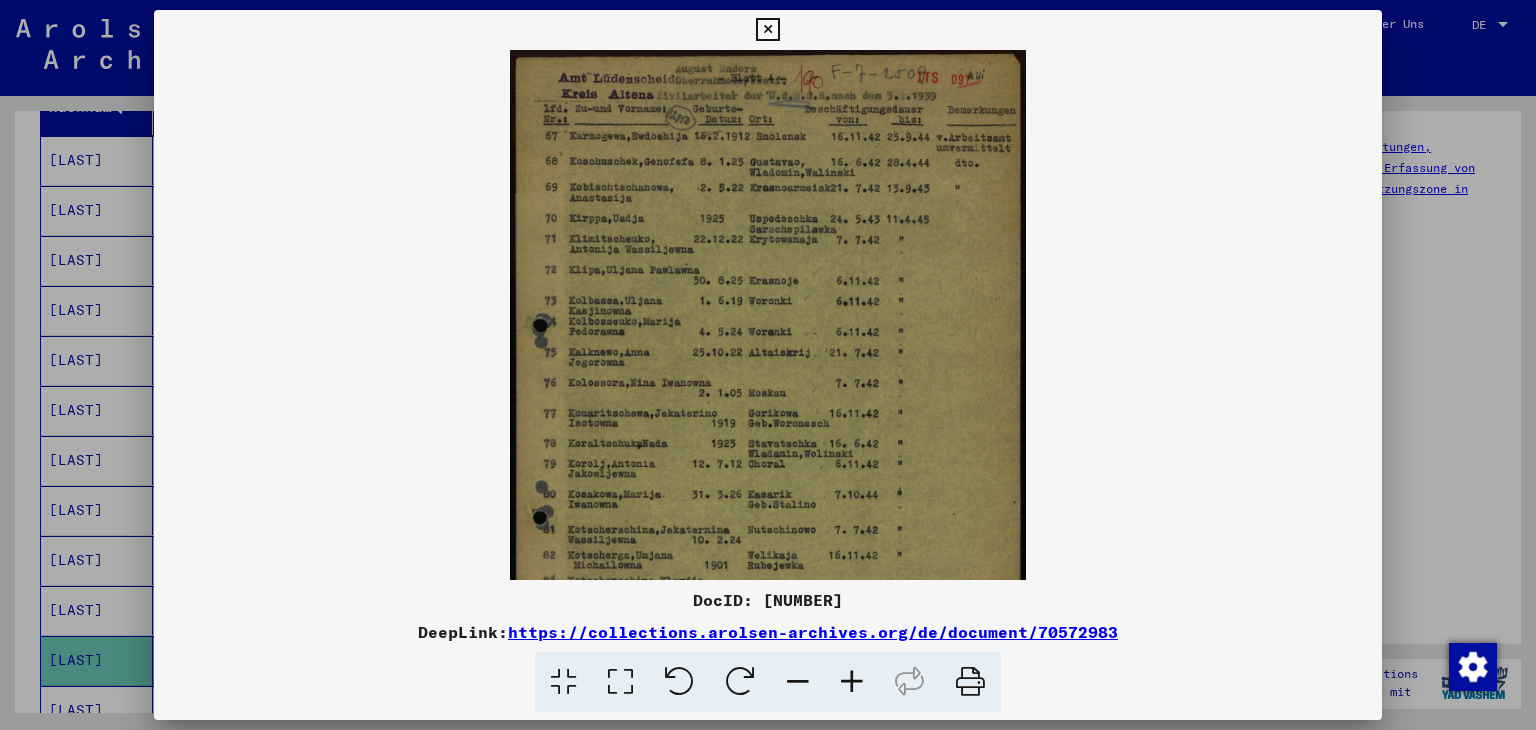 click at bounding box center (852, 682) 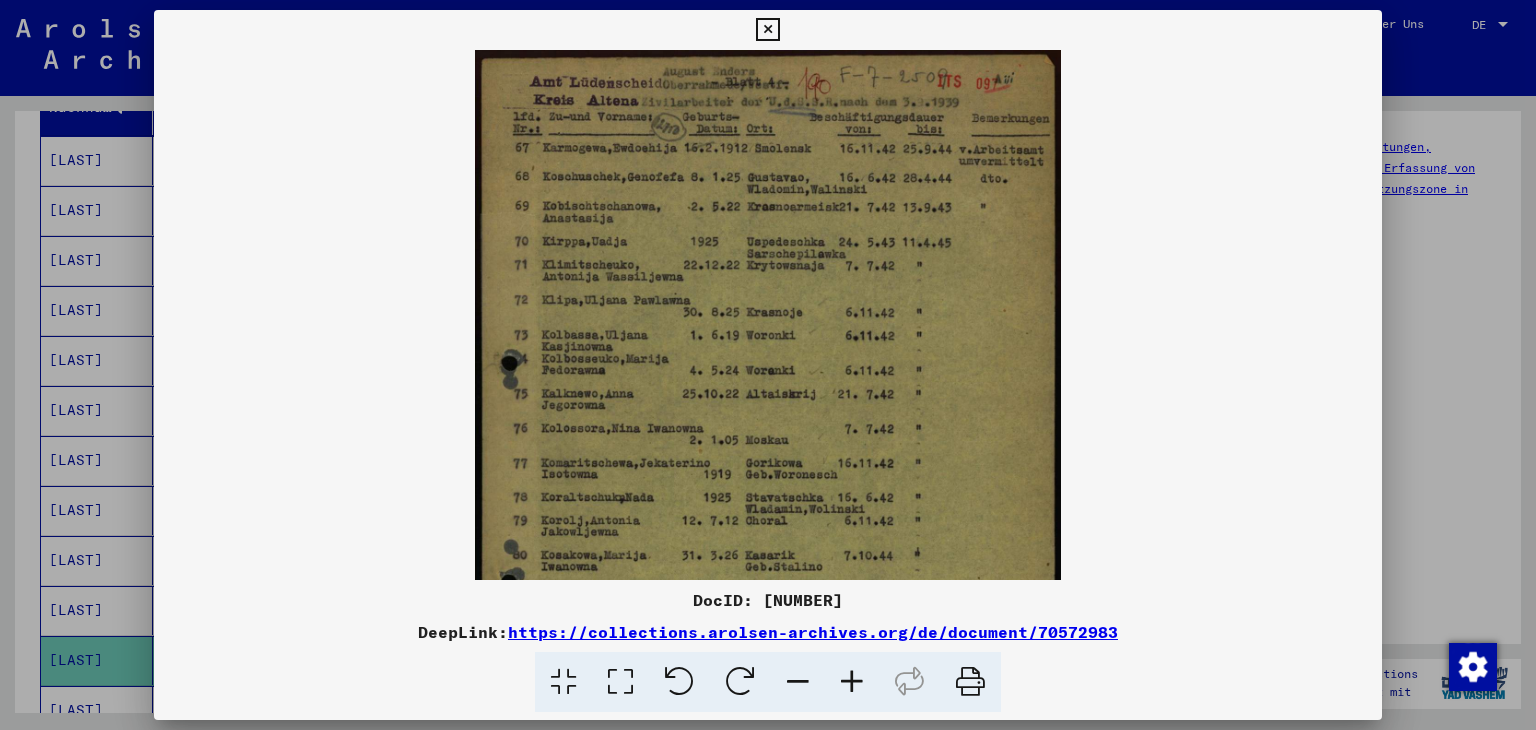 click at bounding box center [852, 682] 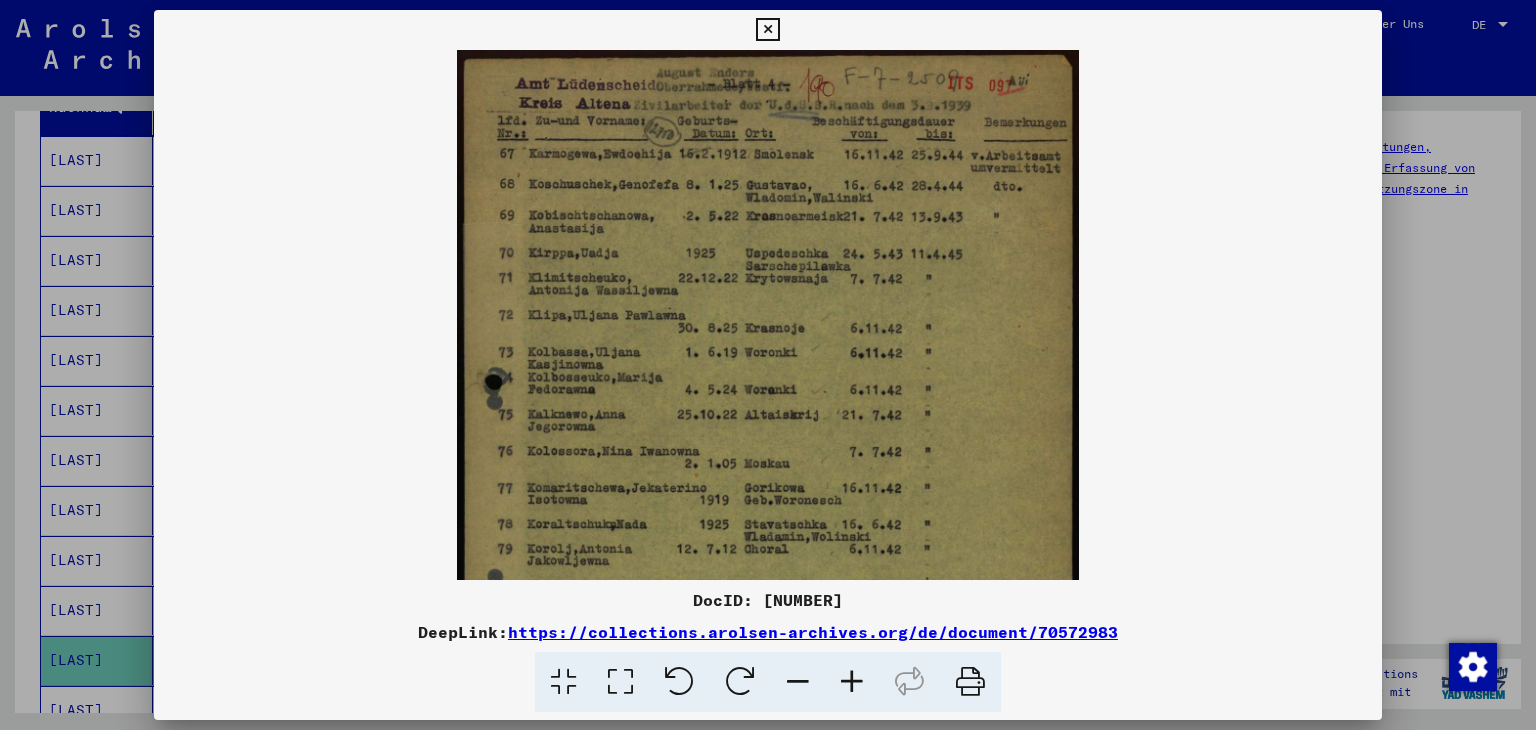 click at bounding box center [852, 682] 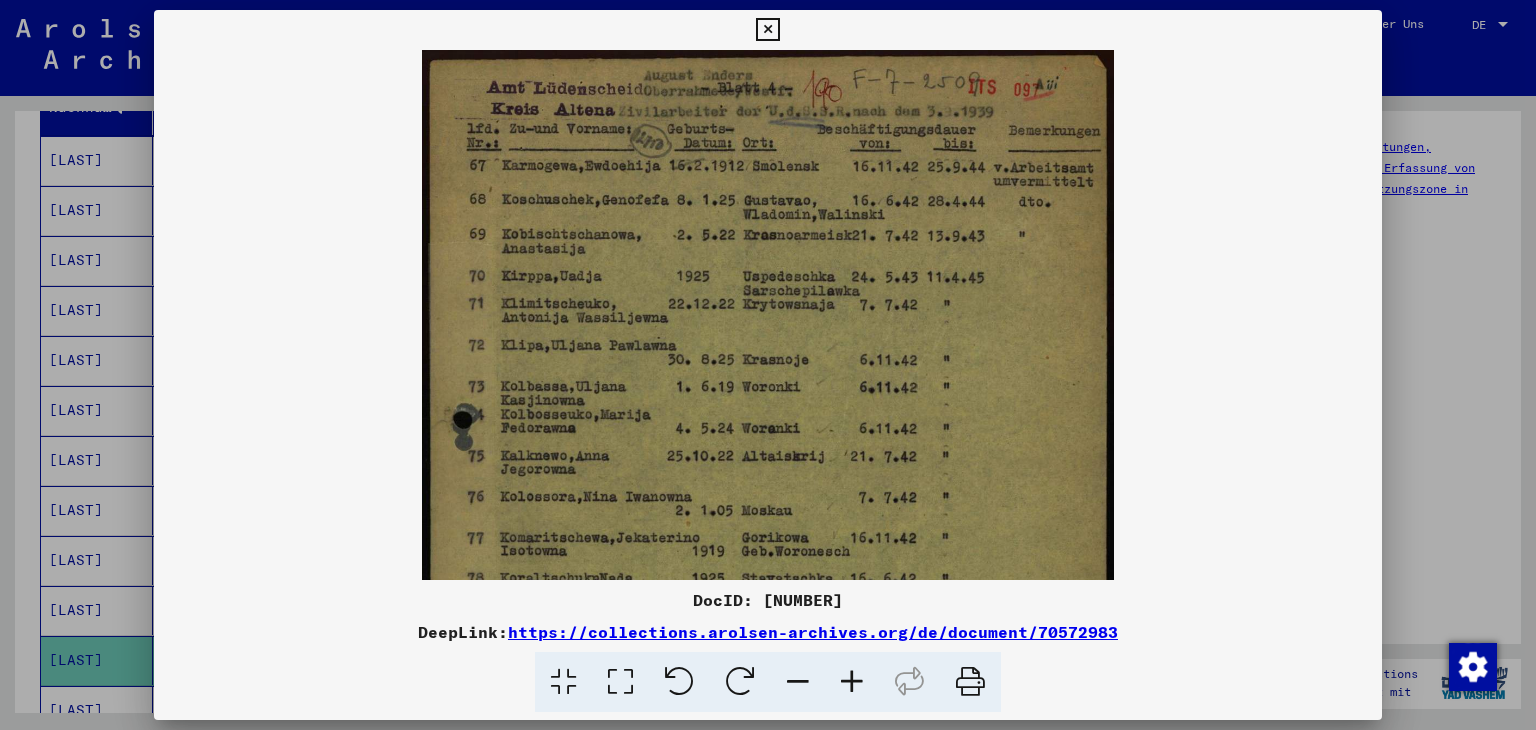 click at bounding box center (852, 682) 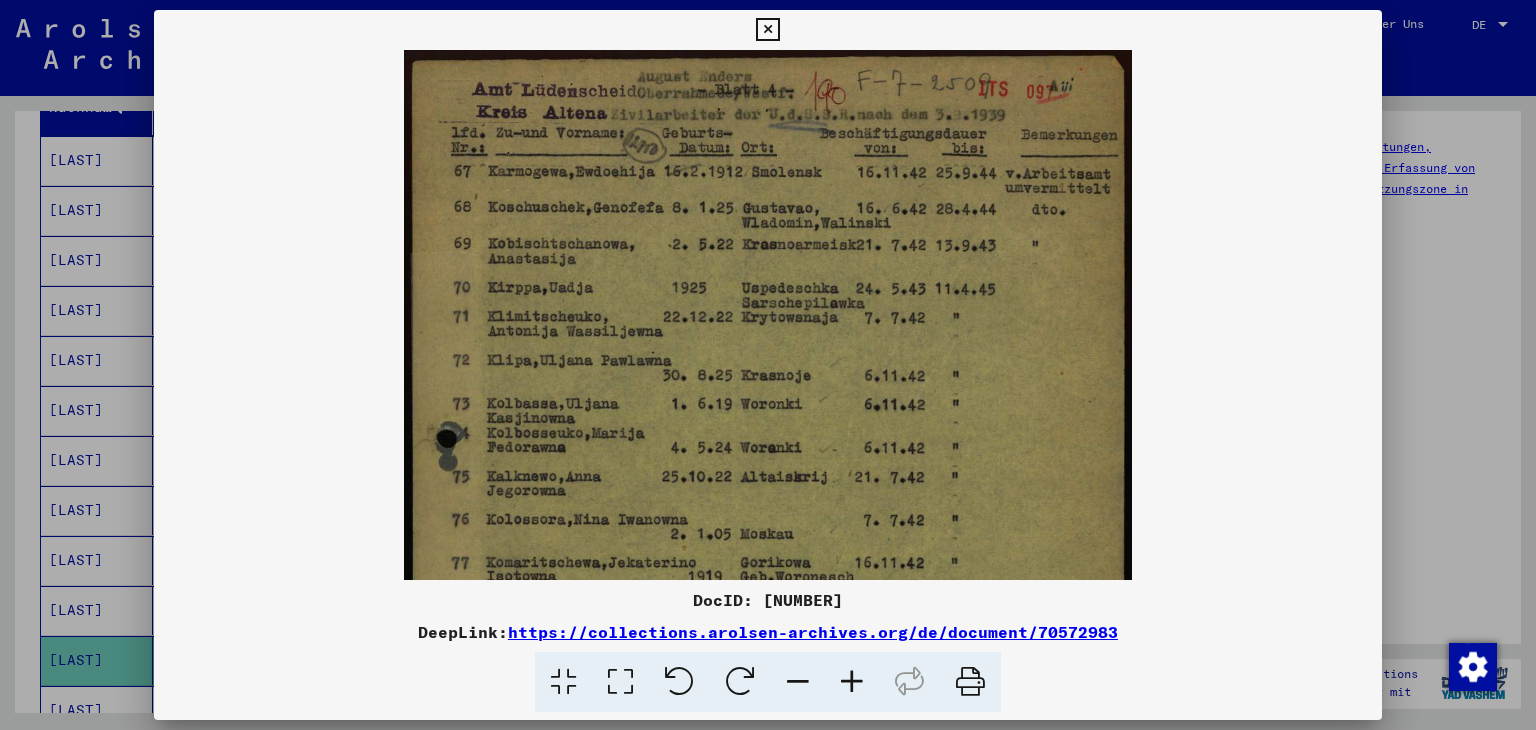 click at bounding box center [852, 682] 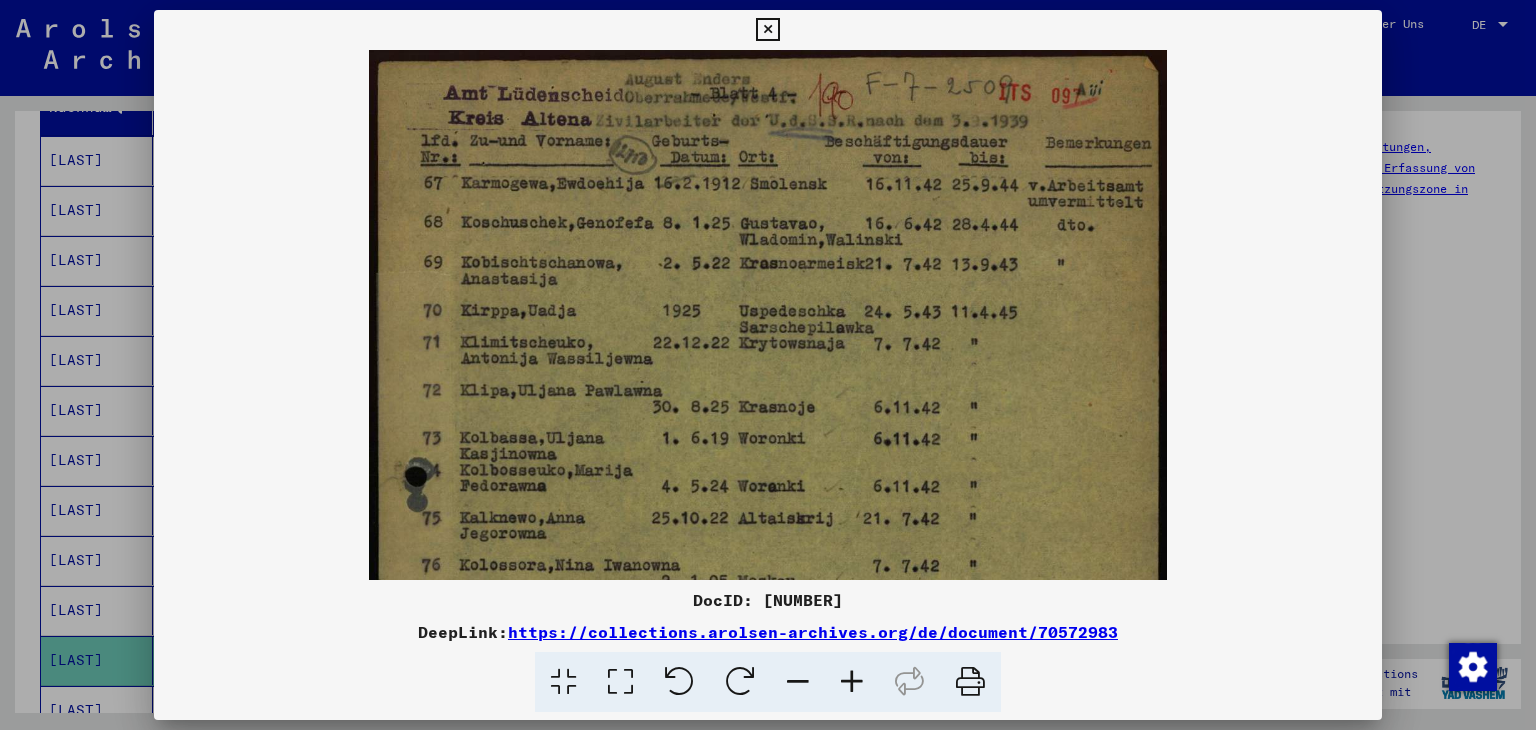 click at bounding box center [852, 682] 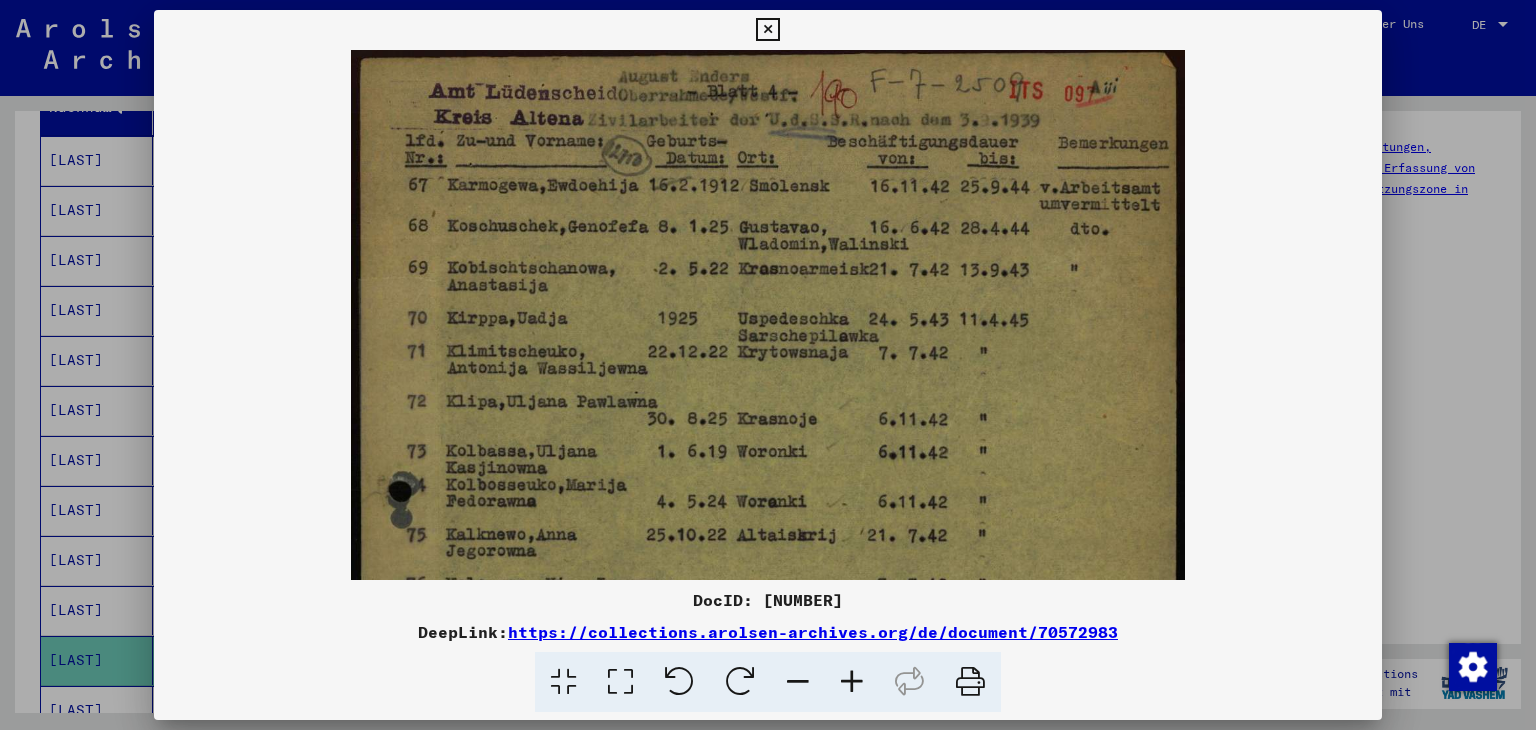 scroll, scrollTop: 4, scrollLeft: 0, axis: vertical 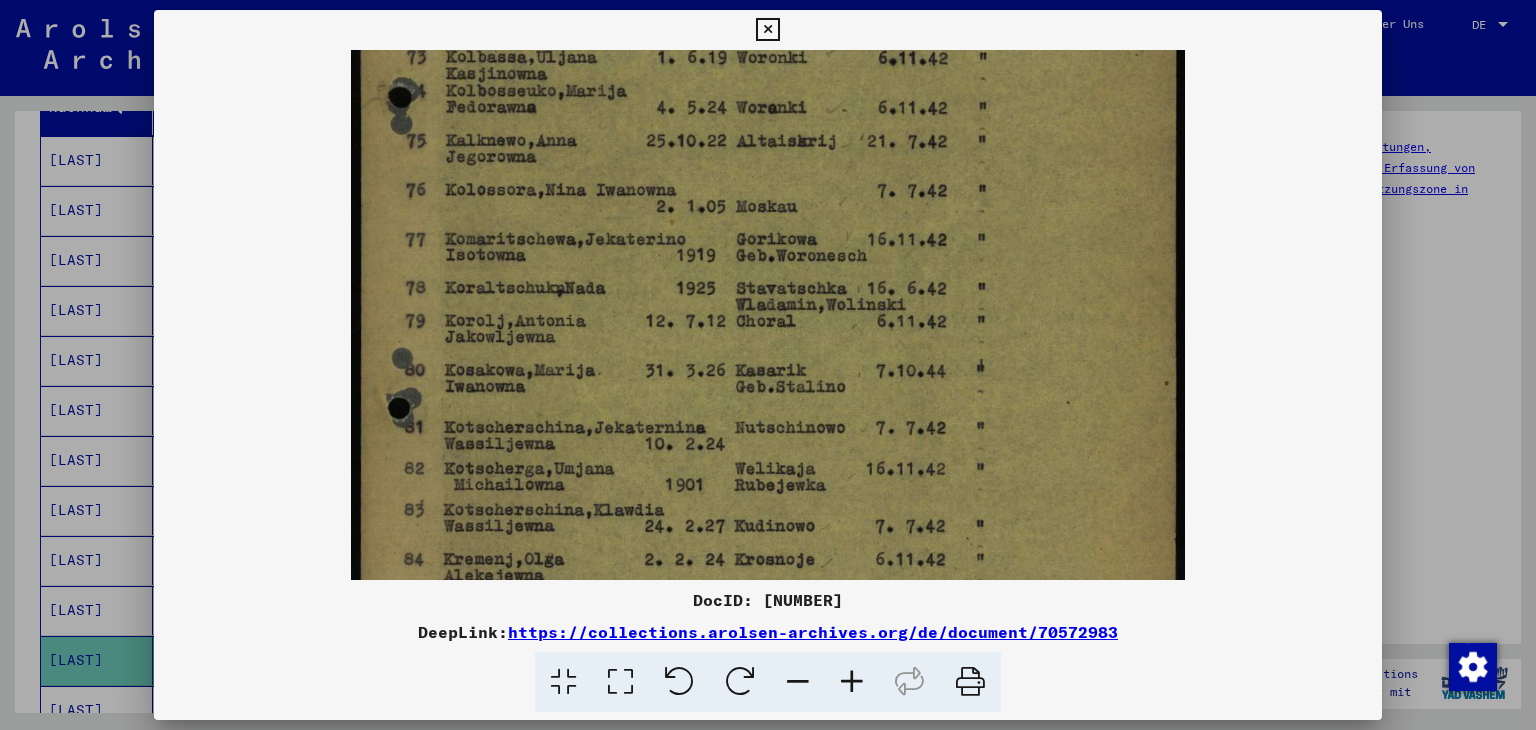 drag, startPoint x: 980, startPoint y: 482, endPoint x: 1007, endPoint y: 92, distance: 390.9335 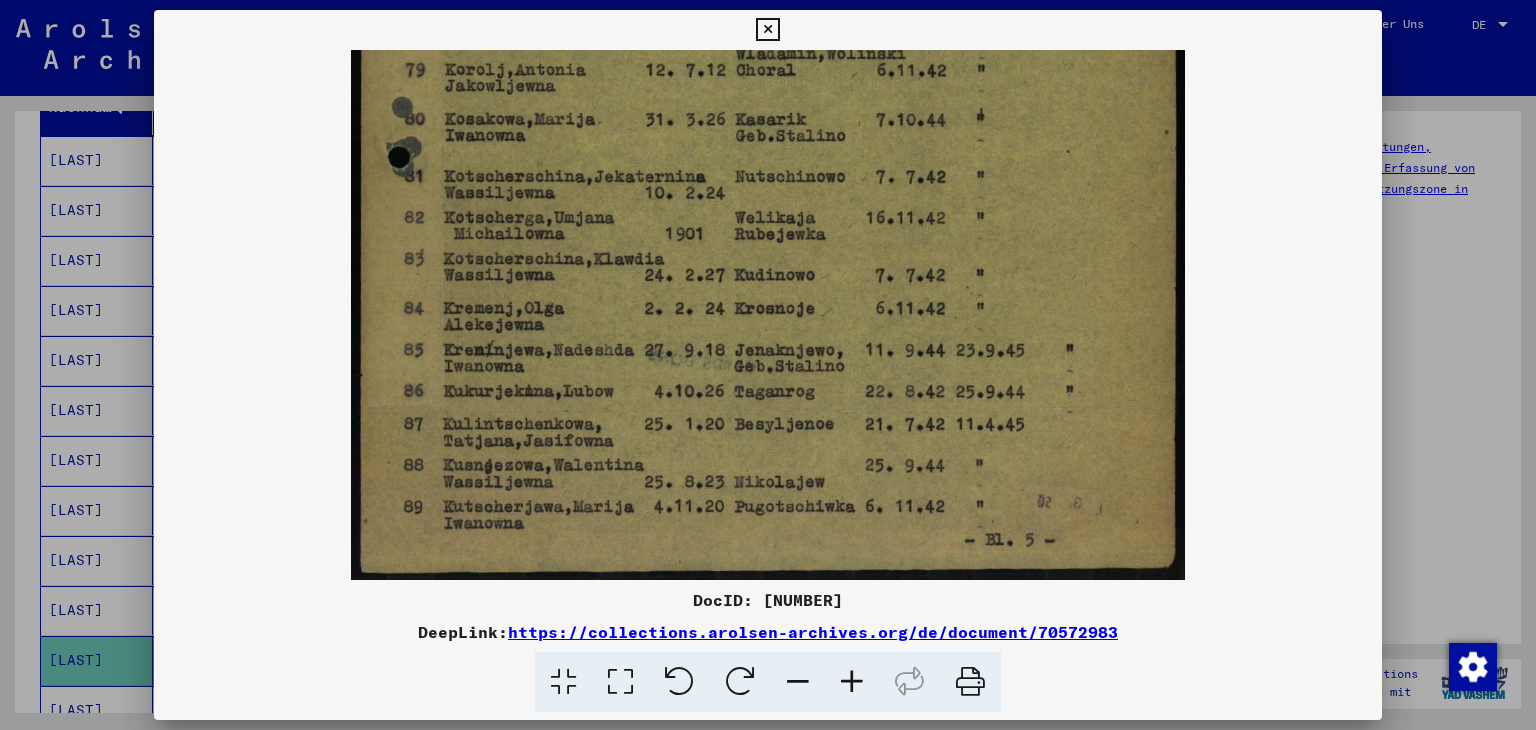 drag, startPoint x: 762, startPoint y: 365, endPoint x: 793, endPoint y: 55, distance: 311.54614 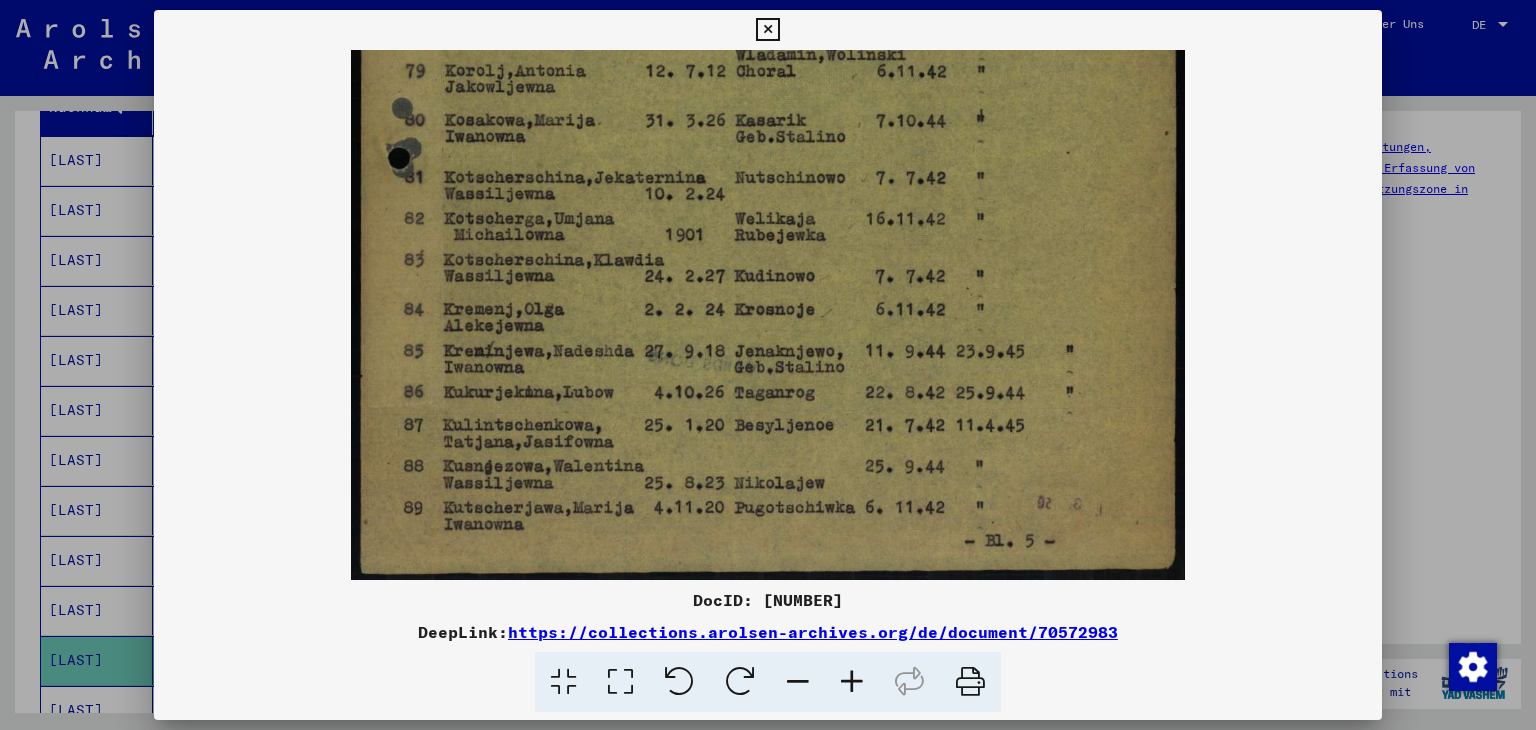 click at bounding box center [768, 365] 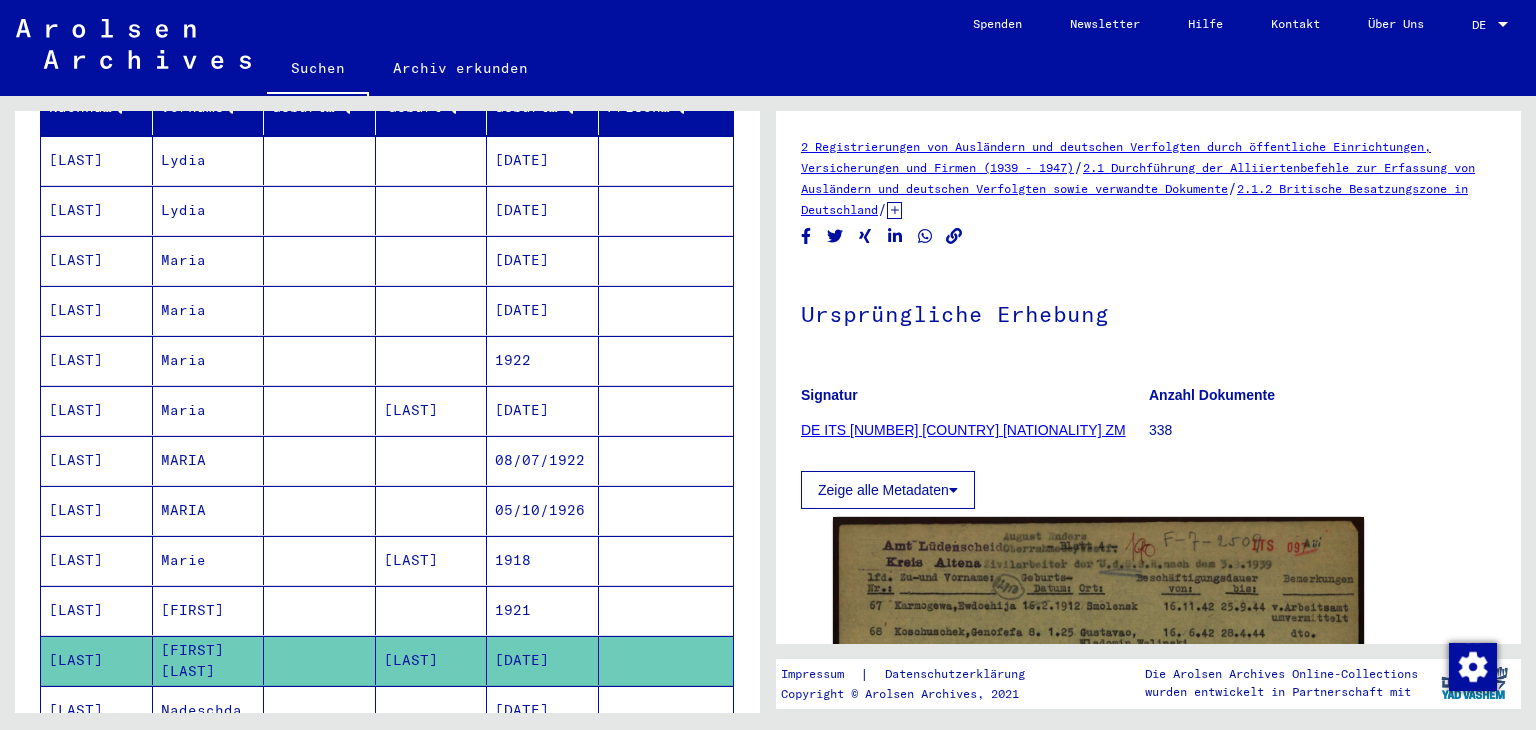 click on "1921" at bounding box center (543, 660) 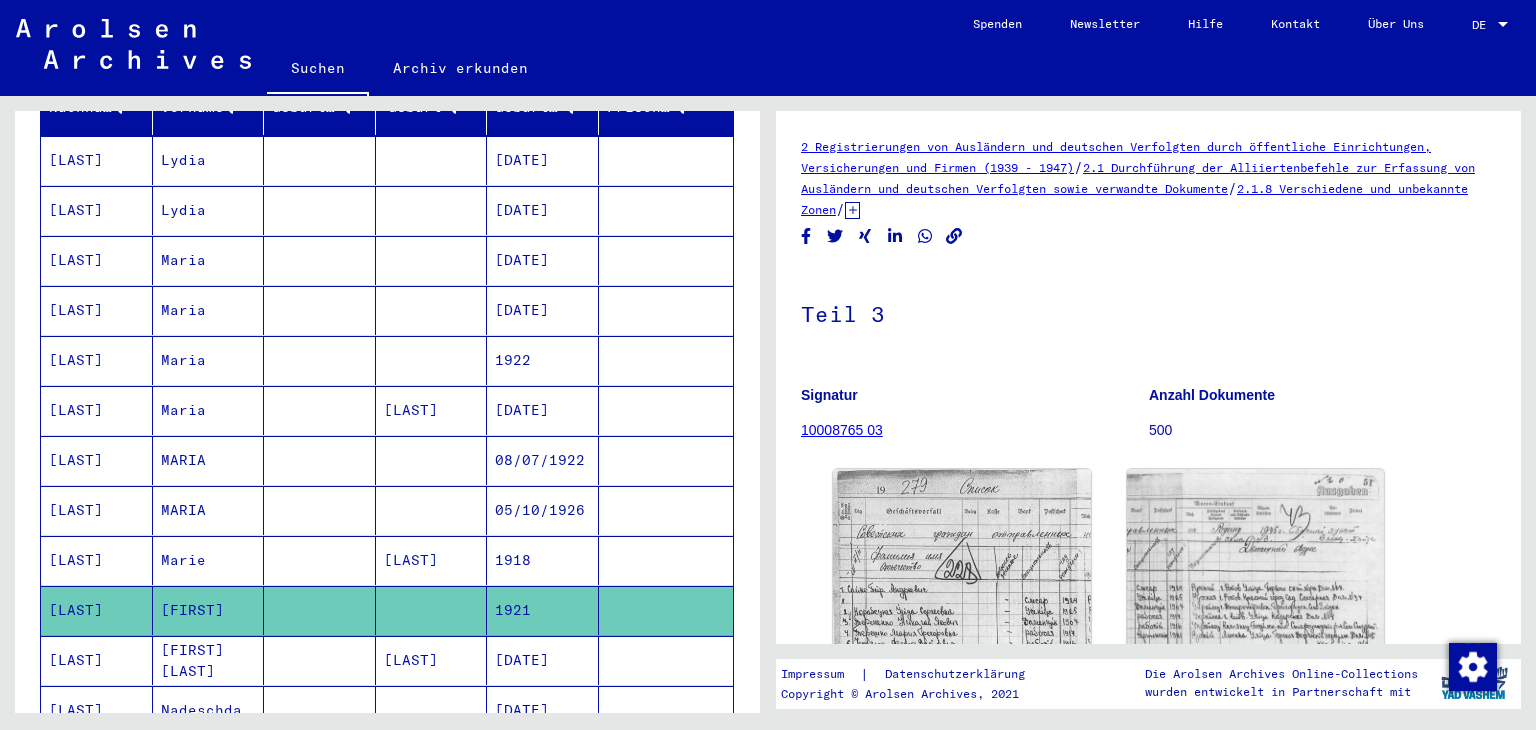 scroll, scrollTop: 0, scrollLeft: 0, axis: both 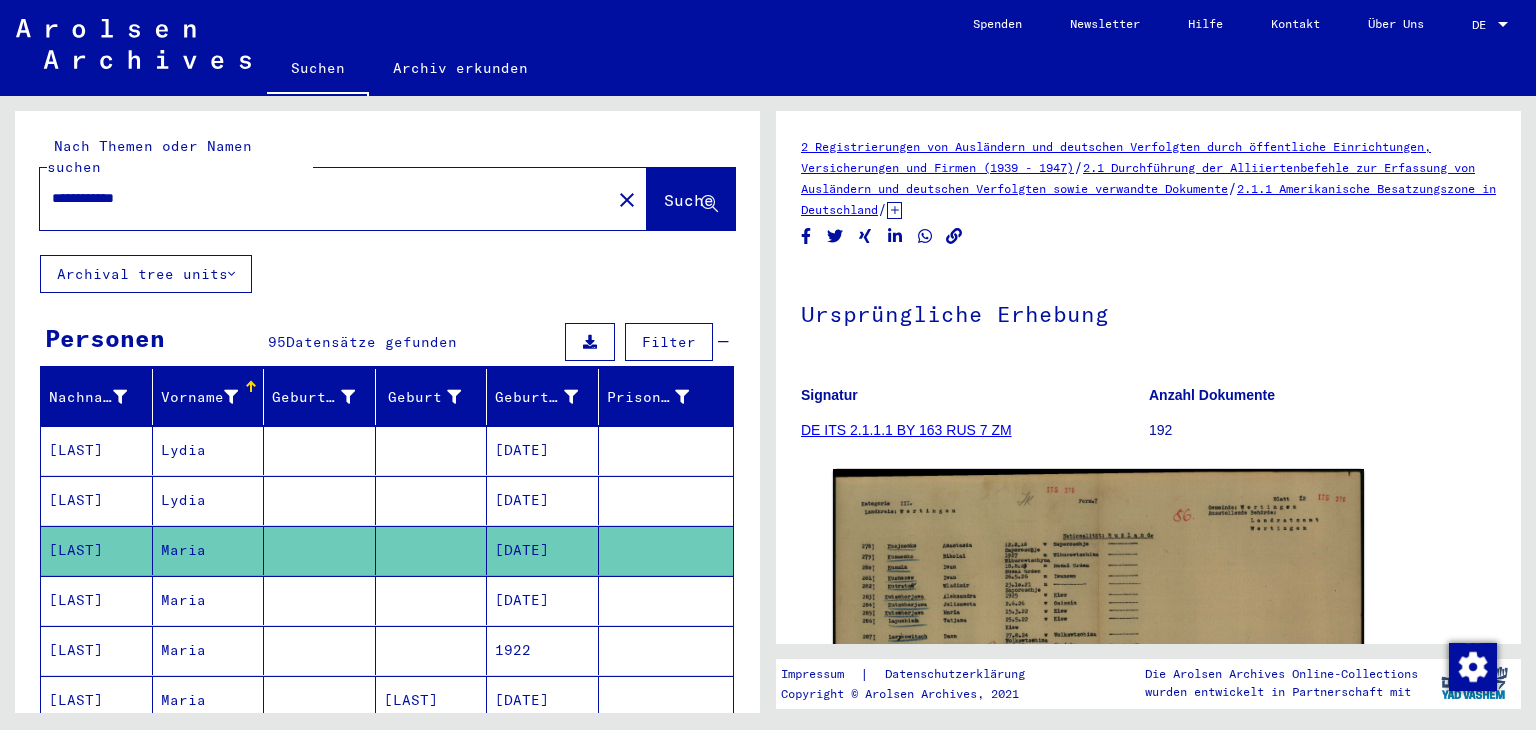 click on "**********" at bounding box center (325, 198) 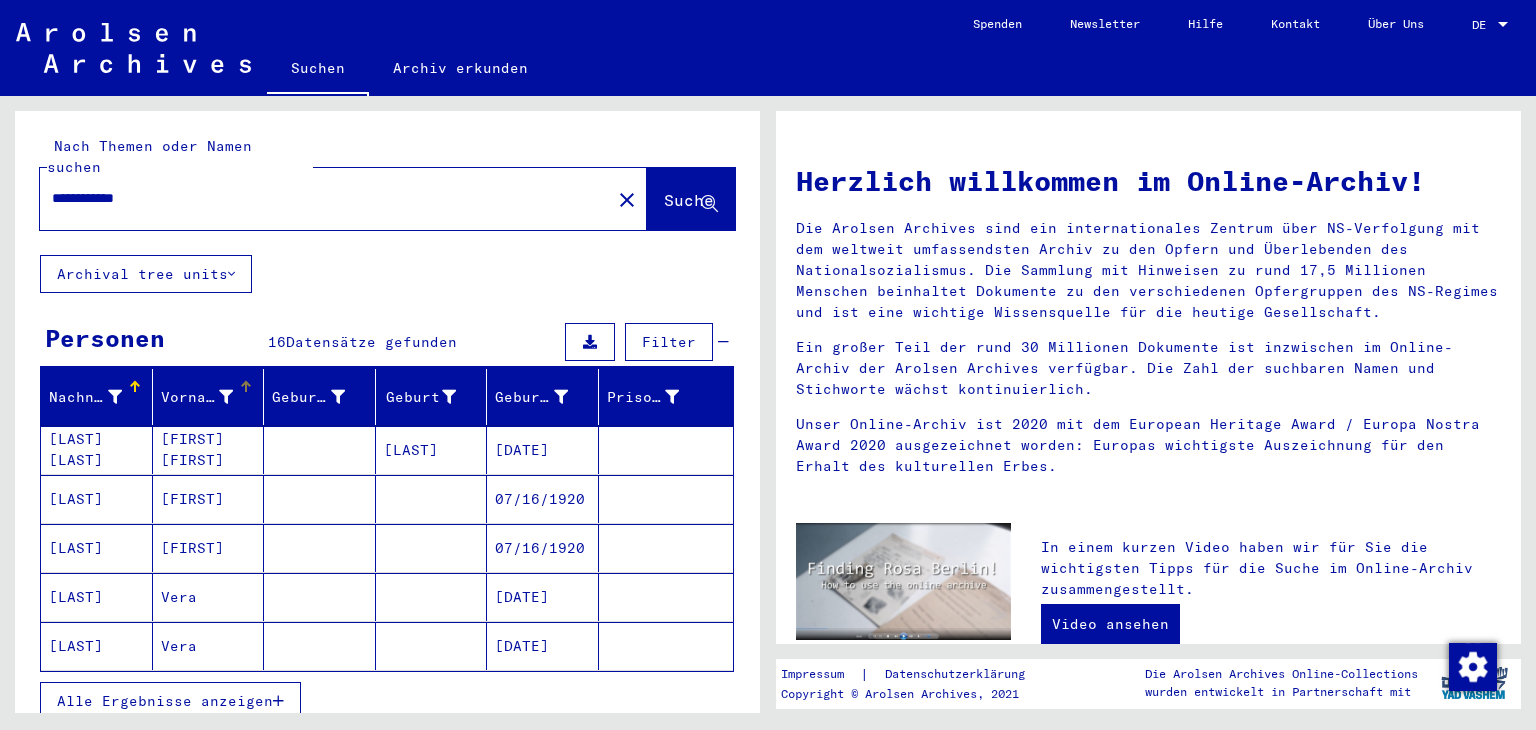 click on "Vorname" at bounding box center [197, 397] 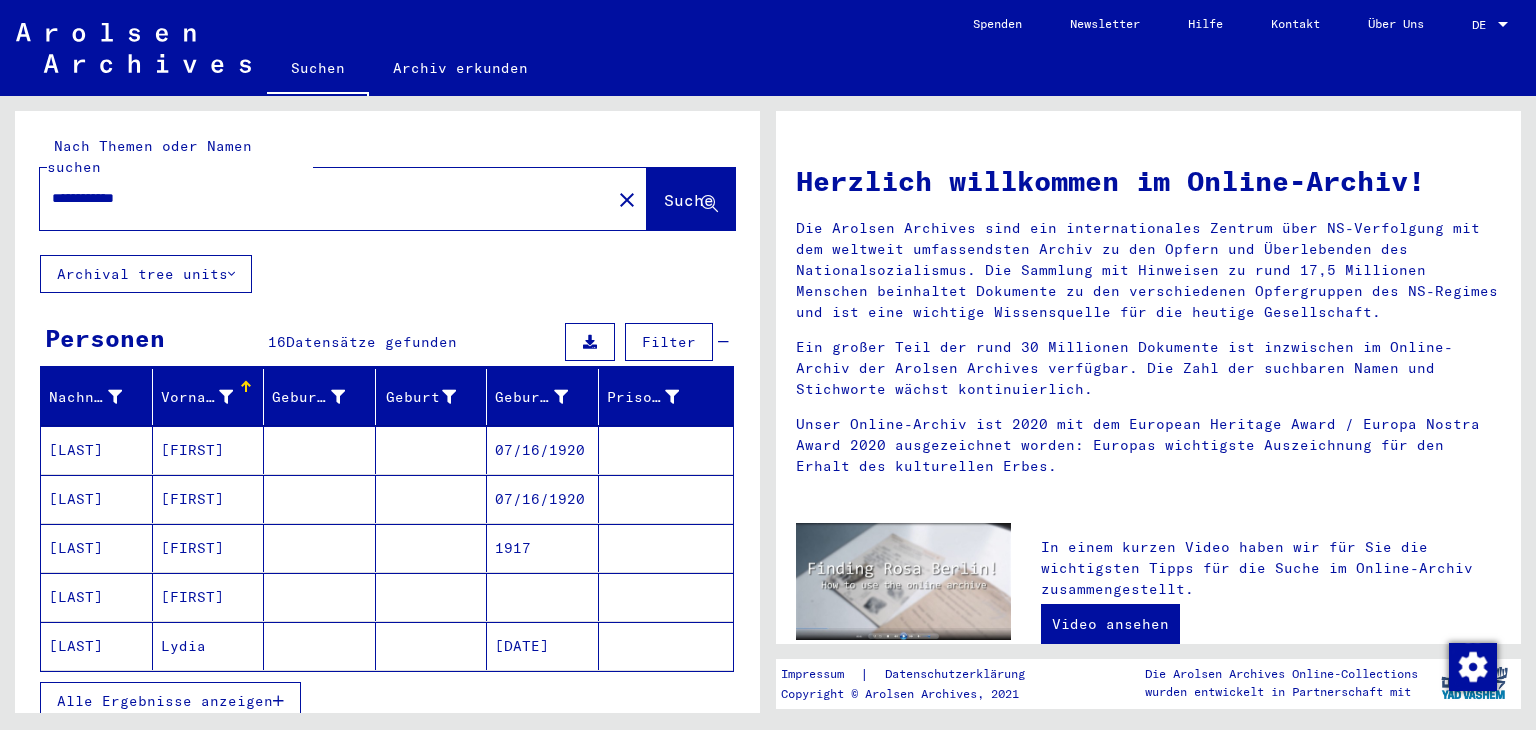 click on "Alle Ergebnisse anzeigen" at bounding box center [165, 701] 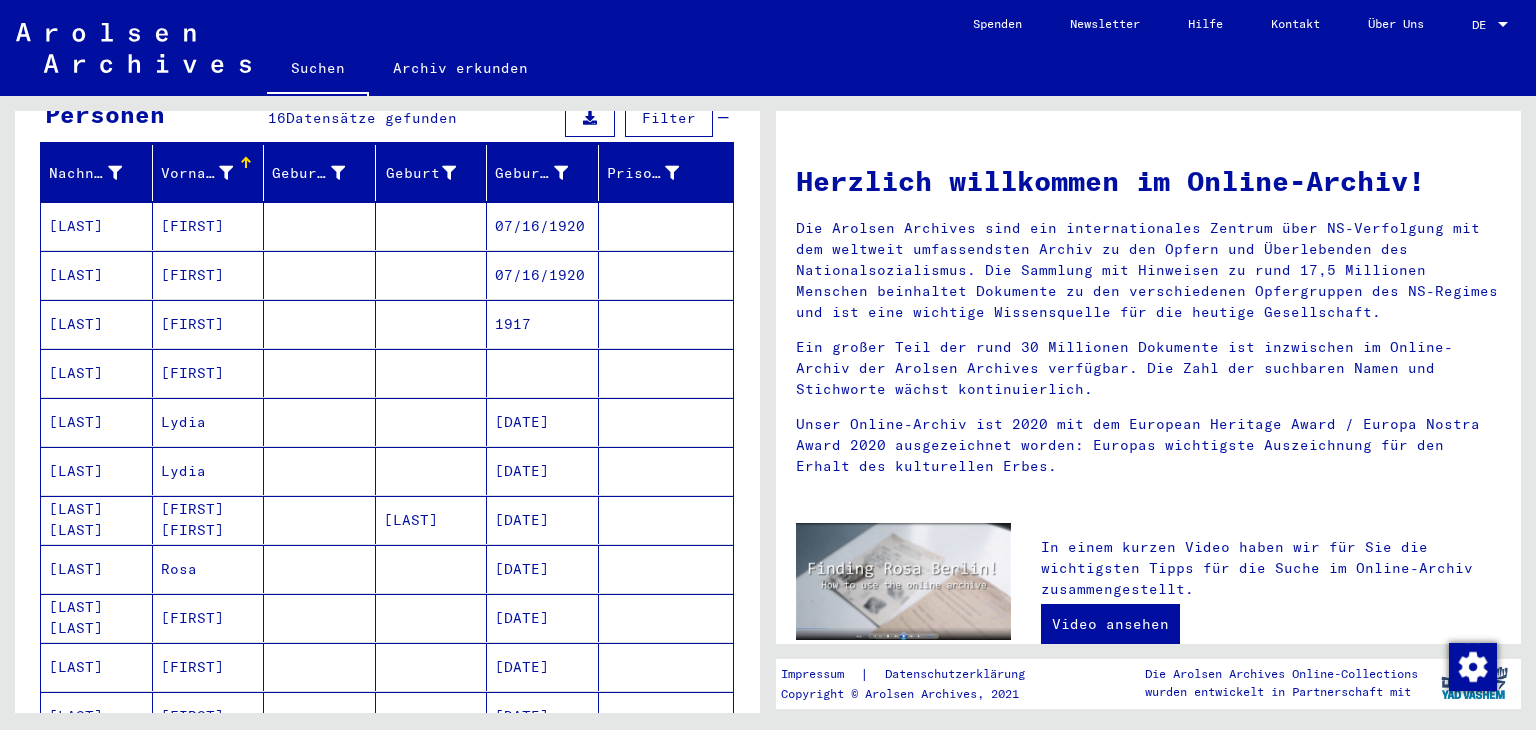 scroll, scrollTop: 0, scrollLeft: 0, axis: both 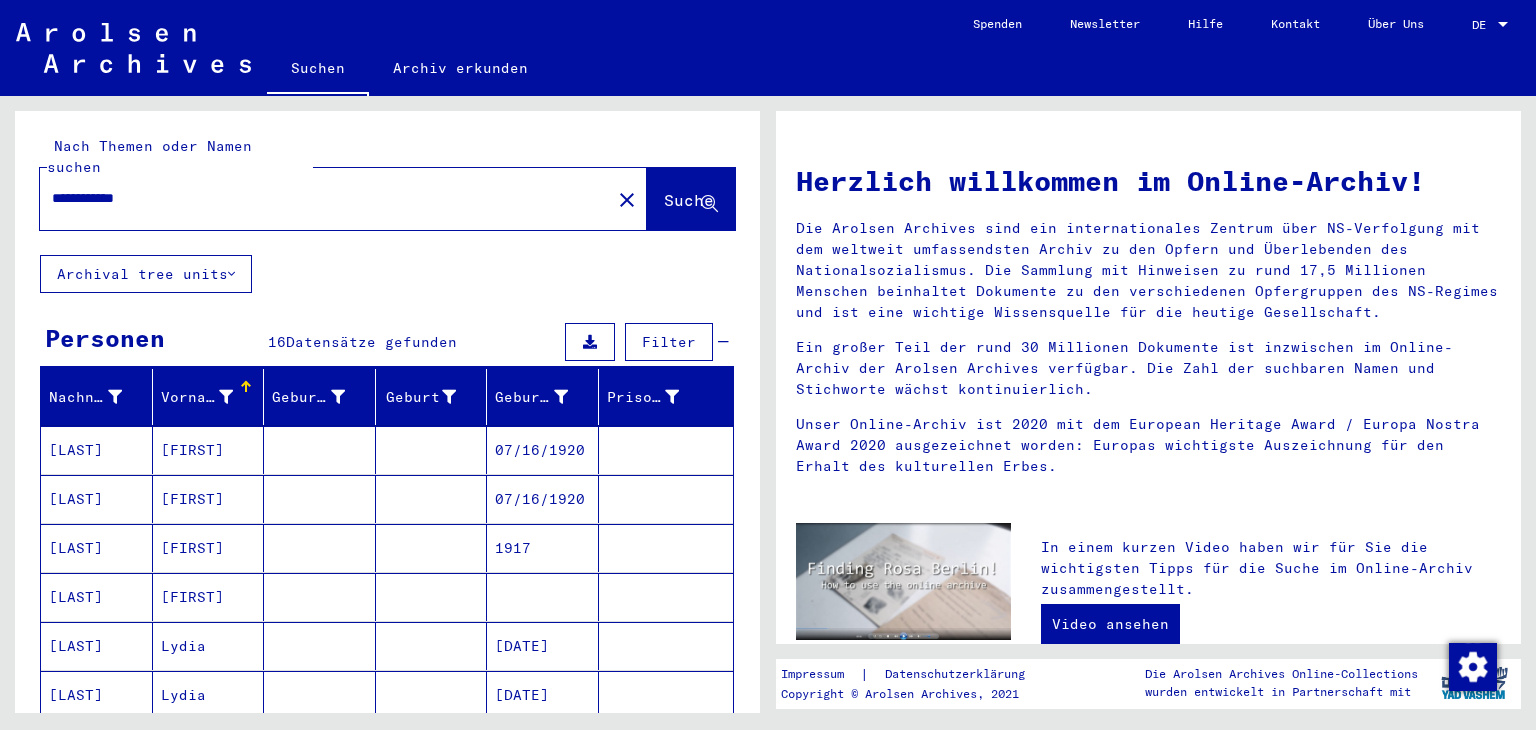 click on "**********" at bounding box center [319, 198] 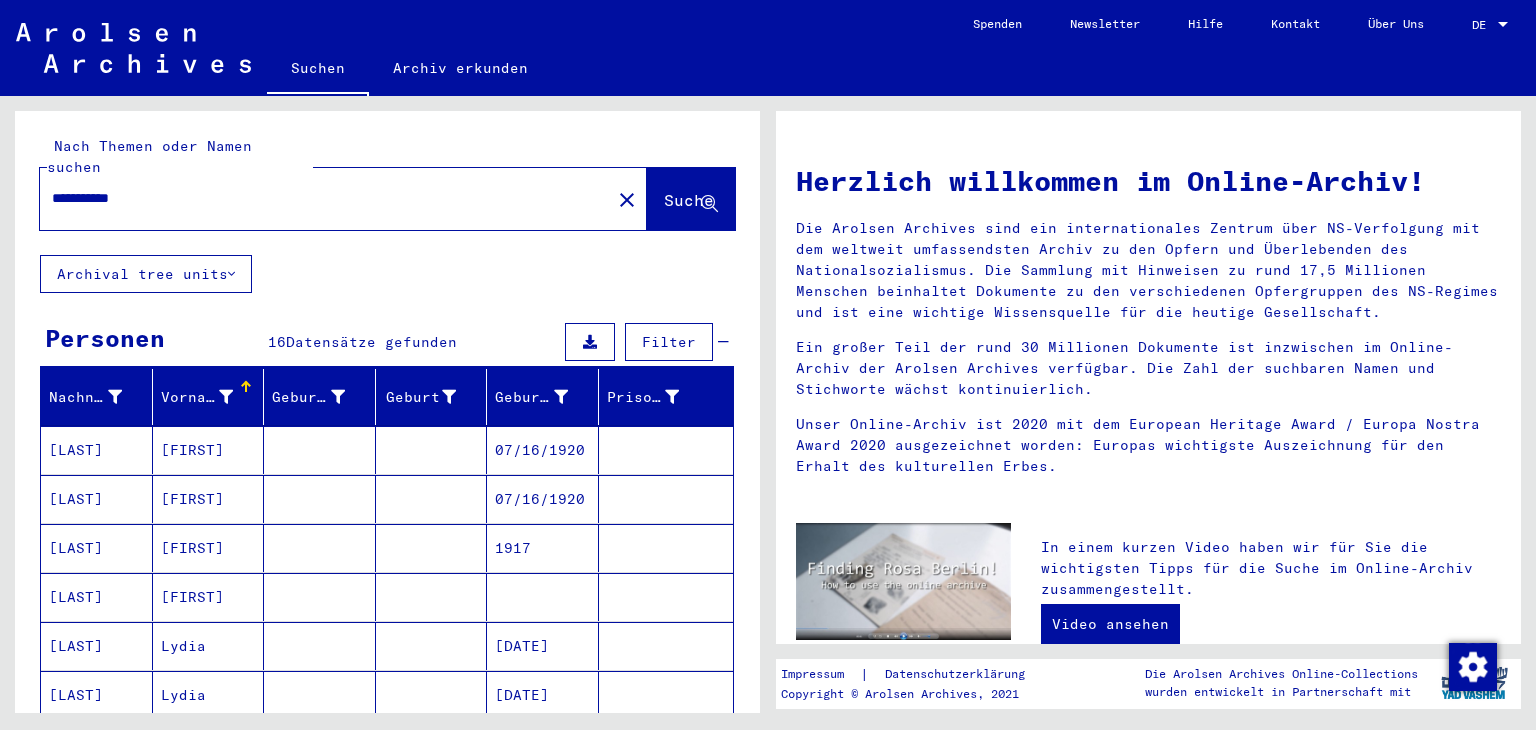 type on "**********" 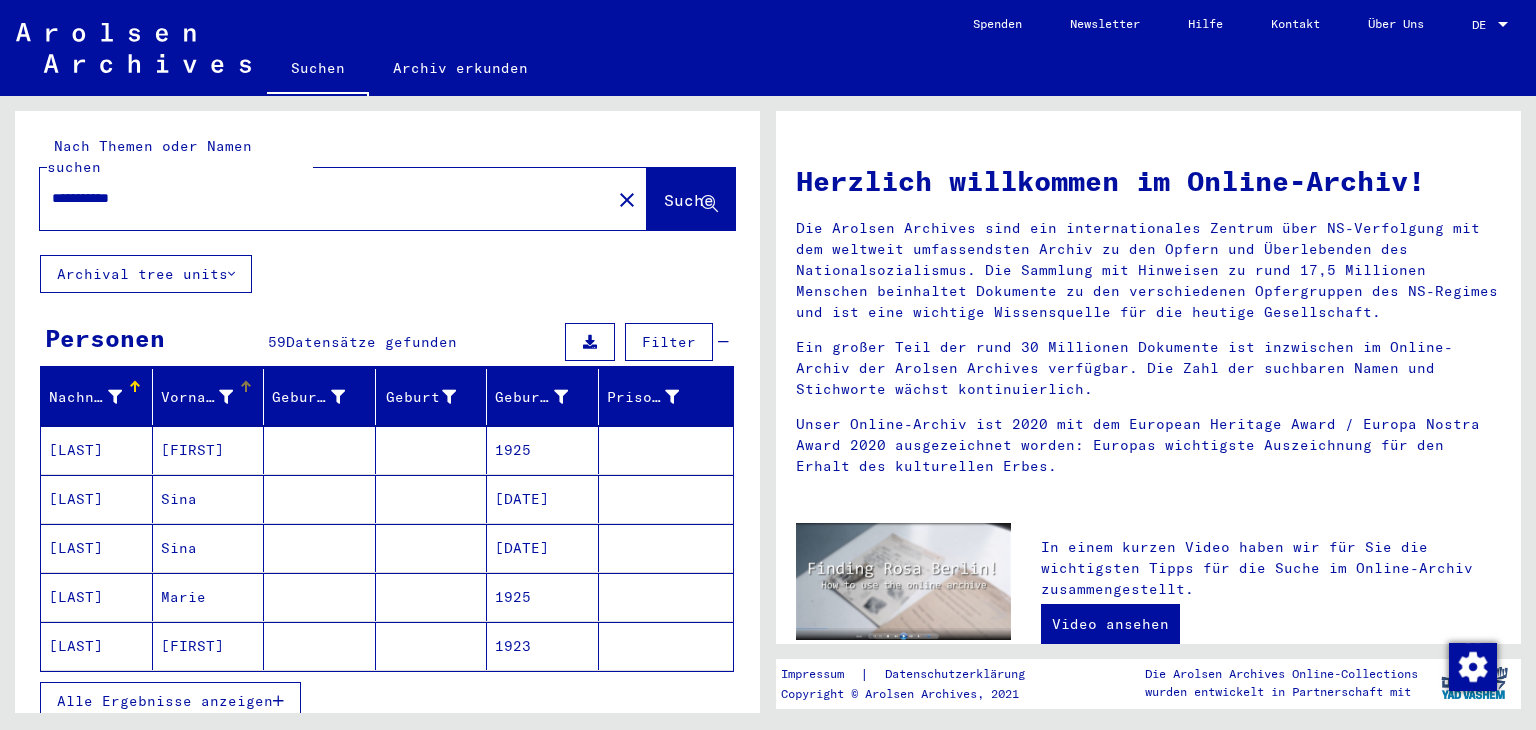 click on "Vorname" at bounding box center (197, 397) 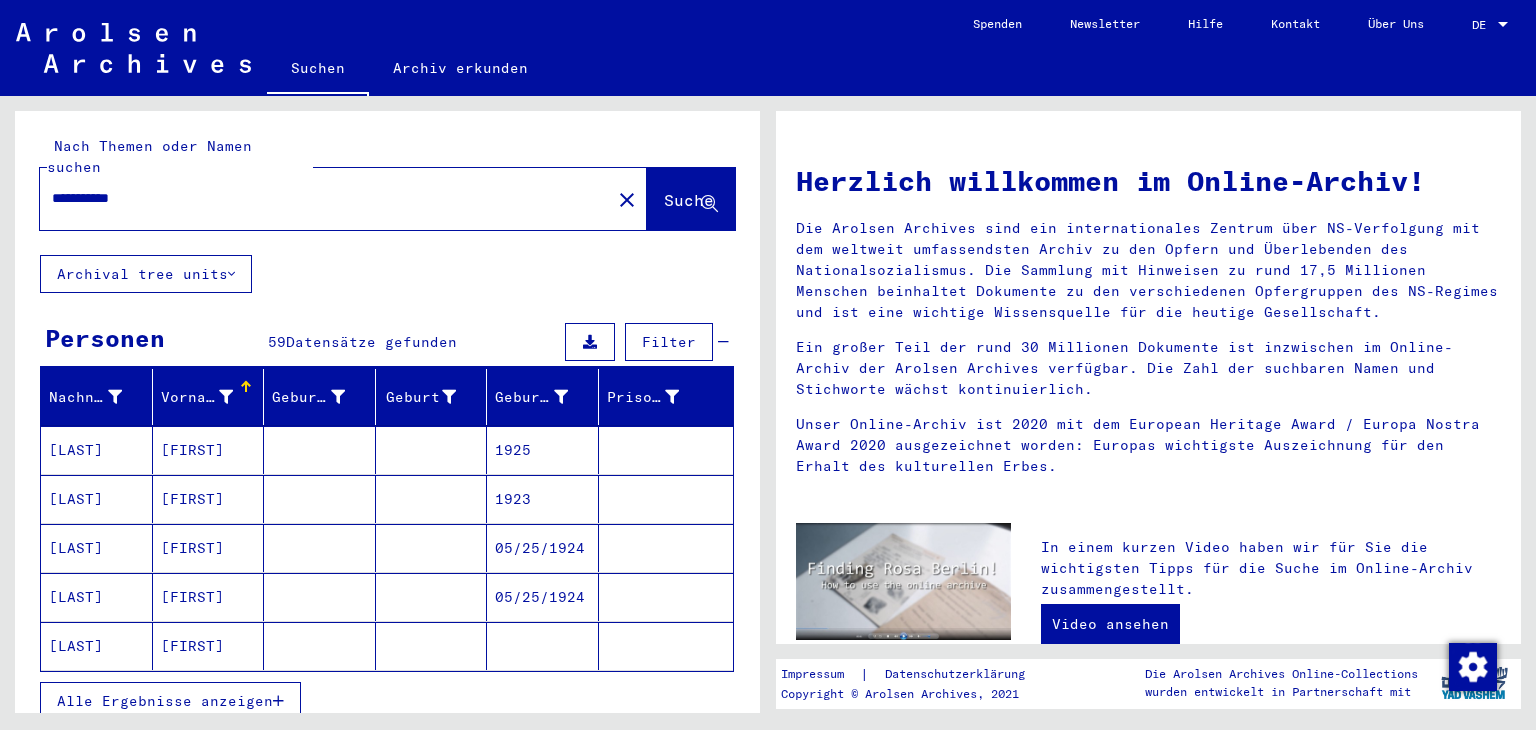 click on "Alle Ergebnisse anzeigen" at bounding box center [165, 701] 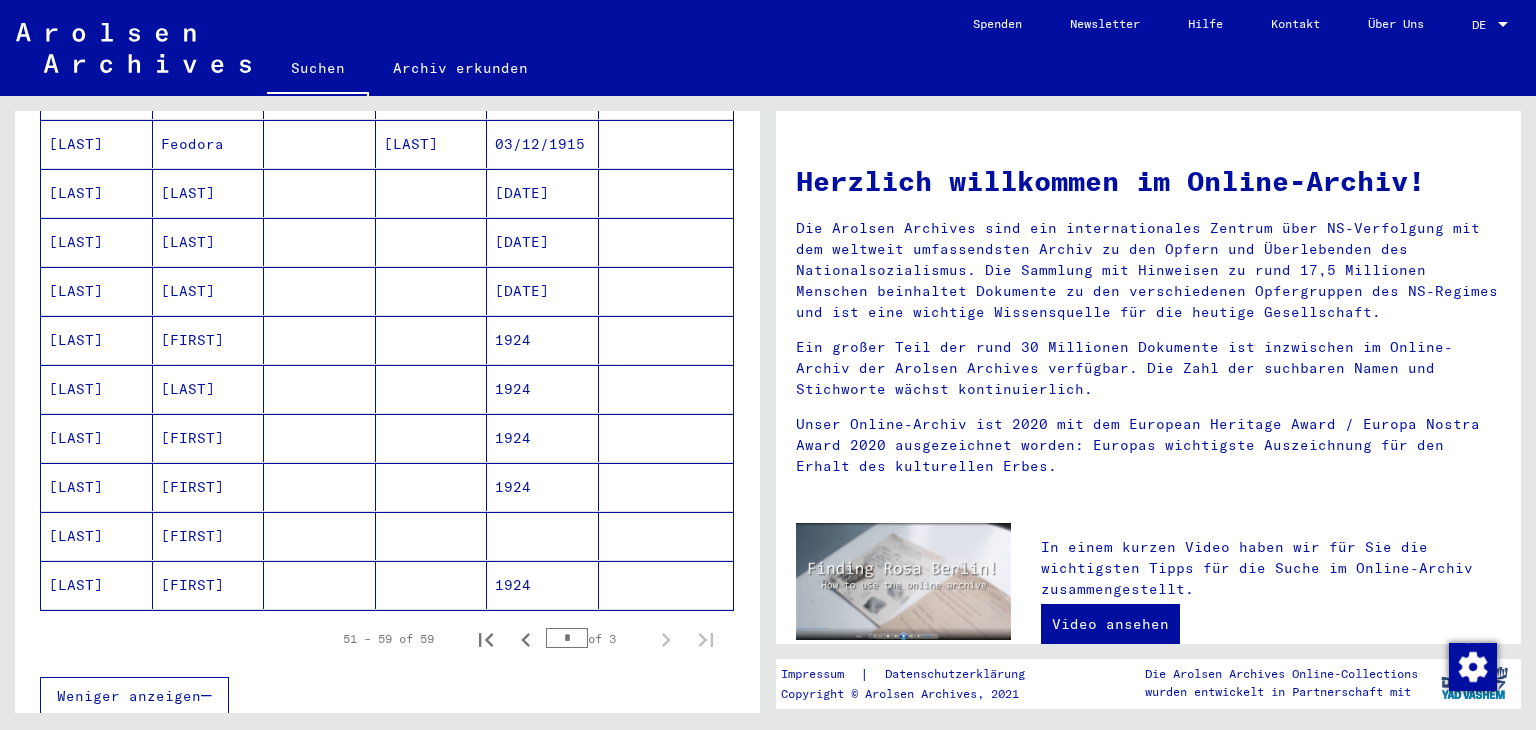 scroll, scrollTop: 1095, scrollLeft: 0, axis: vertical 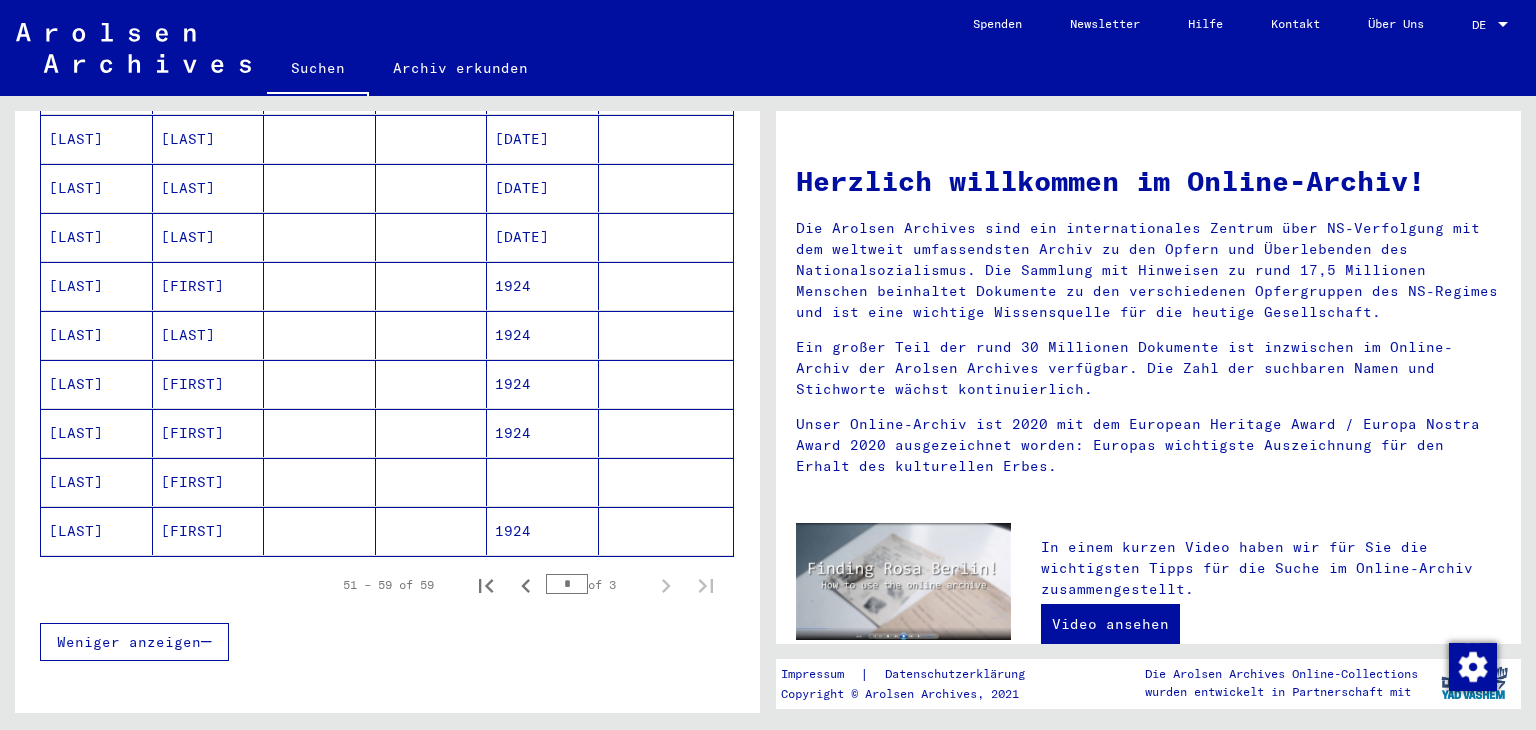 click on "*" at bounding box center (567, 584) 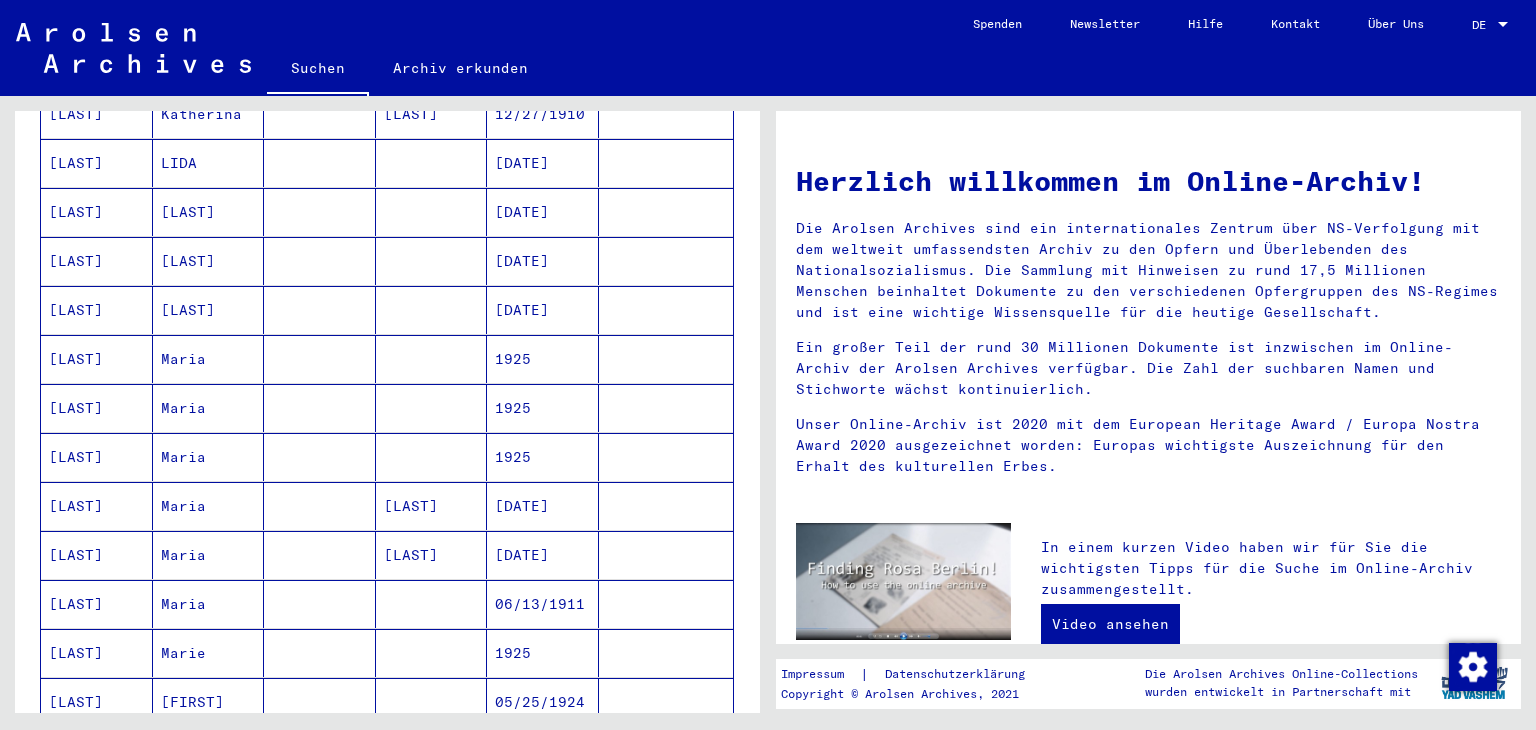 scroll, scrollTop: 682, scrollLeft: 0, axis: vertical 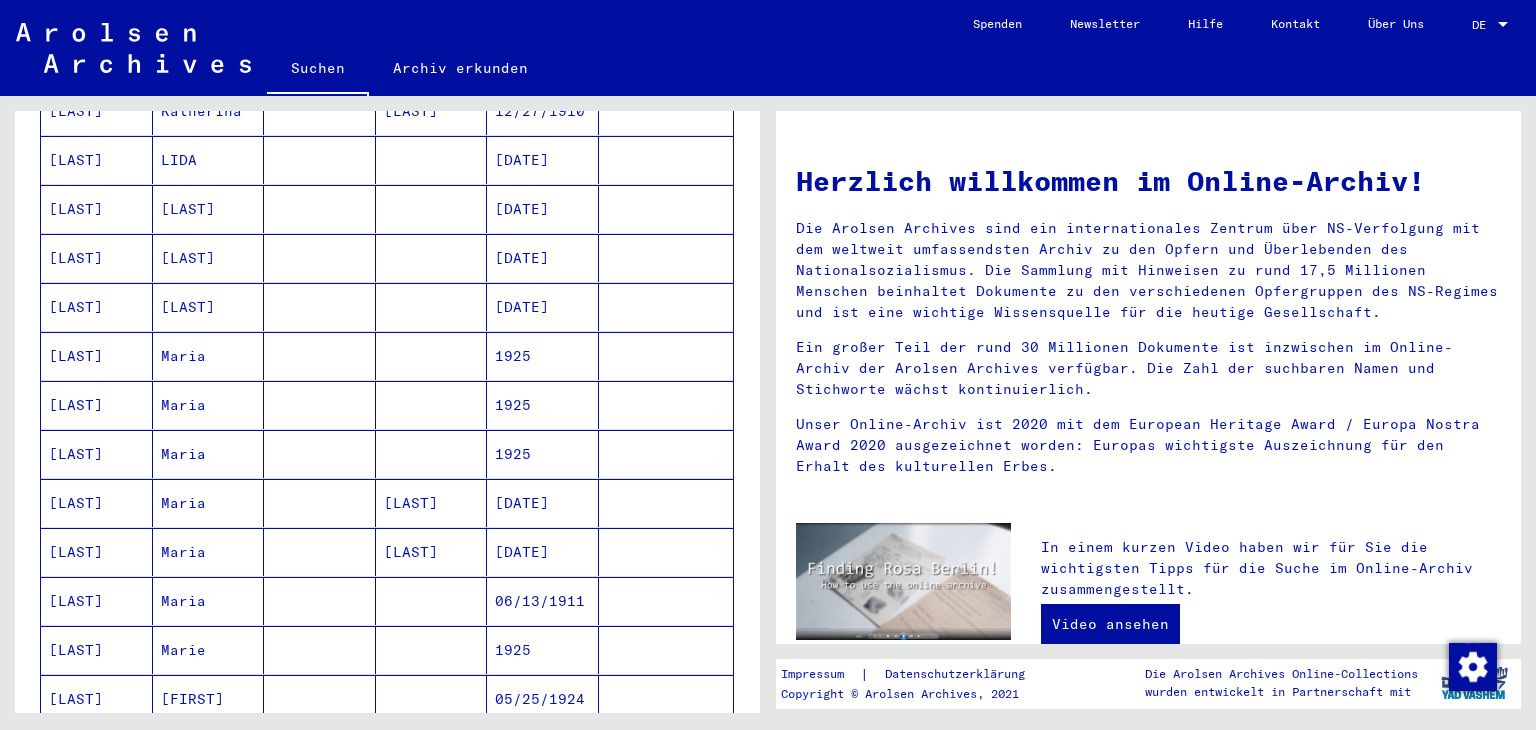 click at bounding box center (666, 405) 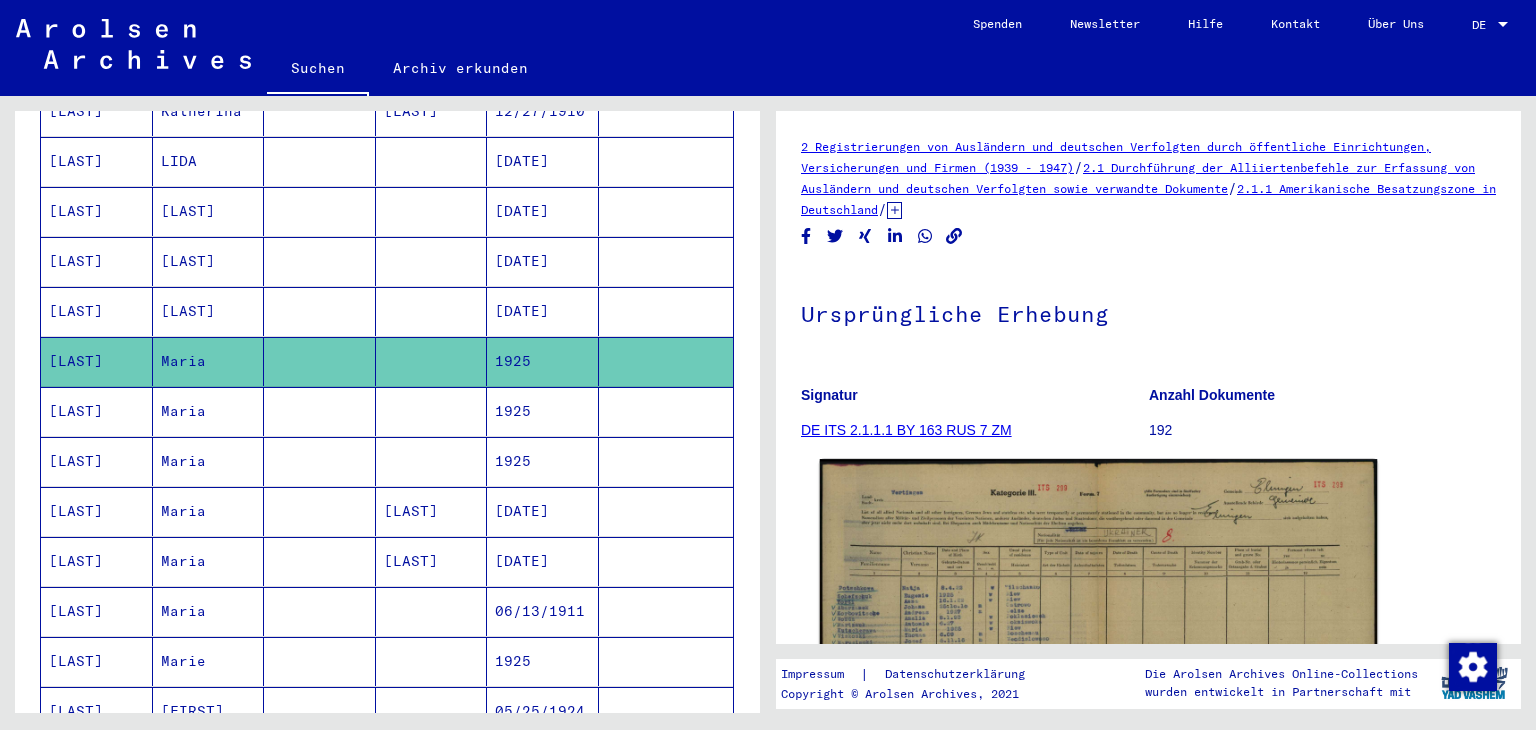 scroll, scrollTop: 0, scrollLeft: 0, axis: both 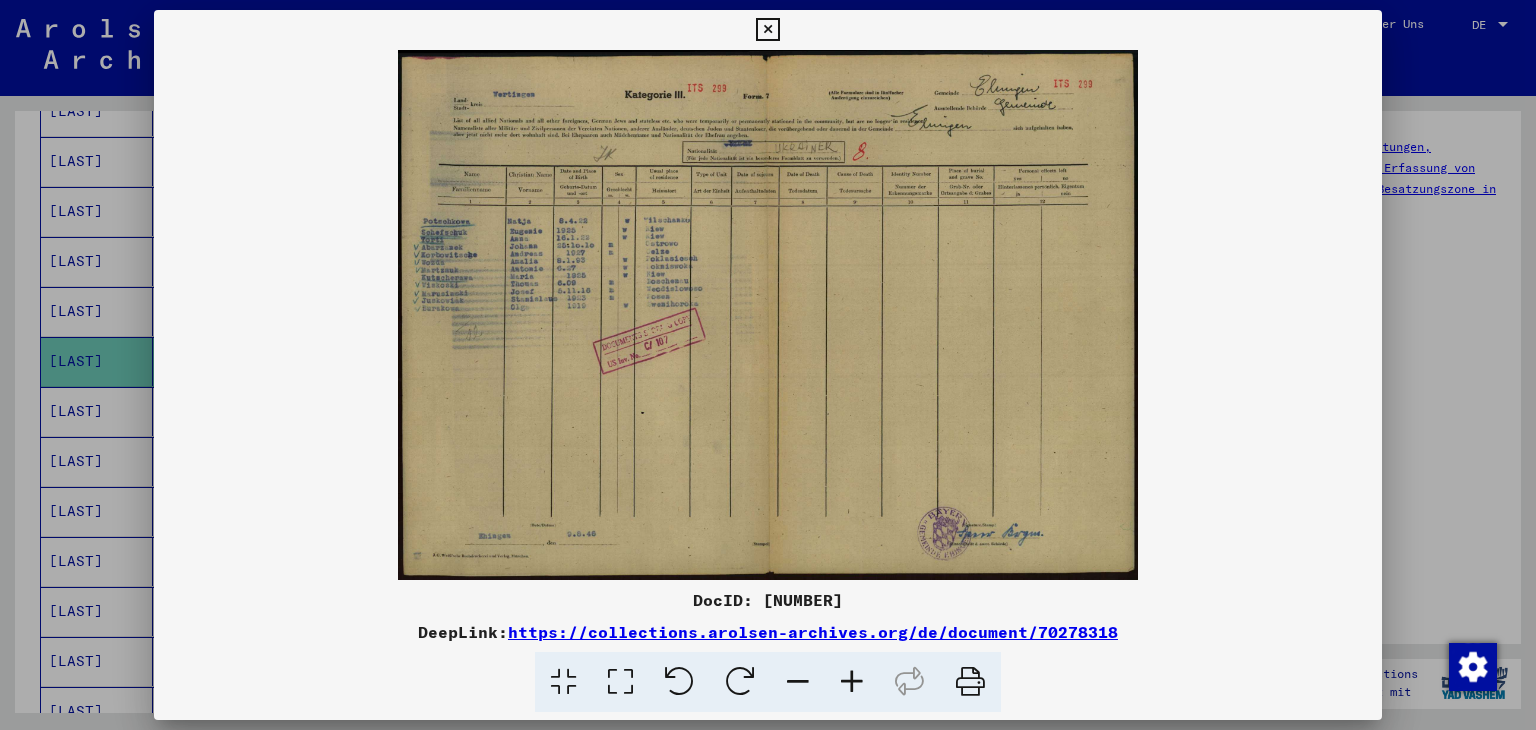 click at bounding box center (852, 682) 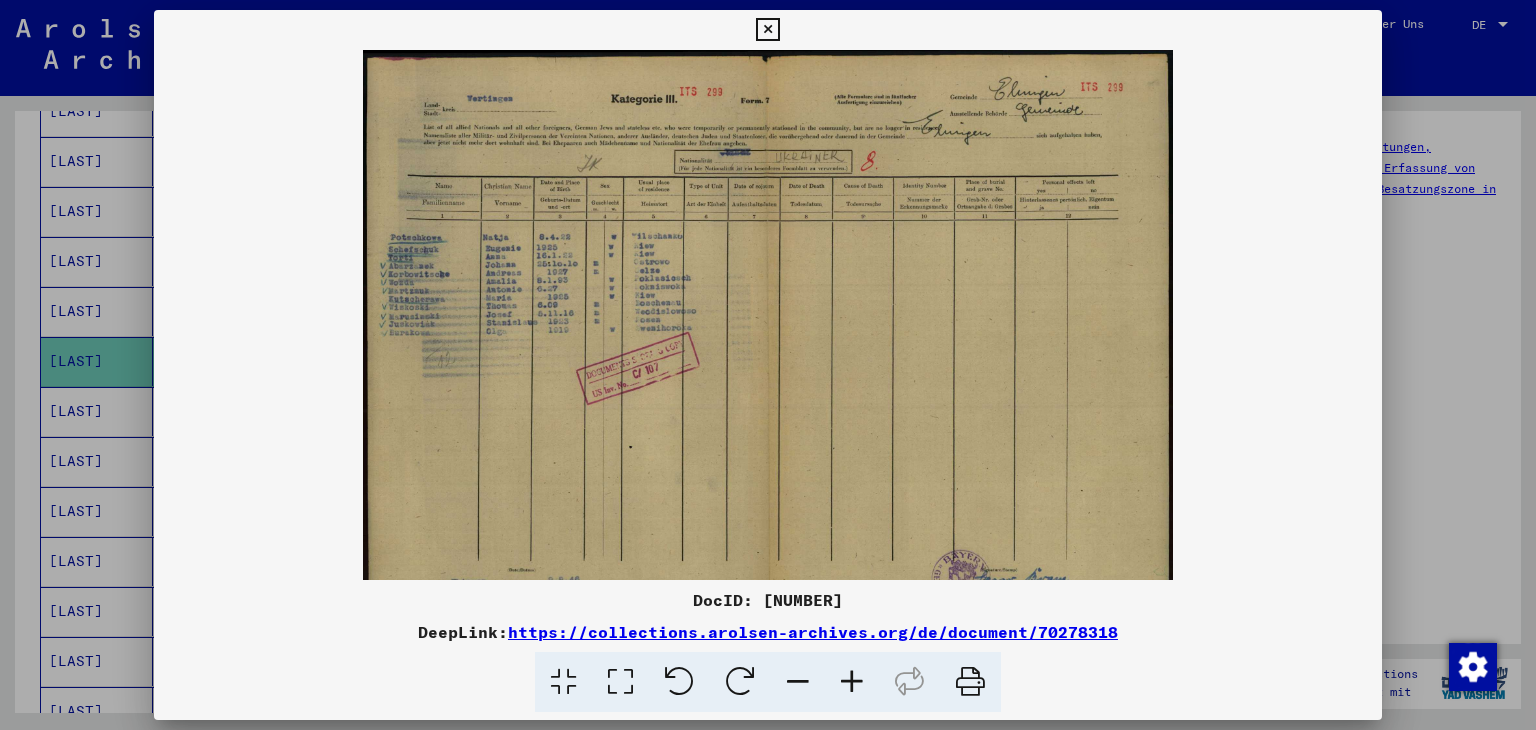 click at bounding box center (852, 682) 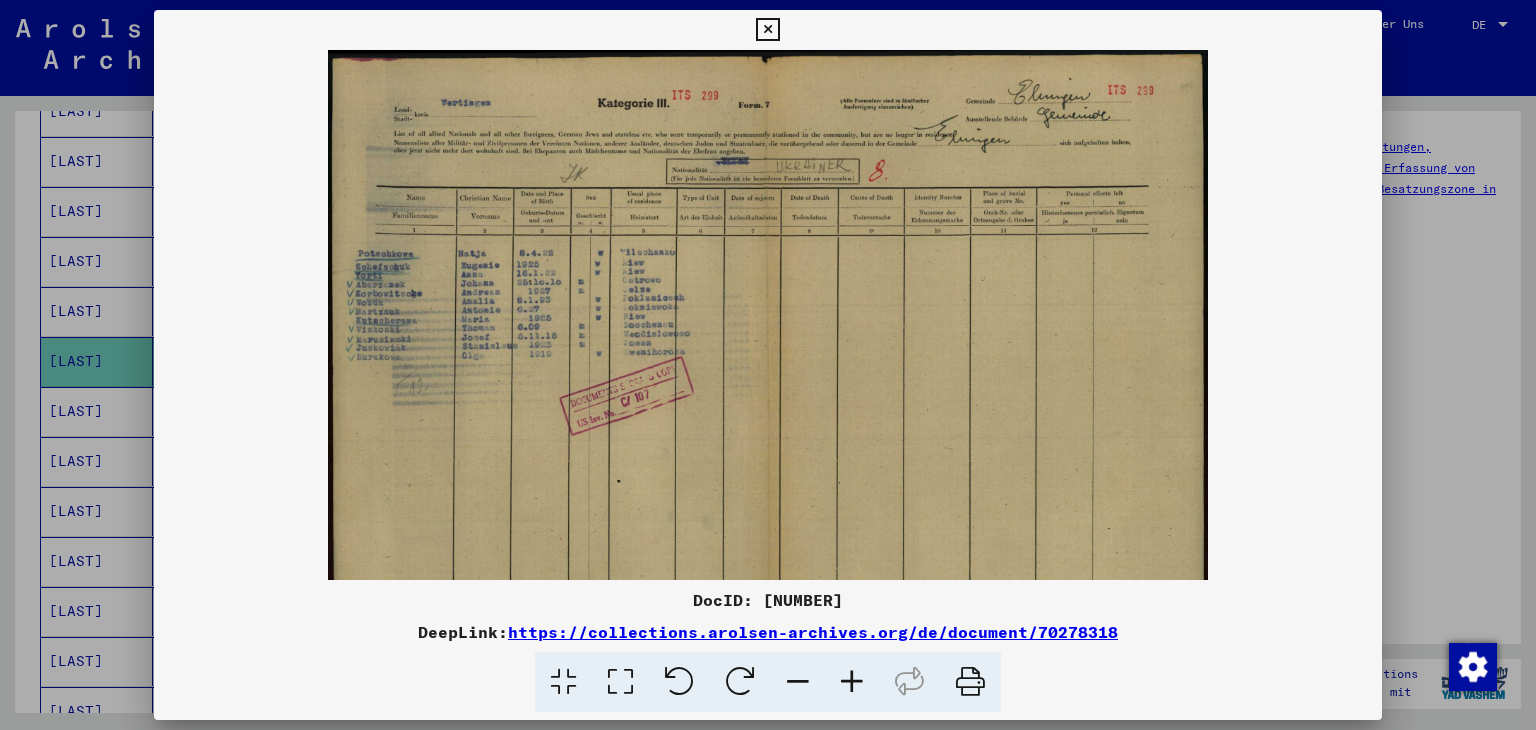 click at bounding box center (852, 682) 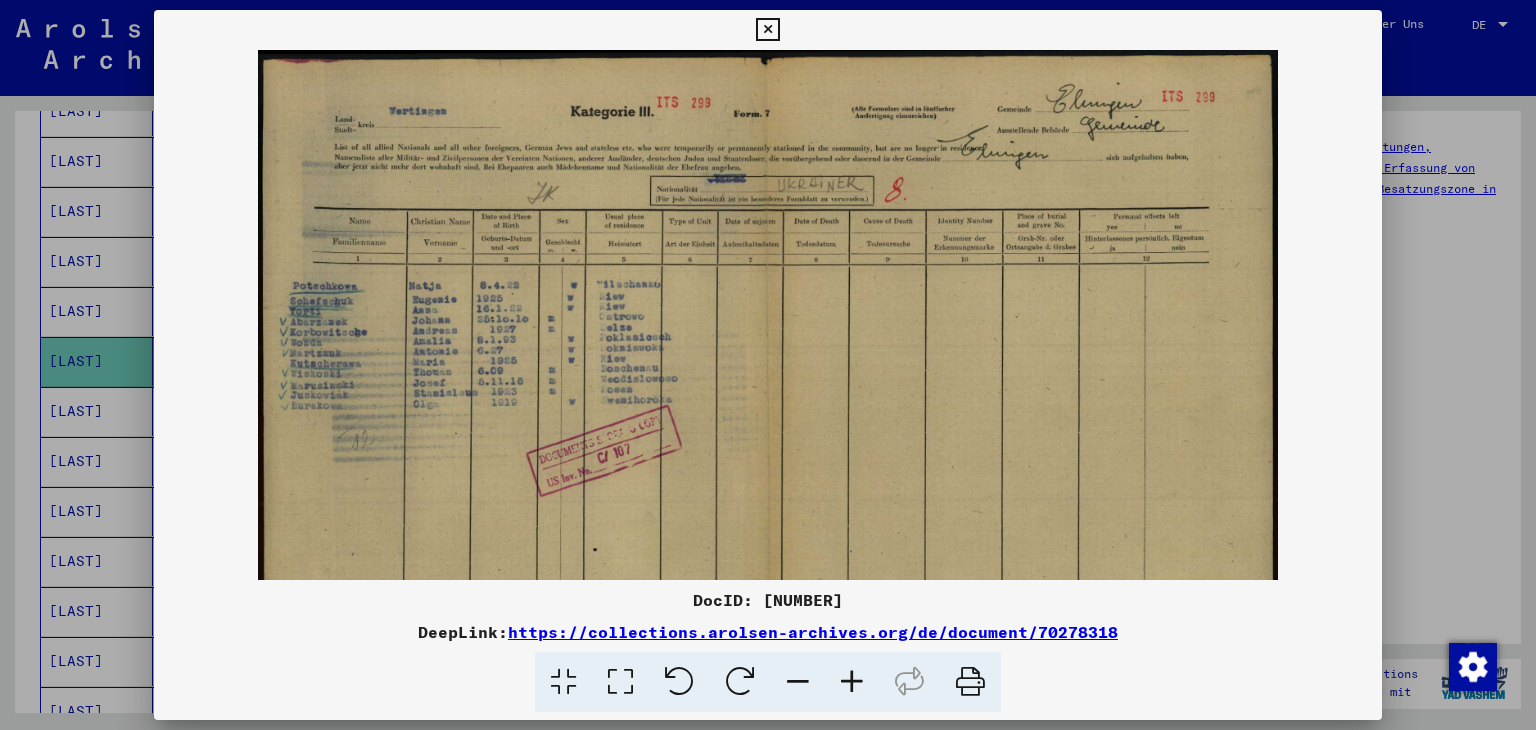click at bounding box center [852, 682] 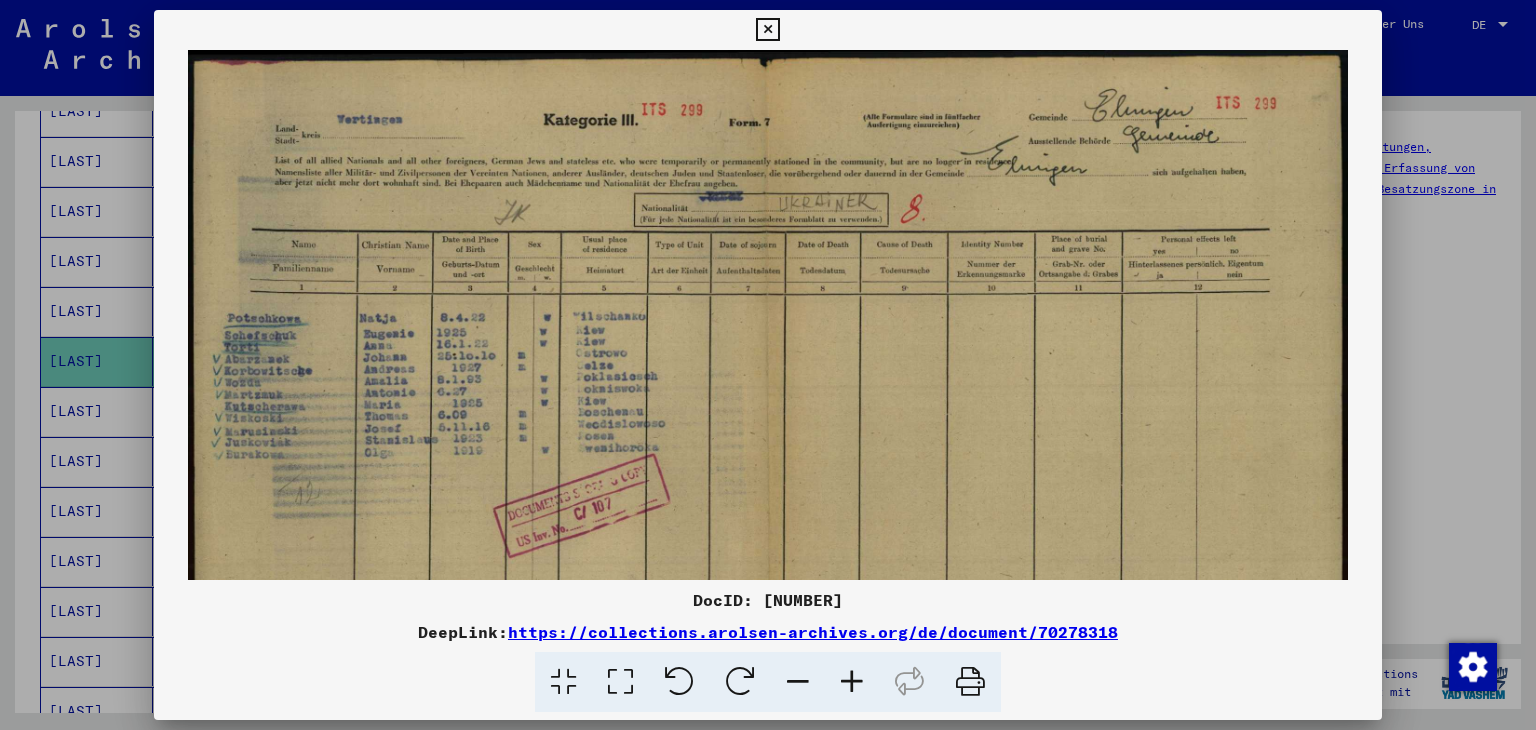 click at bounding box center [852, 682] 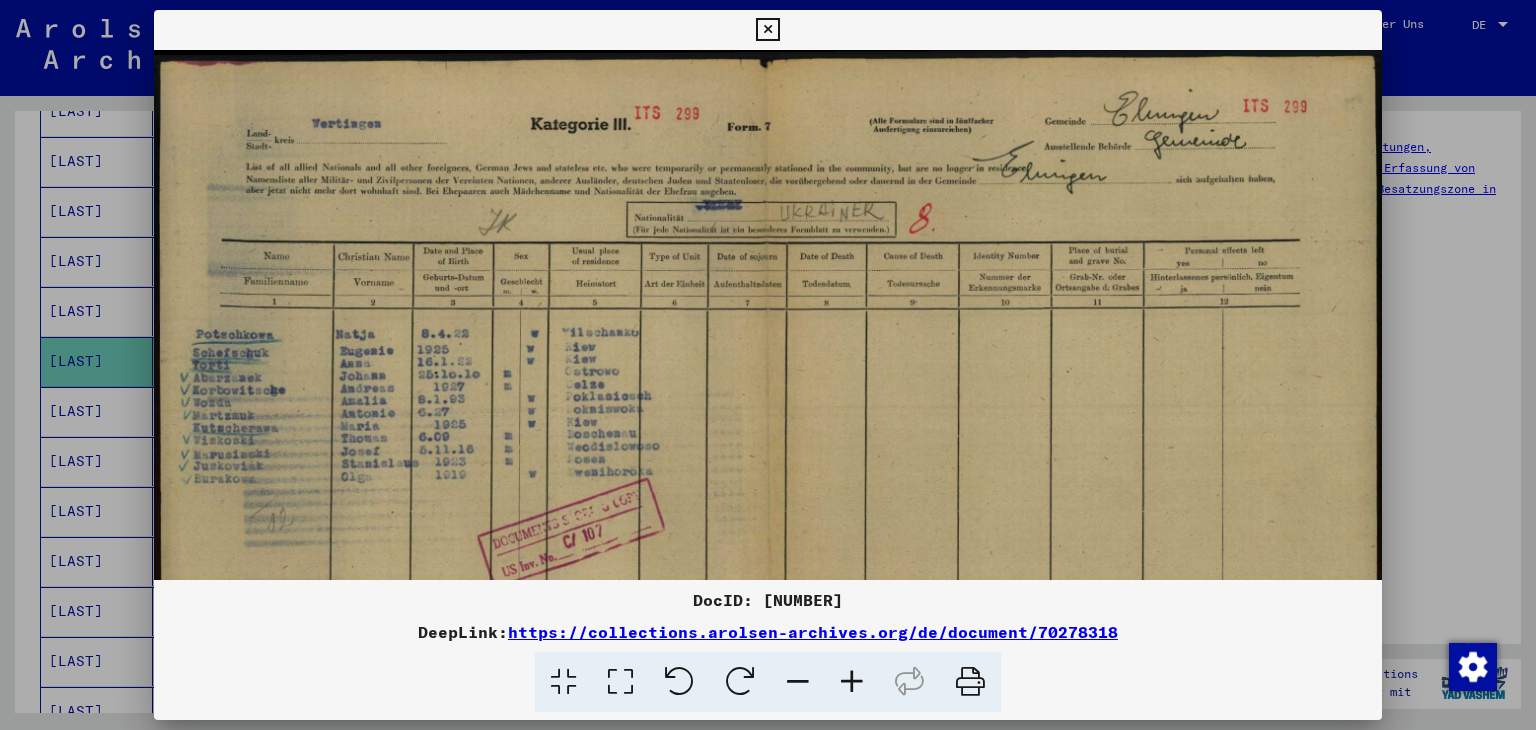 click at bounding box center [852, 682] 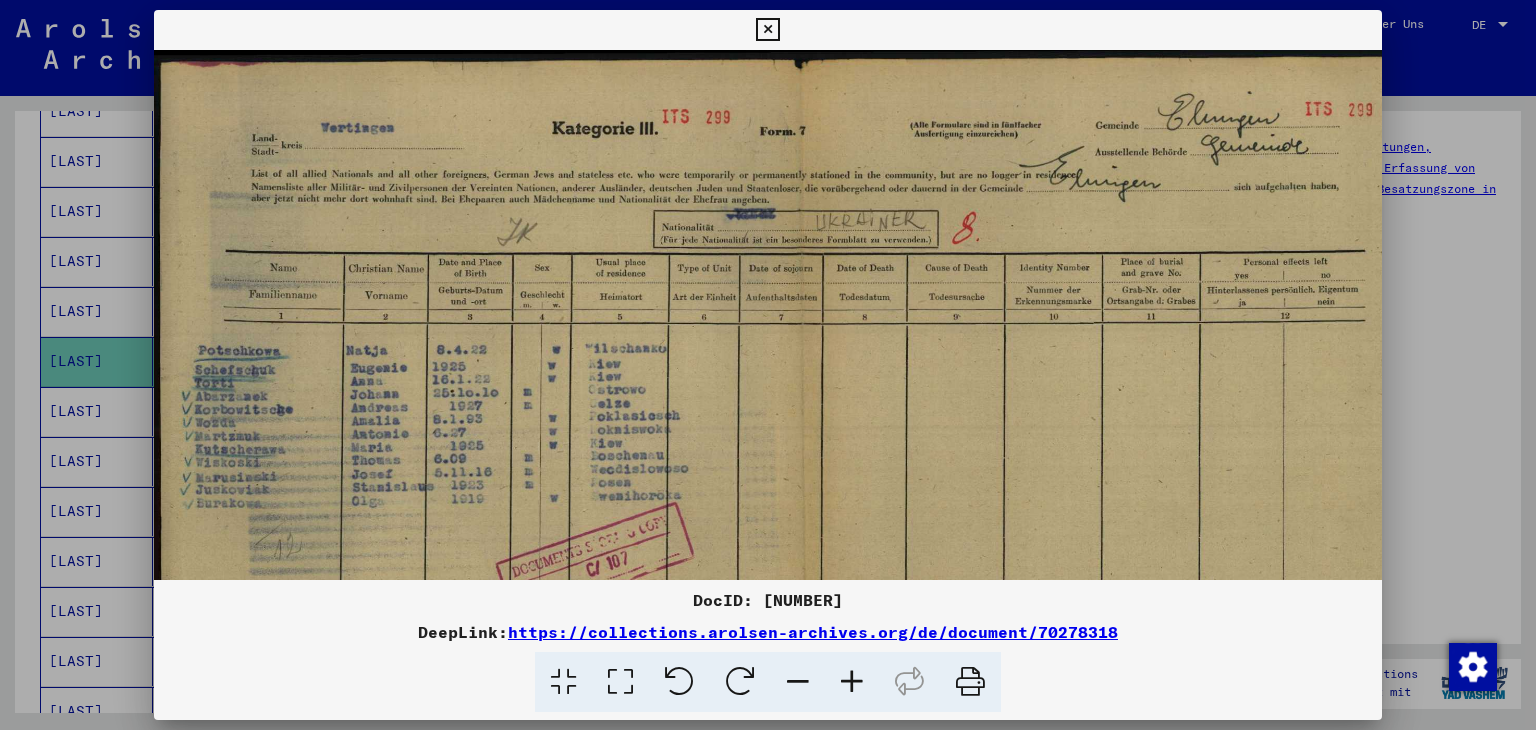 scroll, scrollTop: 2, scrollLeft: 0, axis: vertical 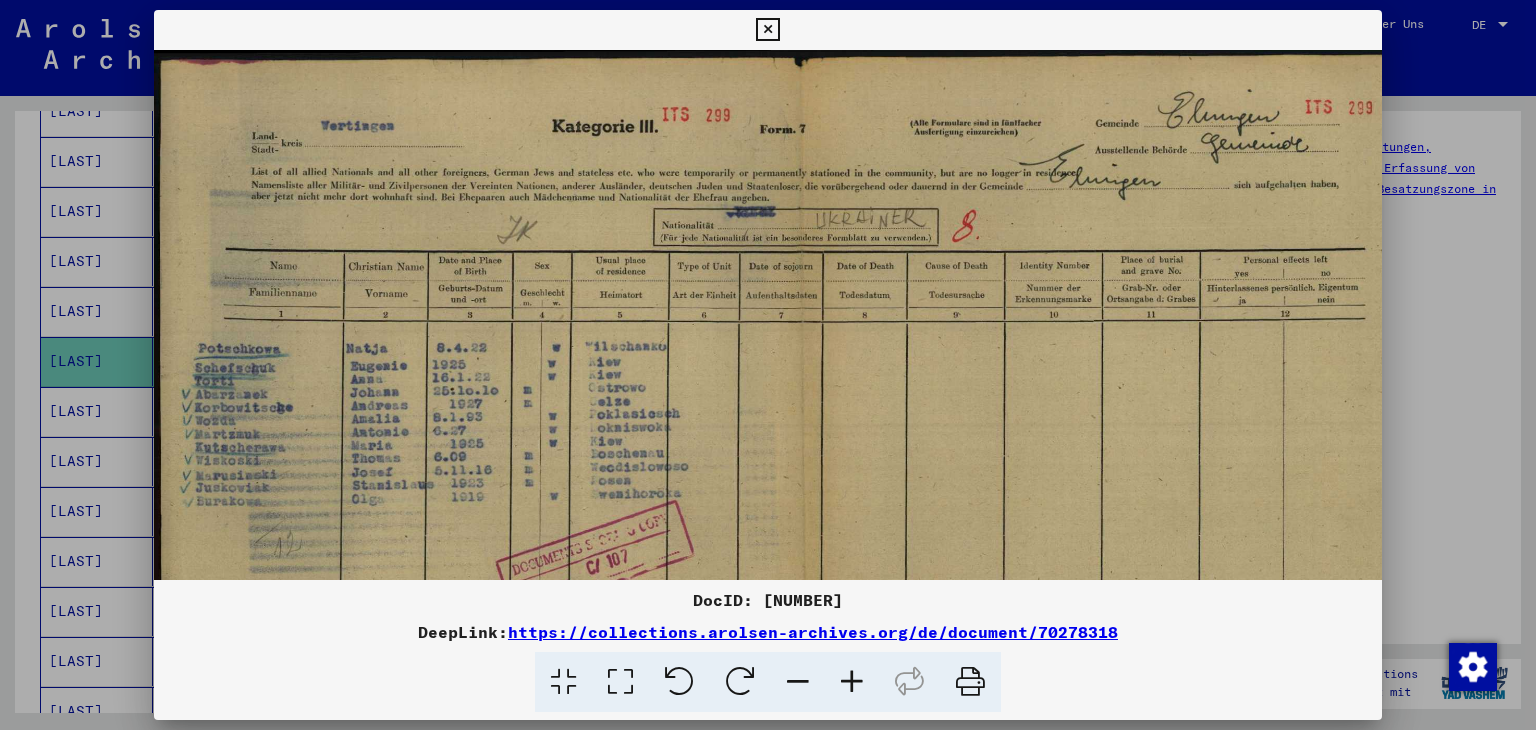 click at bounding box center (803, 513) 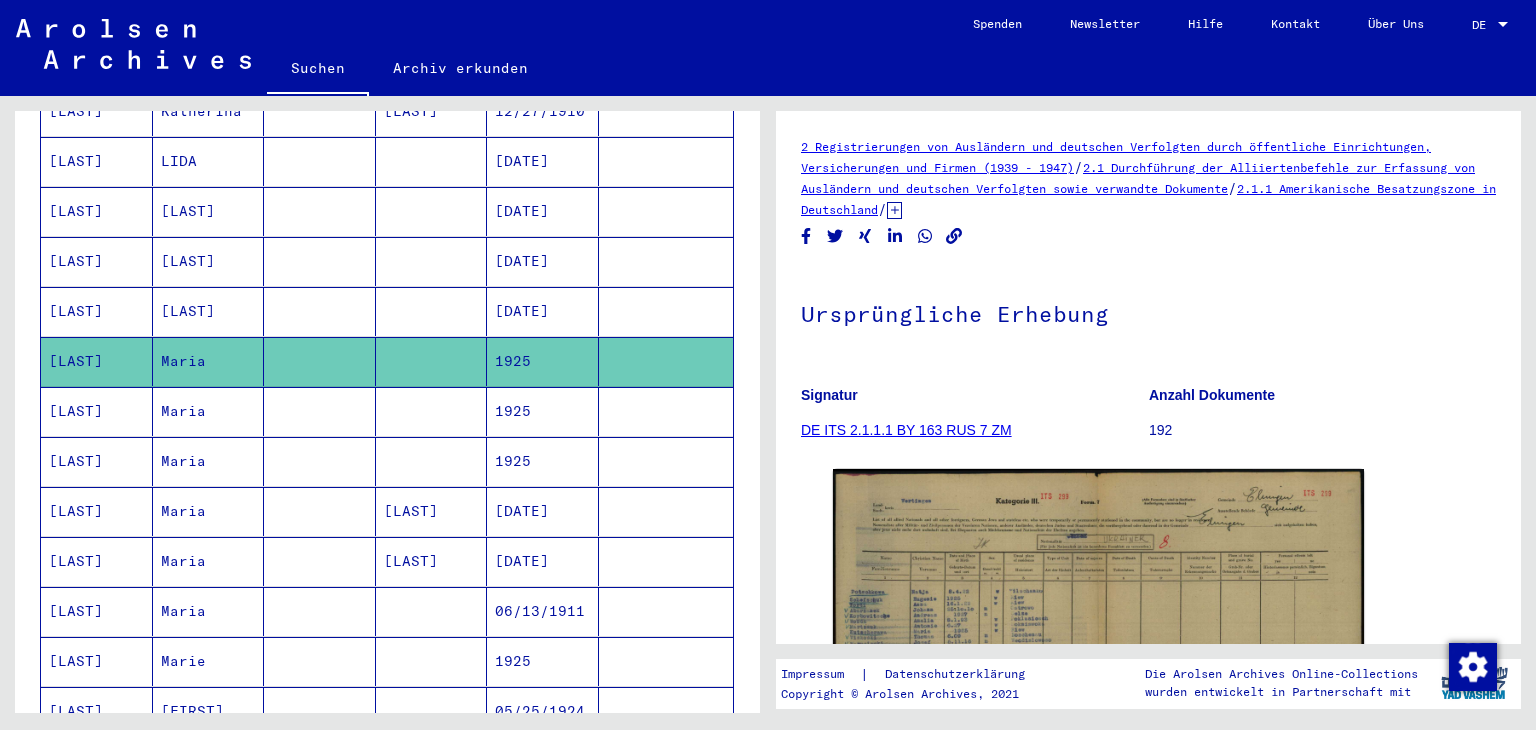 click on "1925" at bounding box center (543, 461) 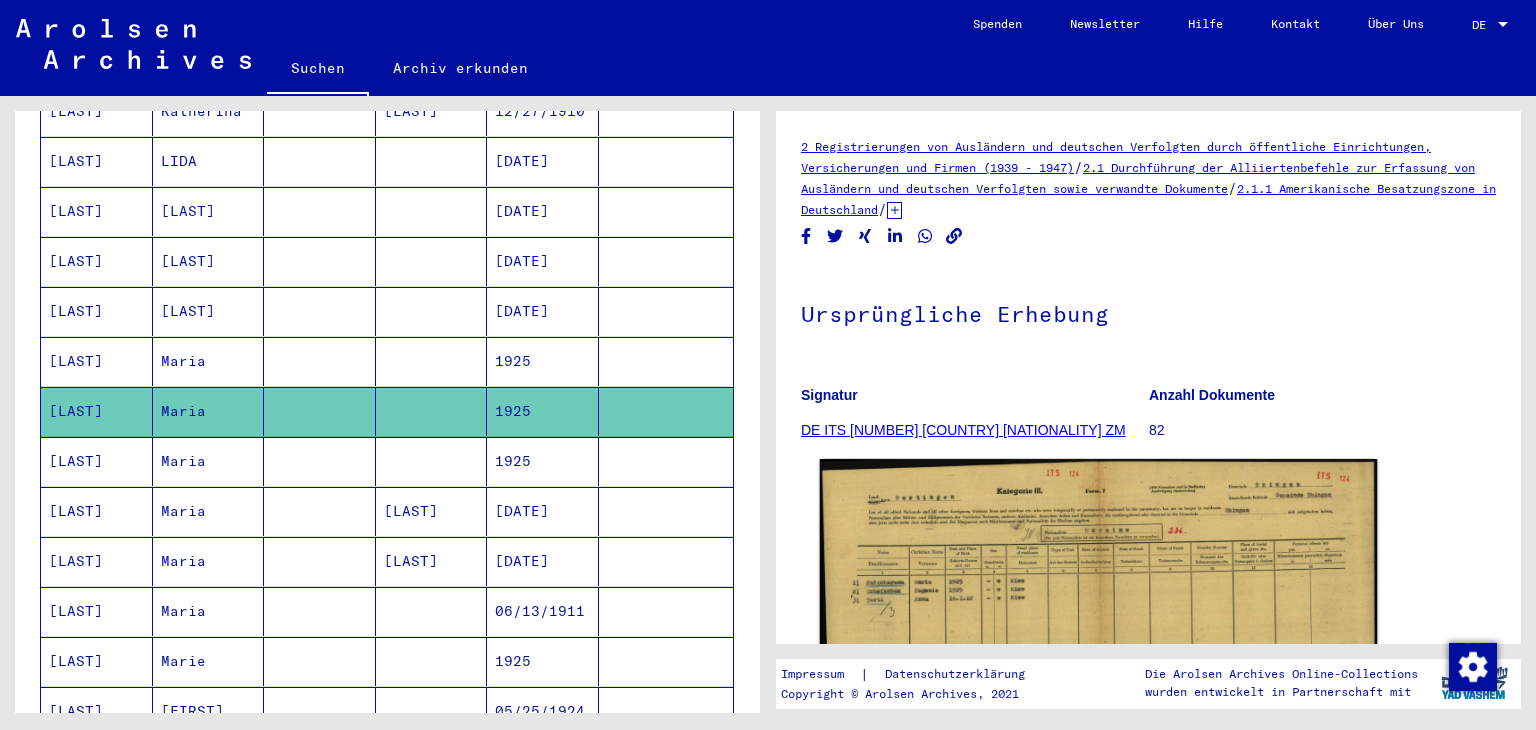 scroll, scrollTop: 0, scrollLeft: 0, axis: both 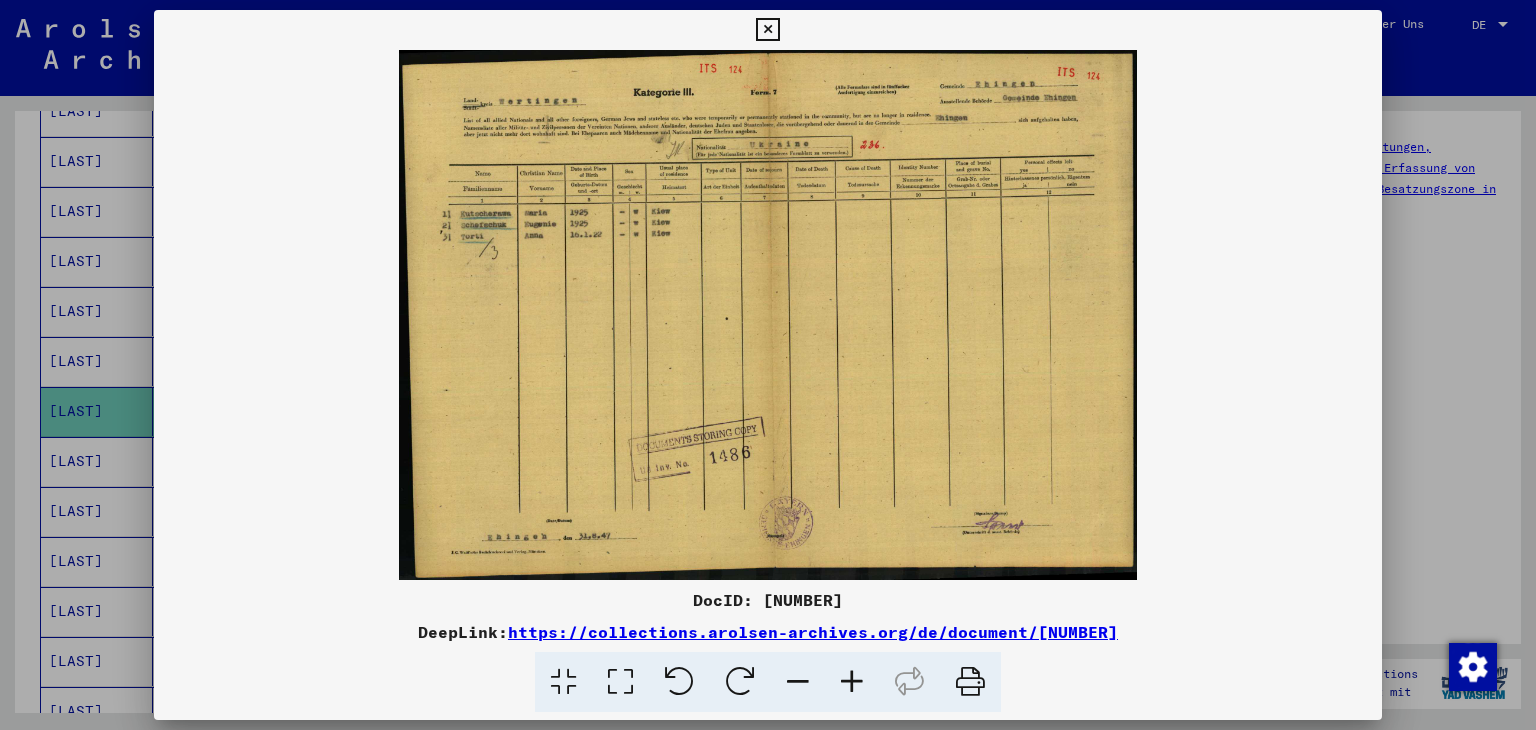 click at bounding box center [768, 315] 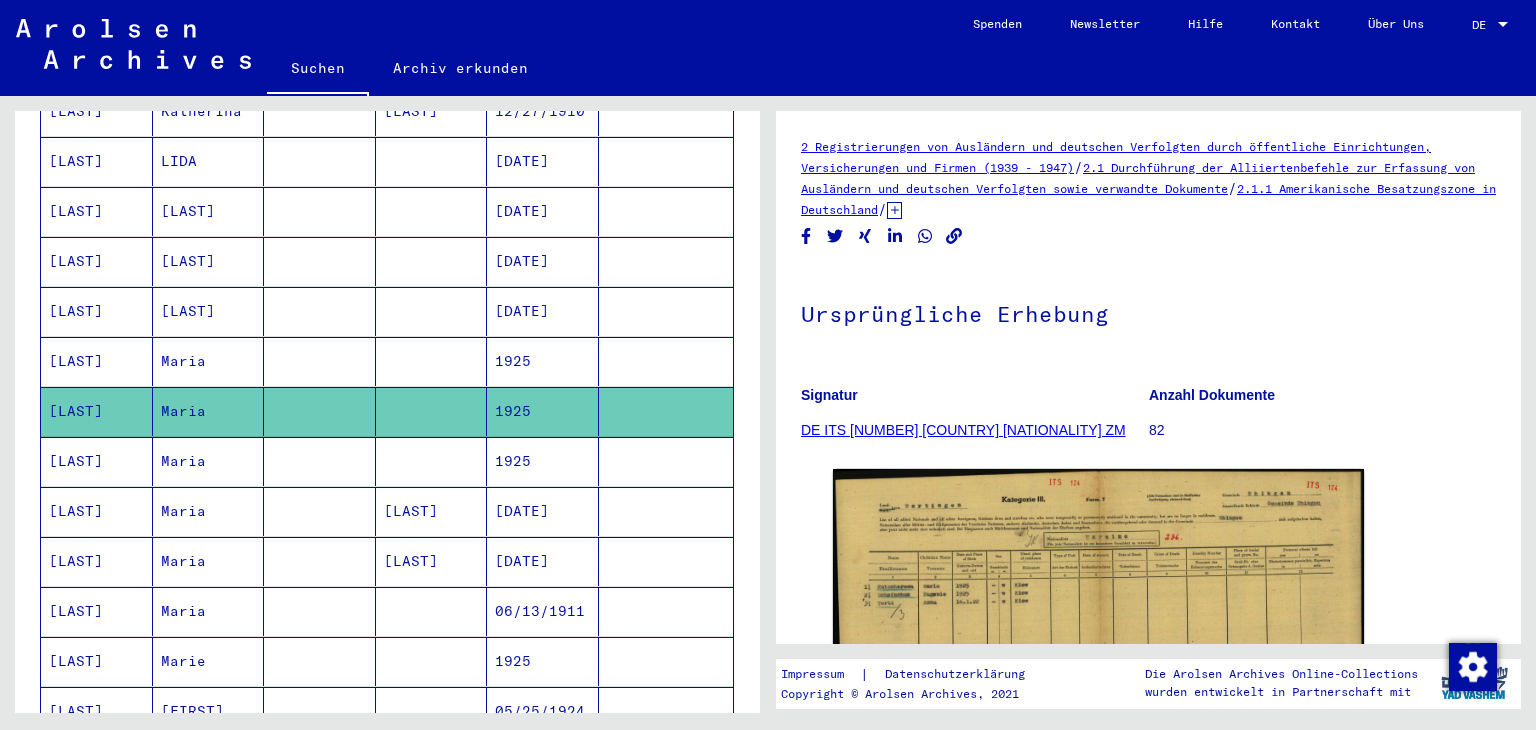 click at bounding box center [666, 511] 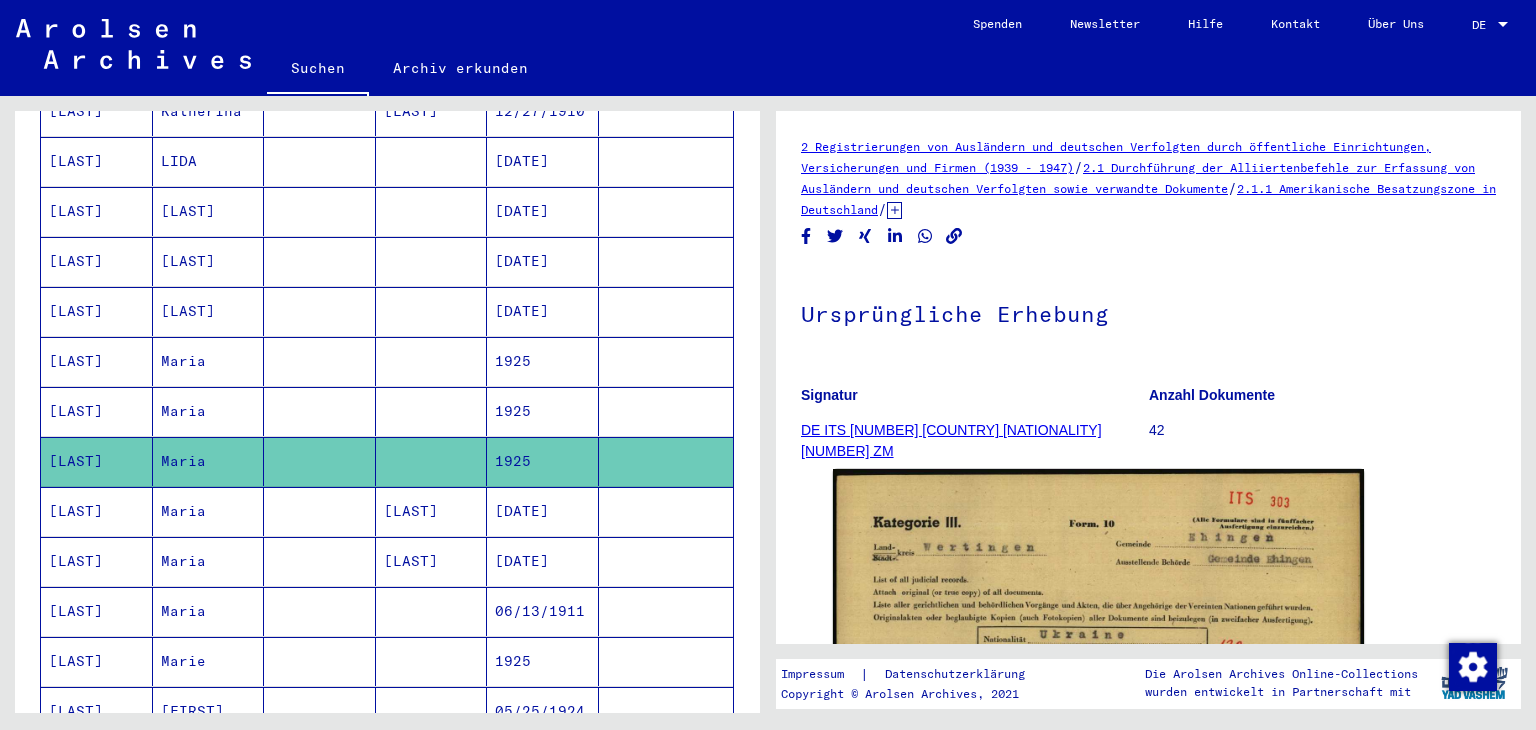 click at bounding box center [666, 561] 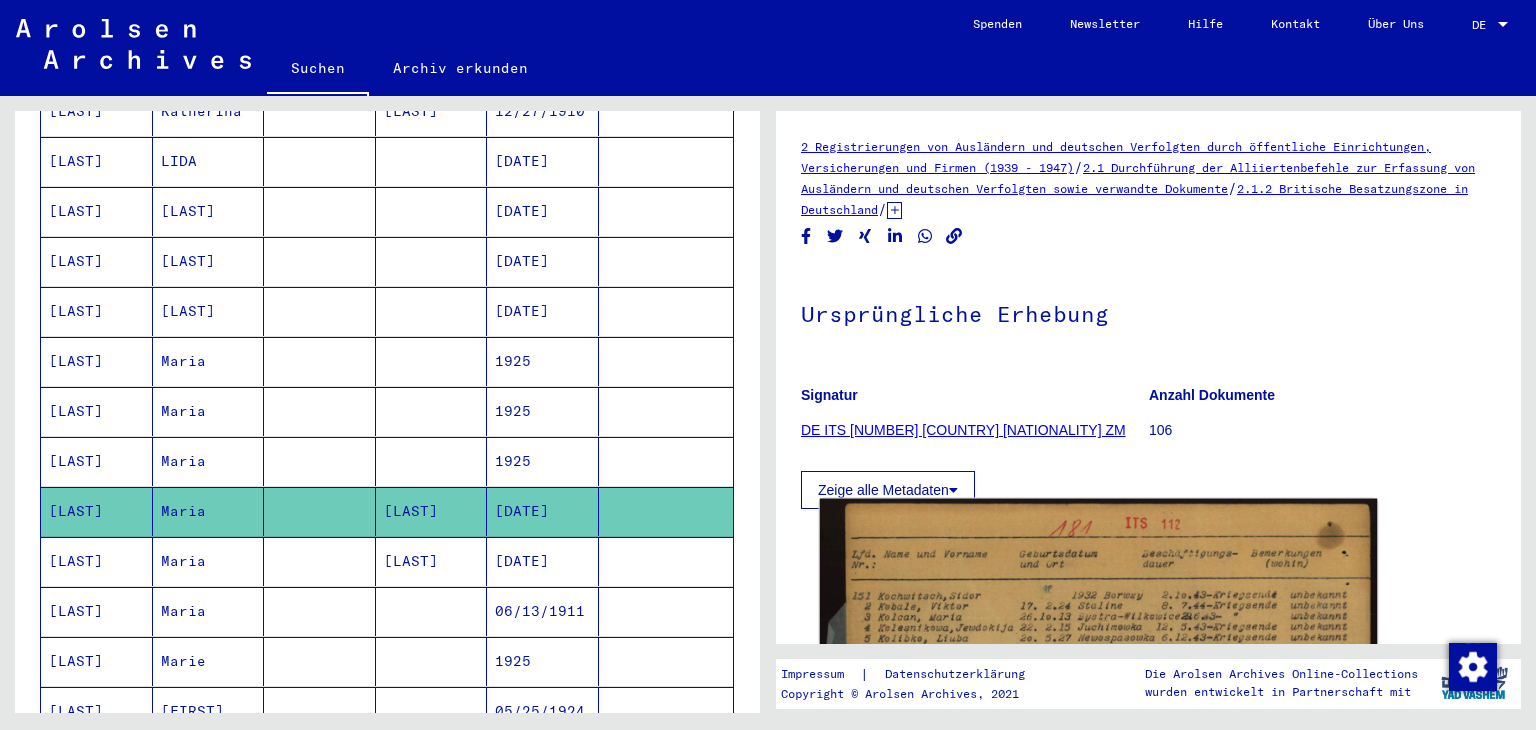 click 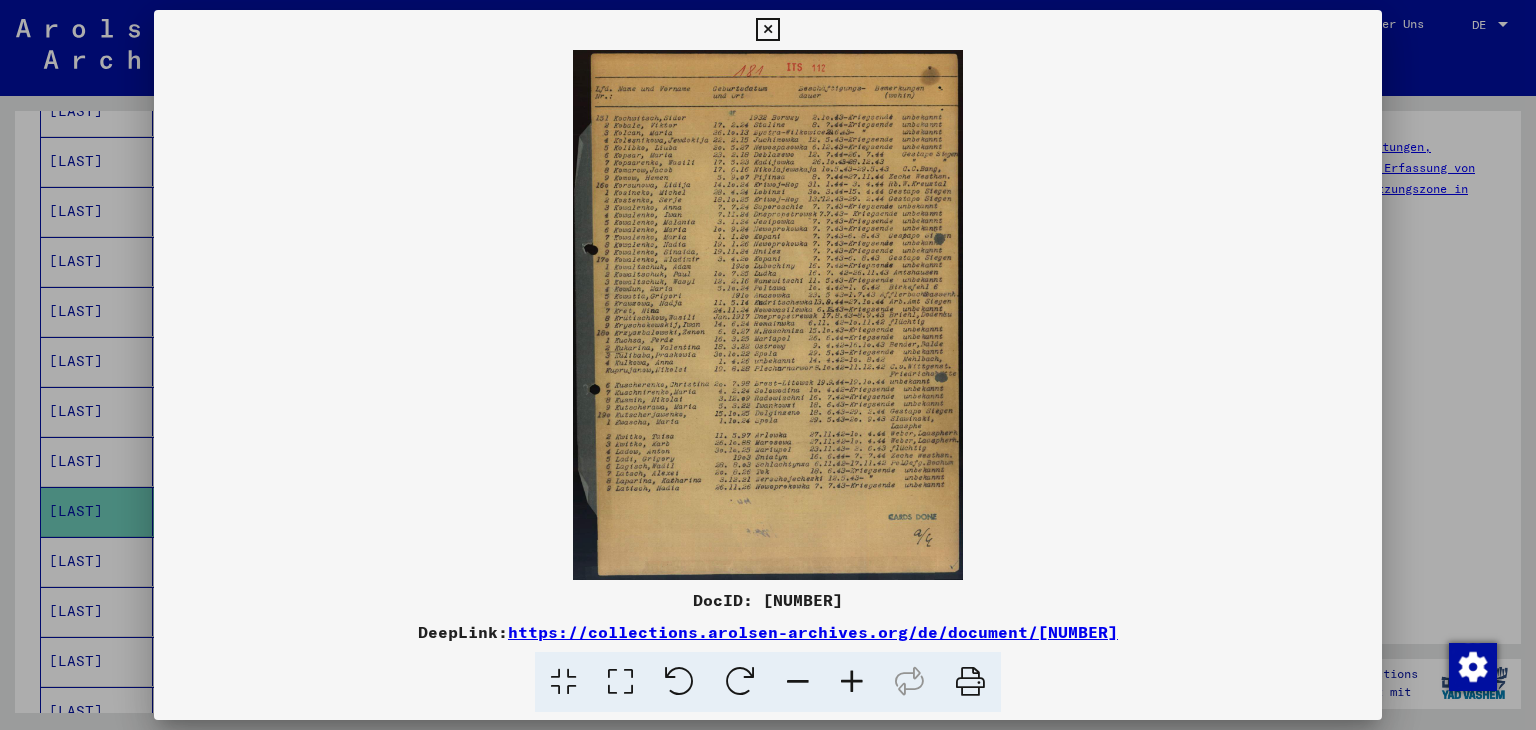 scroll, scrollTop: 0, scrollLeft: 0, axis: both 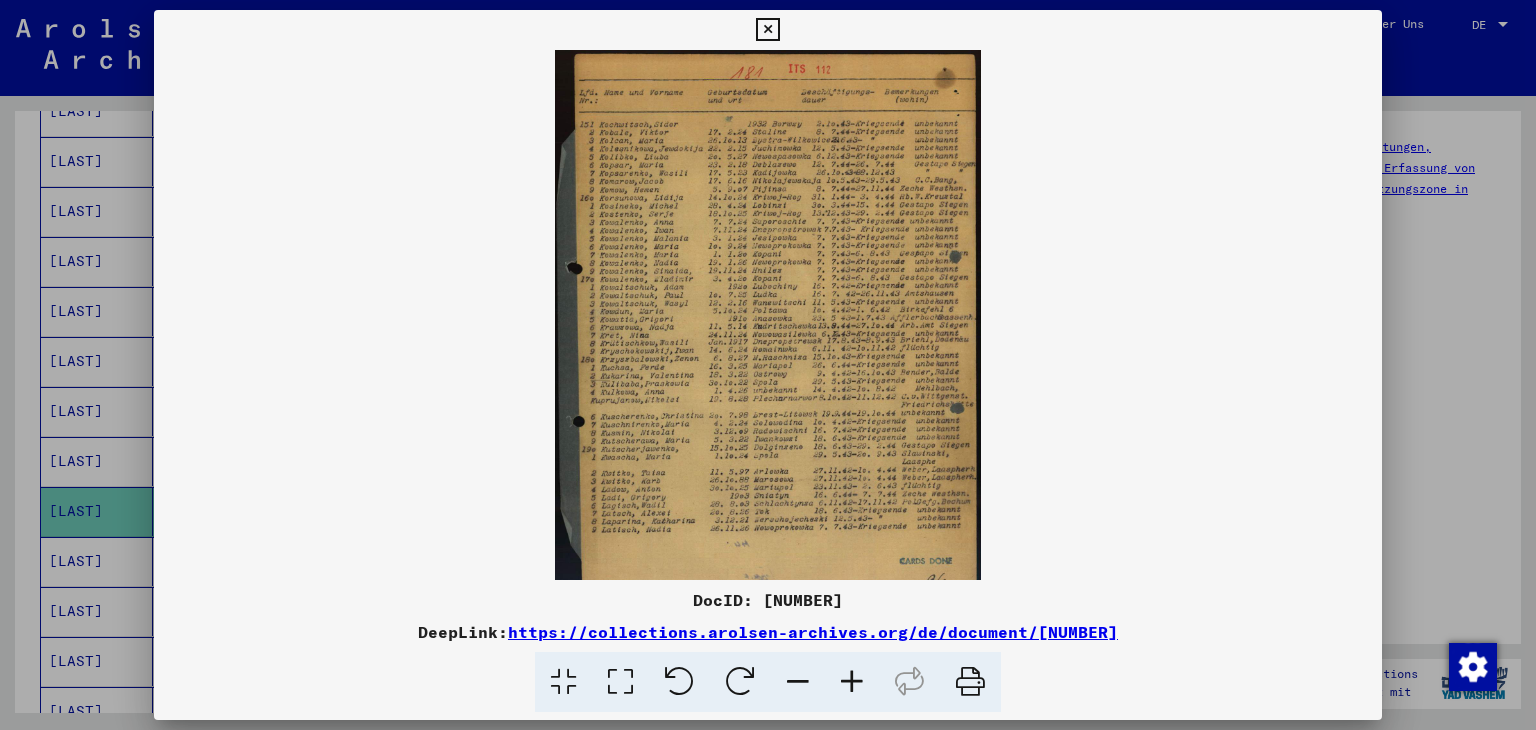 click at bounding box center (852, 682) 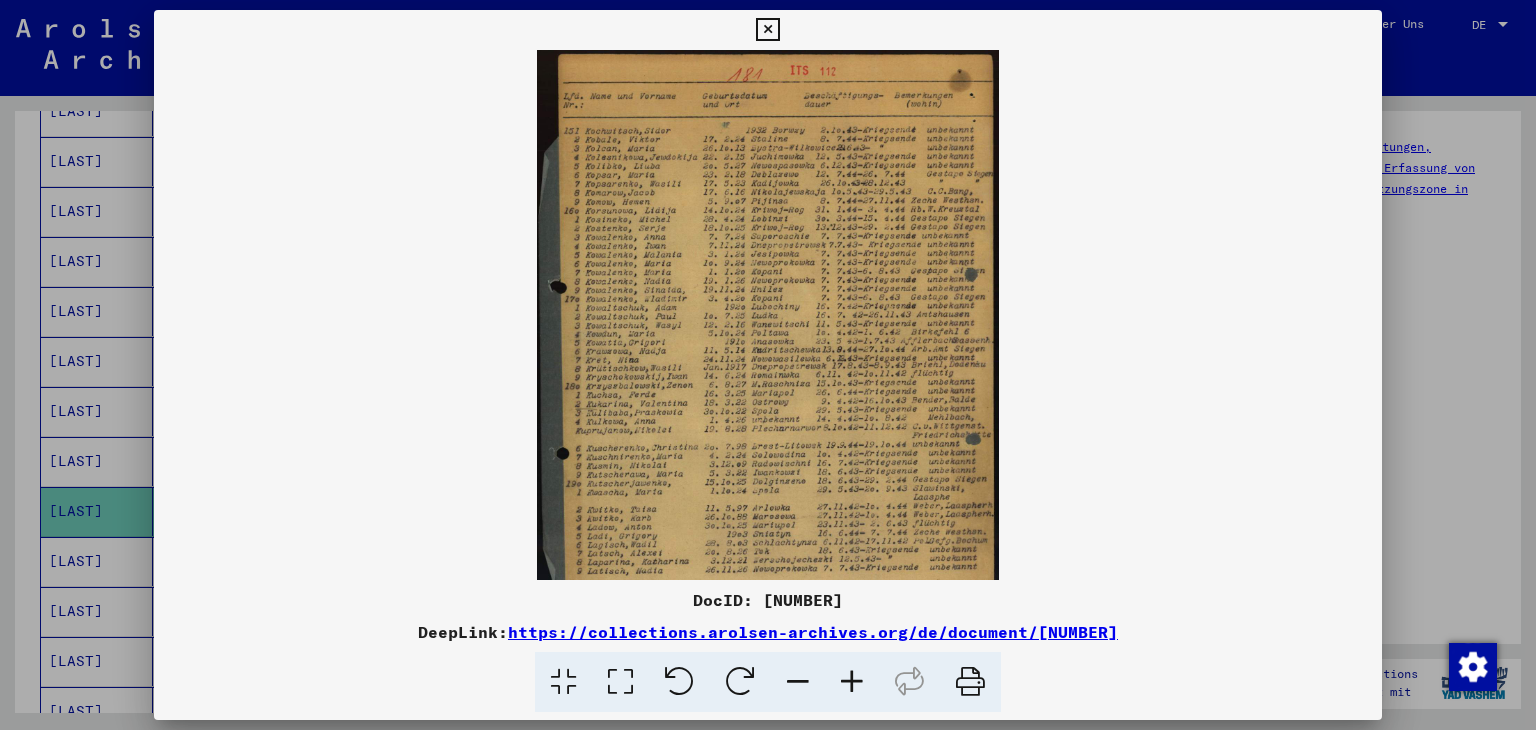 click at bounding box center [852, 682] 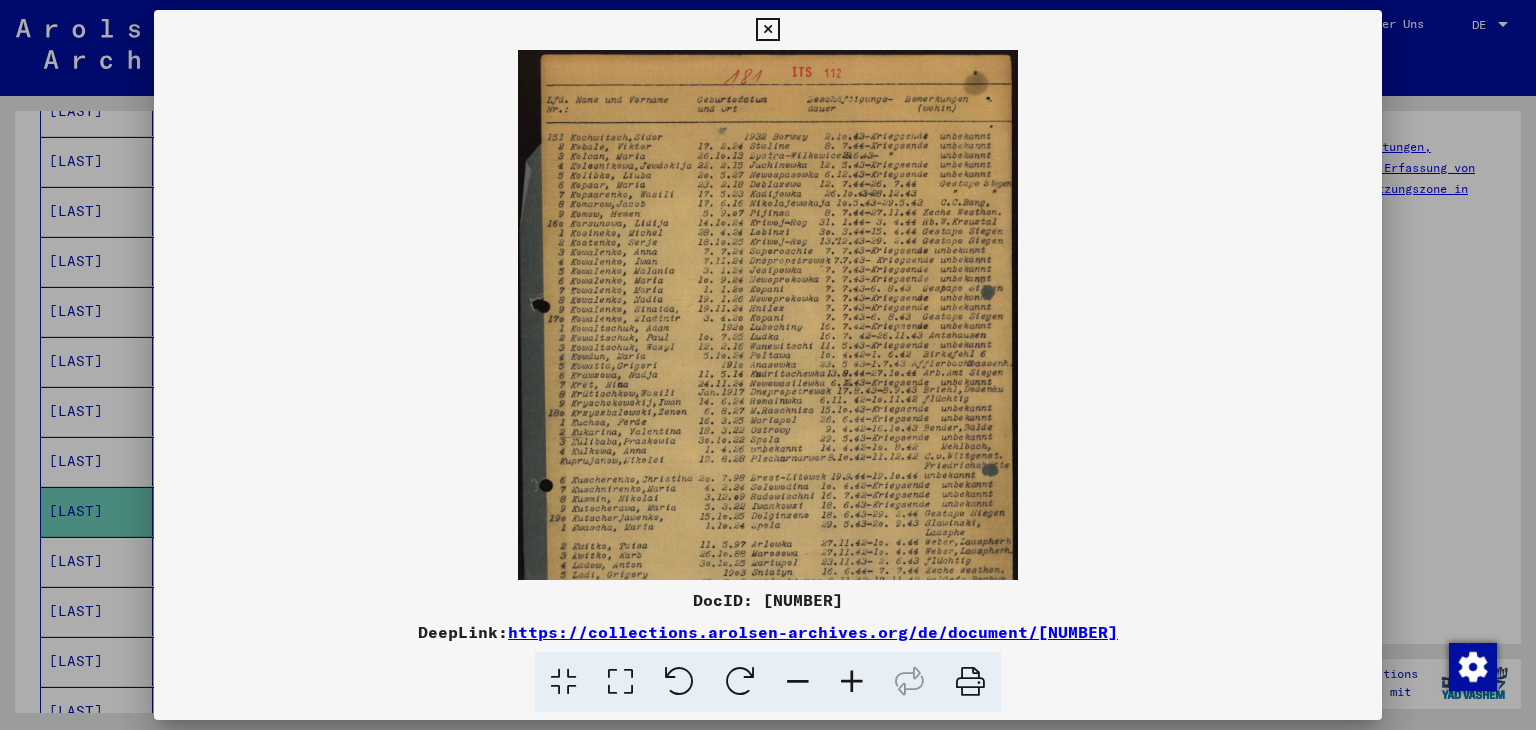 click at bounding box center [852, 682] 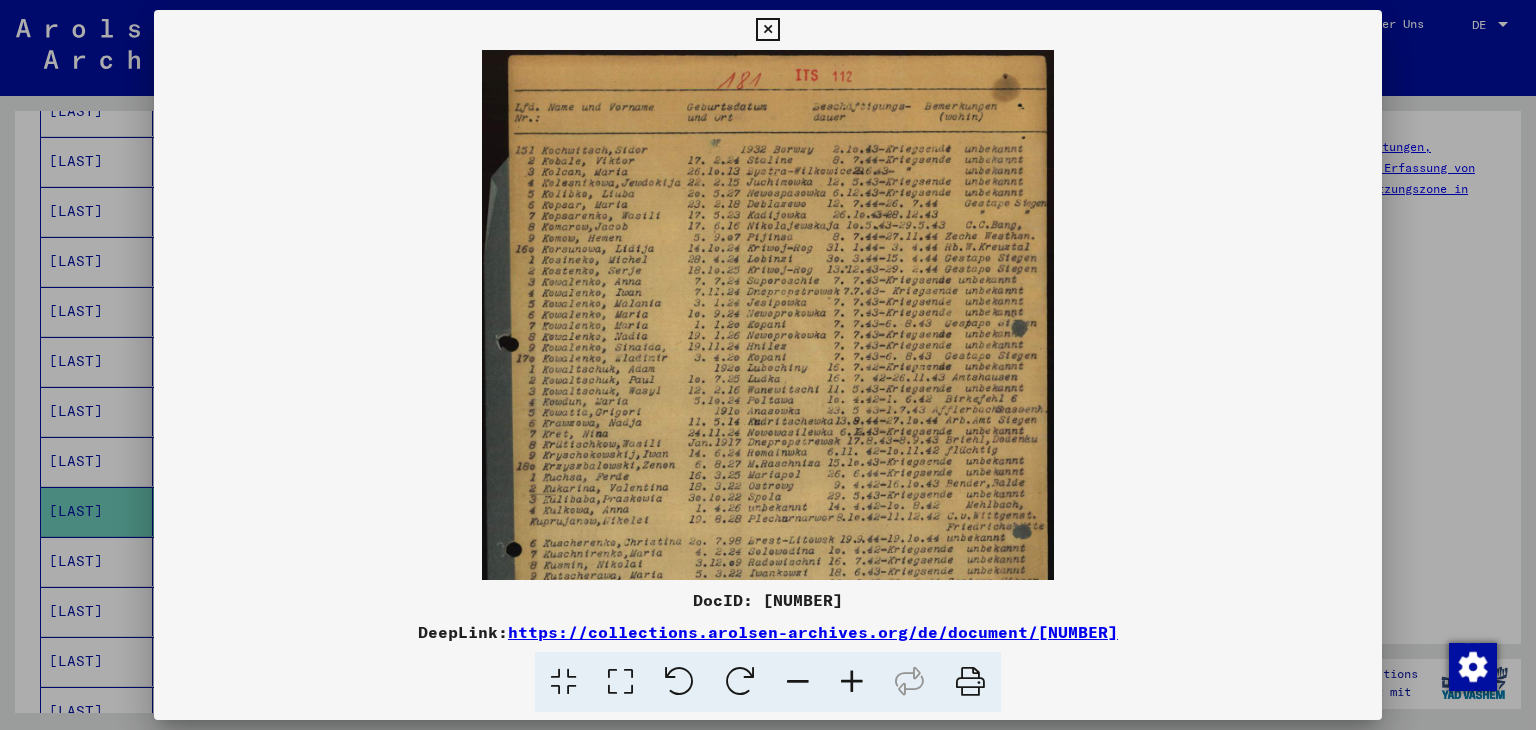 click at bounding box center (852, 682) 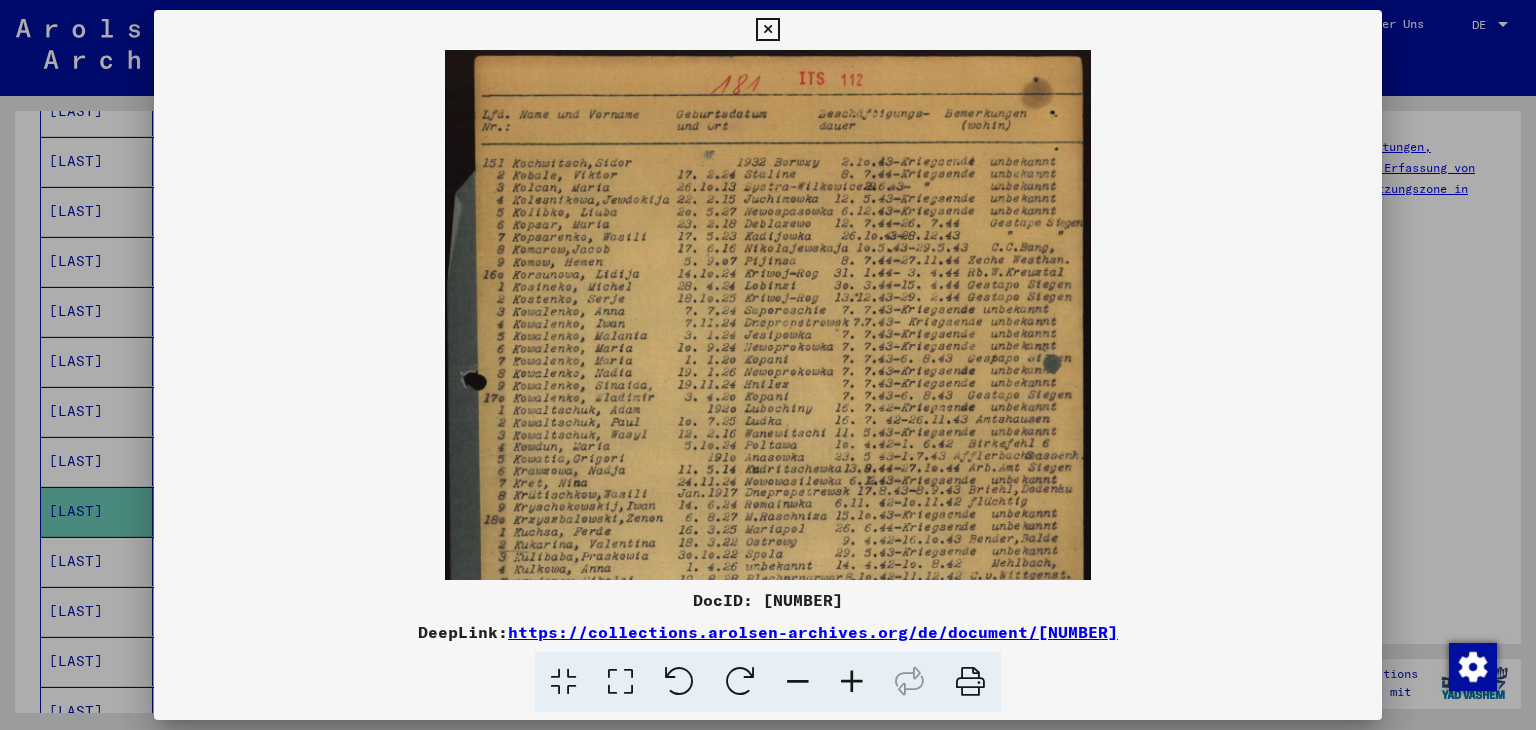 click at bounding box center (852, 682) 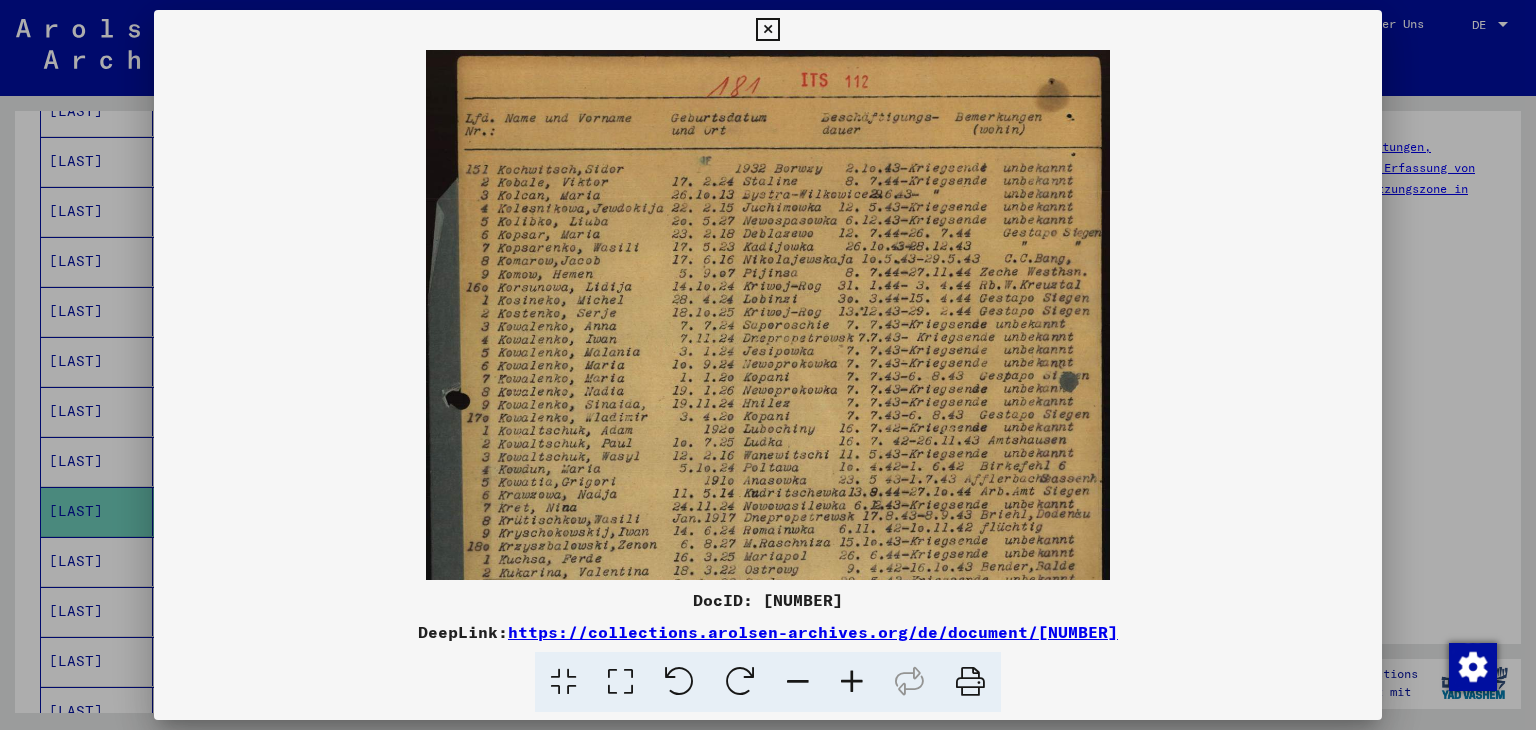 click at bounding box center (852, 682) 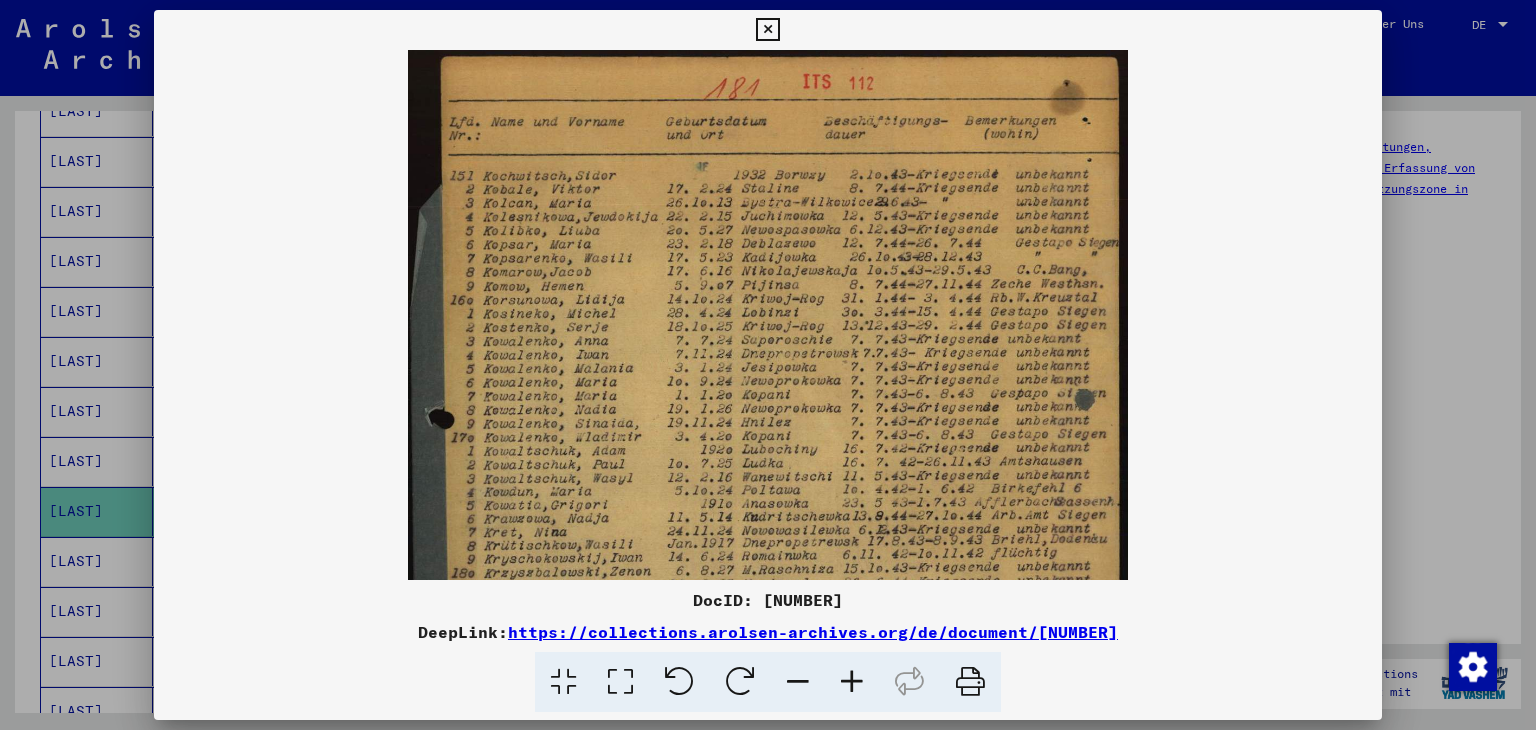 click at bounding box center (852, 682) 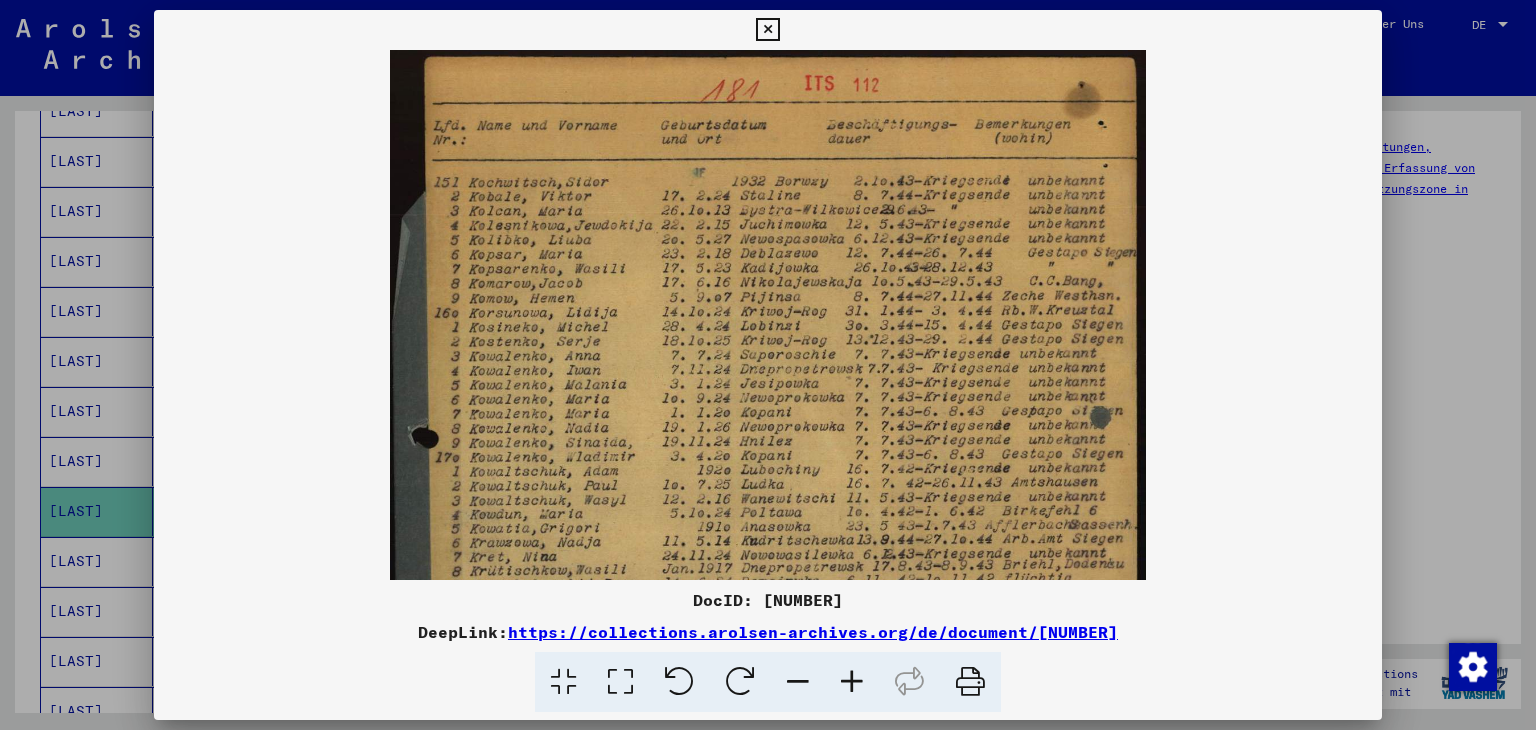 click at bounding box center (852, 682) 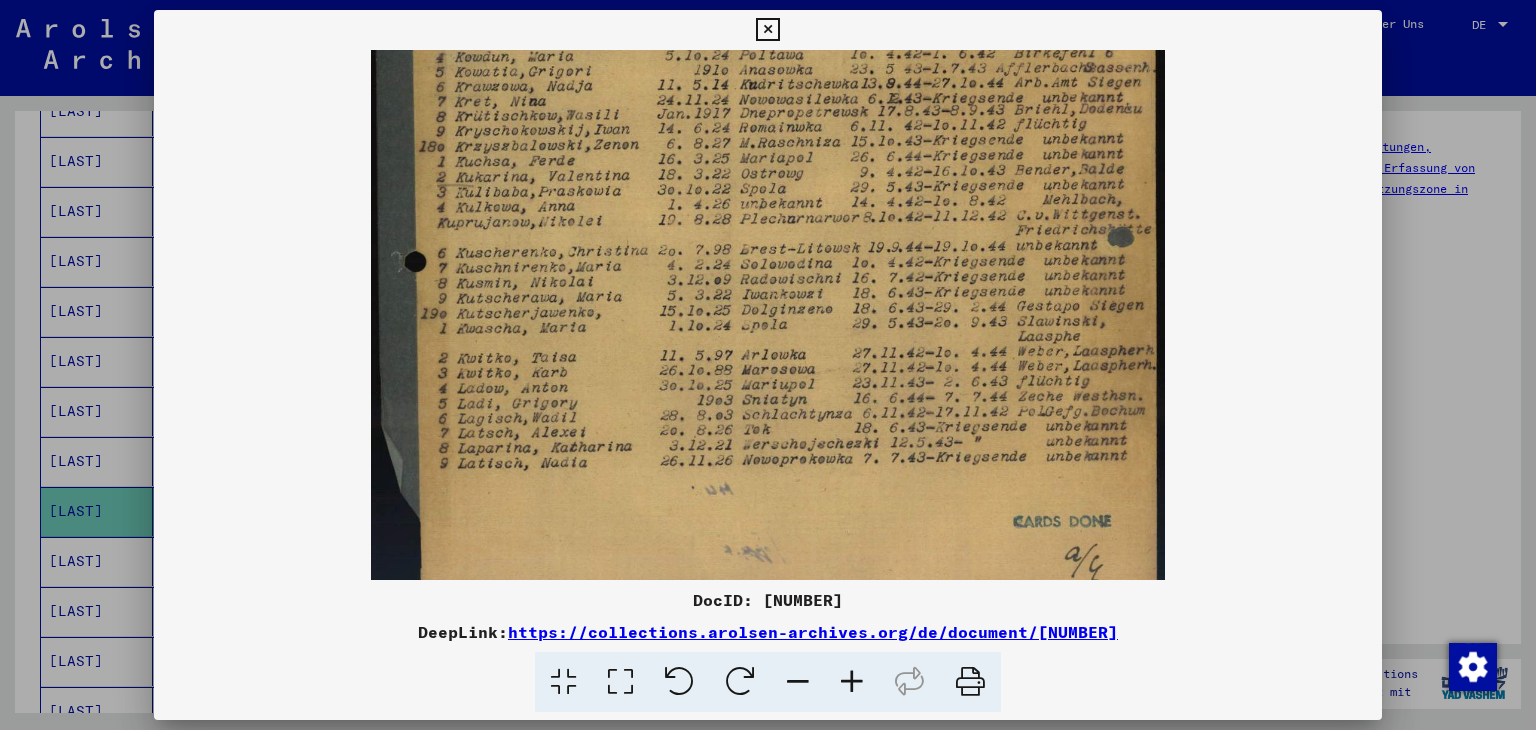 drag, startPoint x: 741, startPoint y: 490, endPoint x: 731, endPoint y: 7, distance: 483.10352 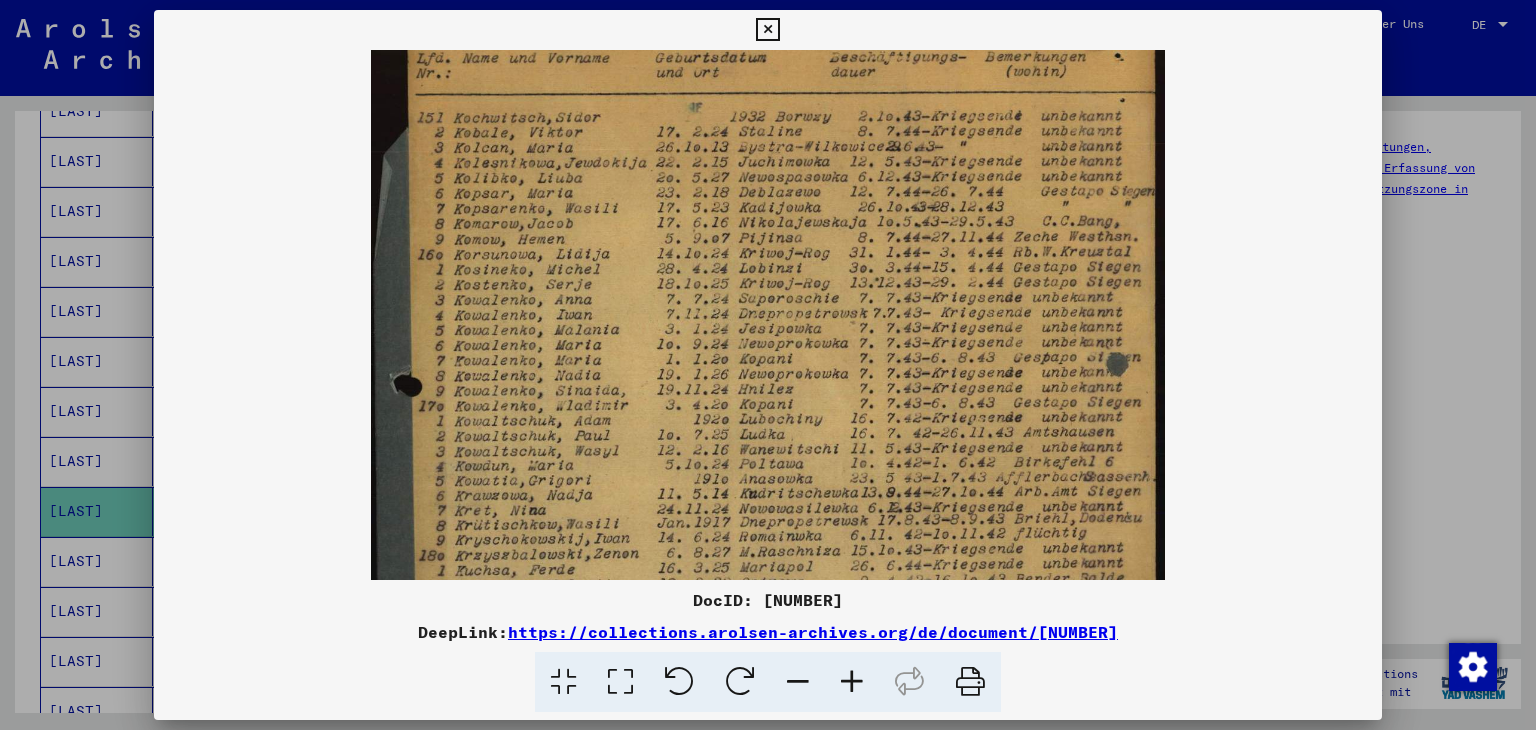 drag, startPoint x: 1035, startPoint y: 78, endPoint x: 1068, endPoint y: 565, distance: 488.1168 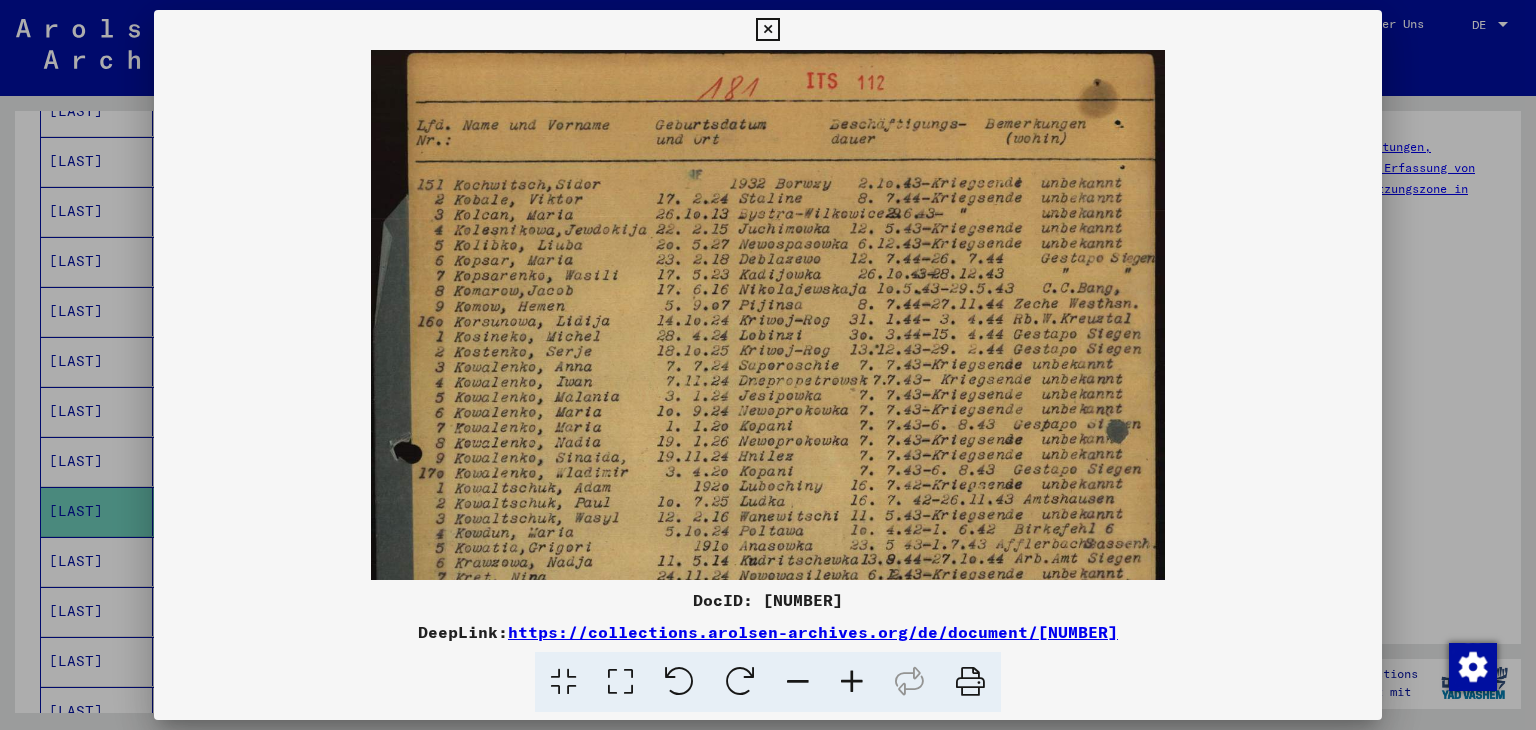 scroll, scrollTop: 0, scrollLeft: 0, axis: both 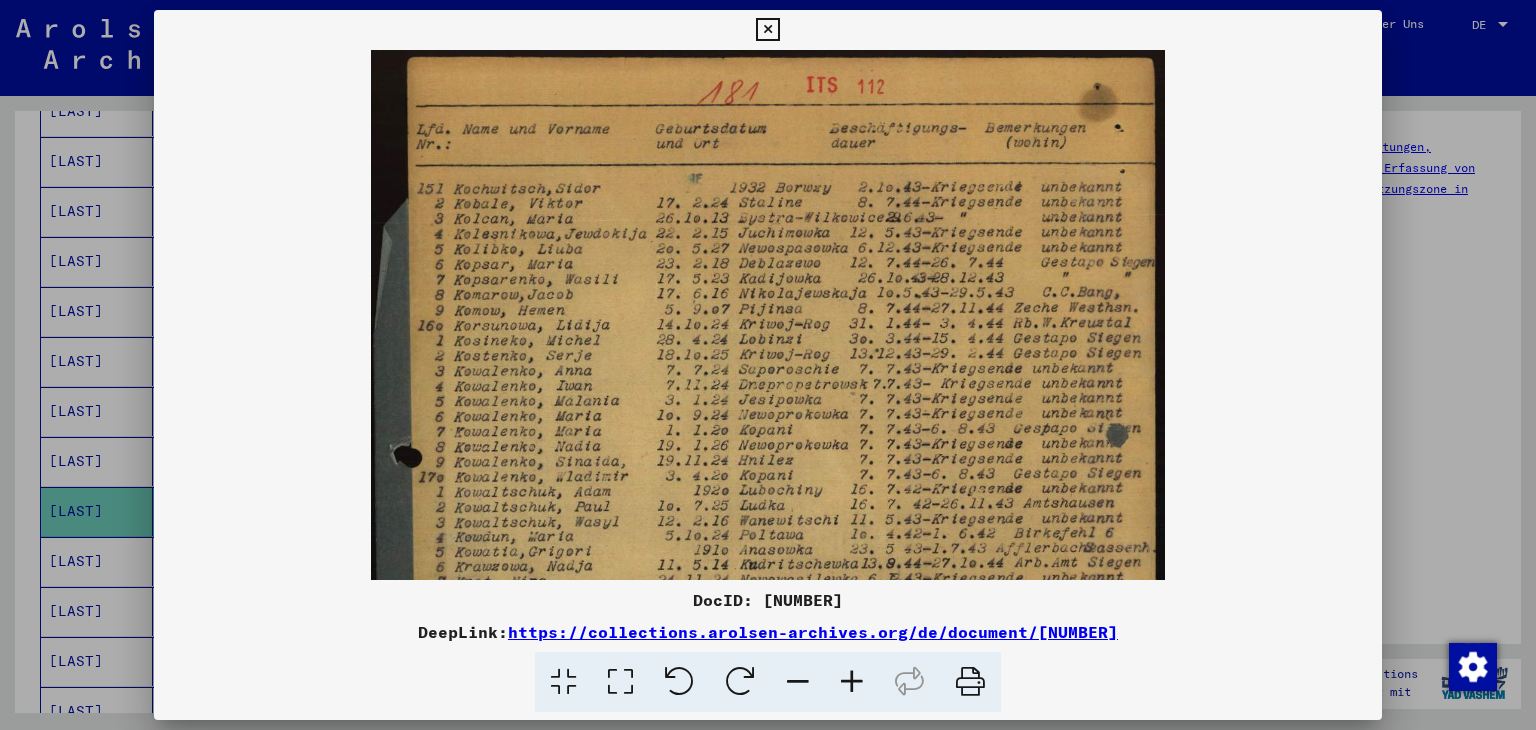 drag, startPoint x: 1023, startPoint y: 228, endPoint x: 1040, endPoint y: 465, distance: 237.60892 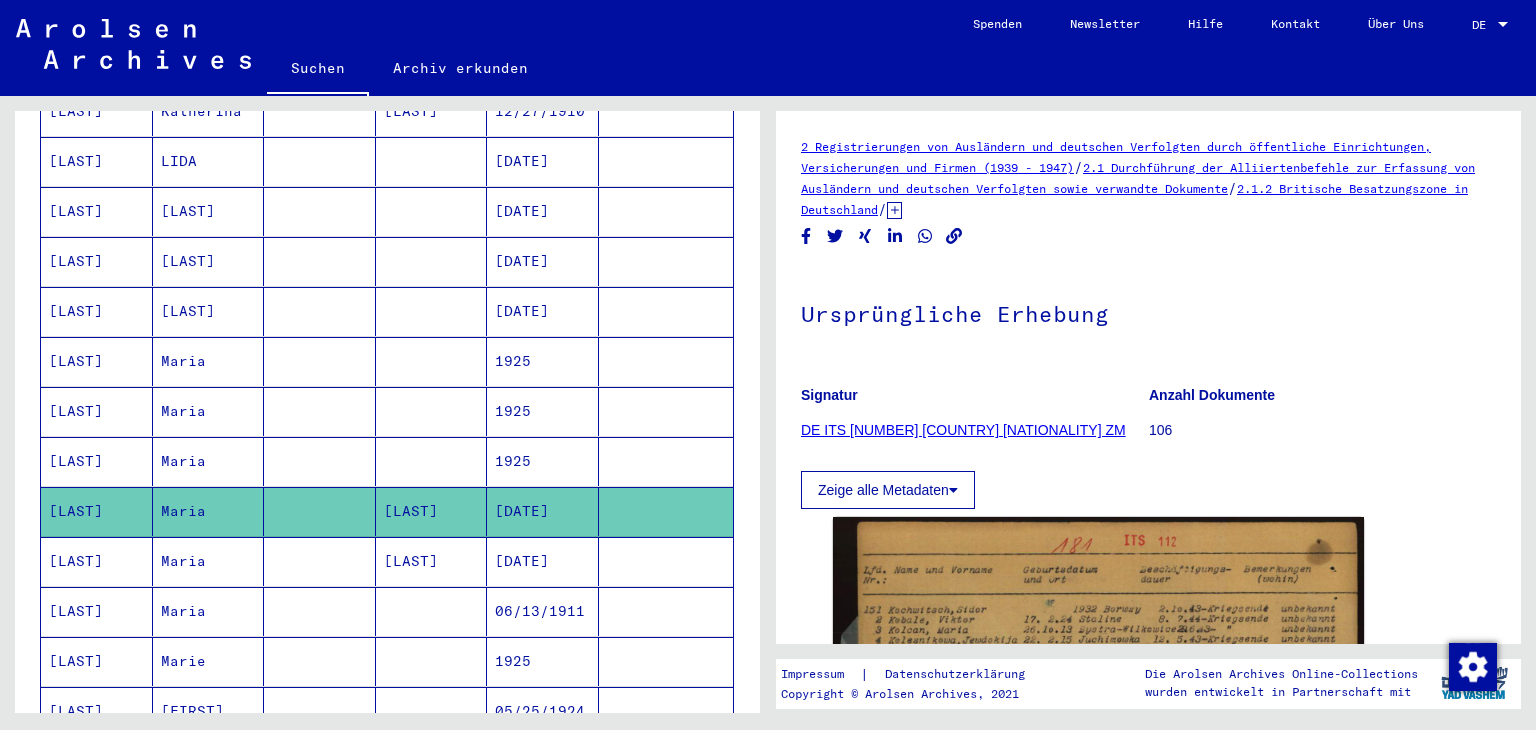 click at bounding box center [666, 611] 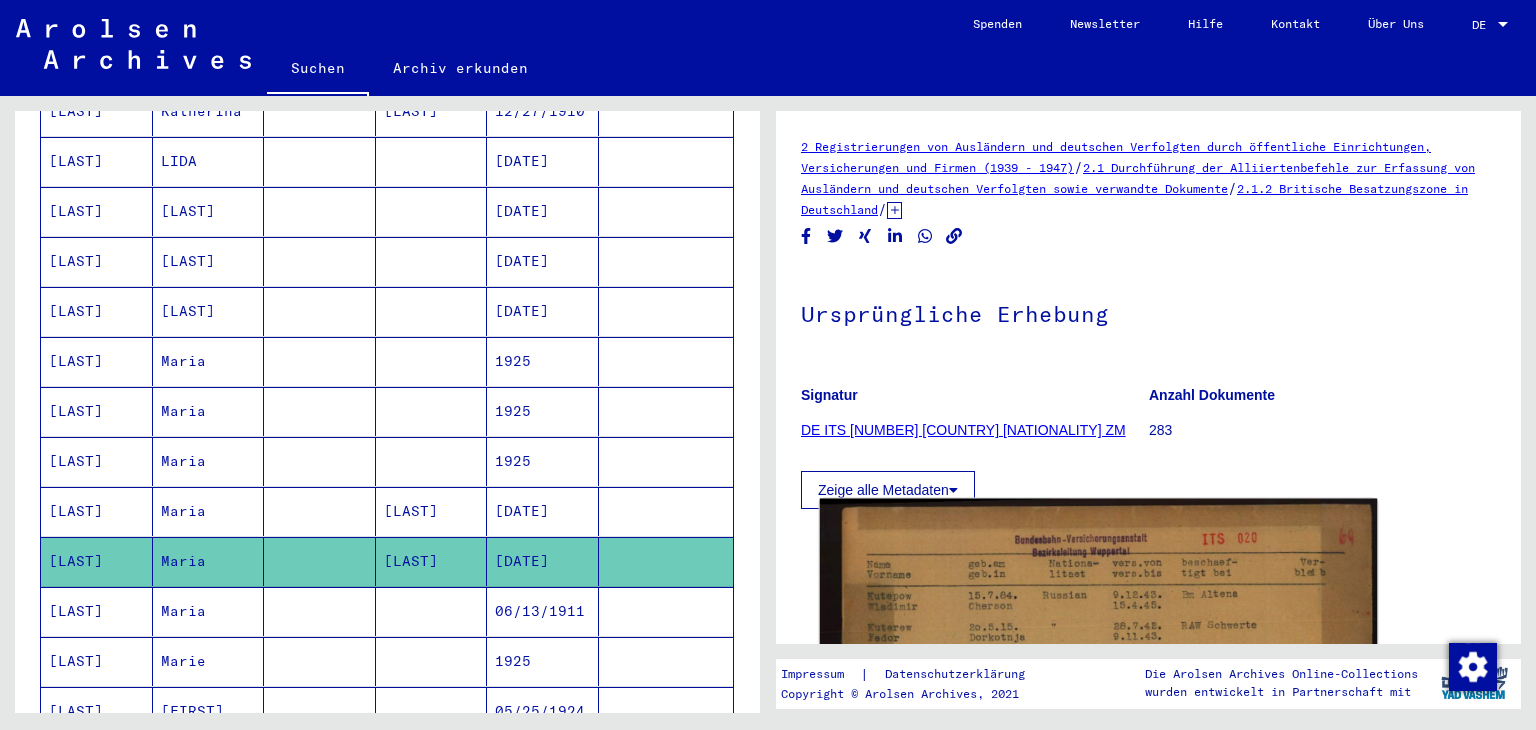 scroll, scrollTop: 0, scrollLeft: 0, axis: both 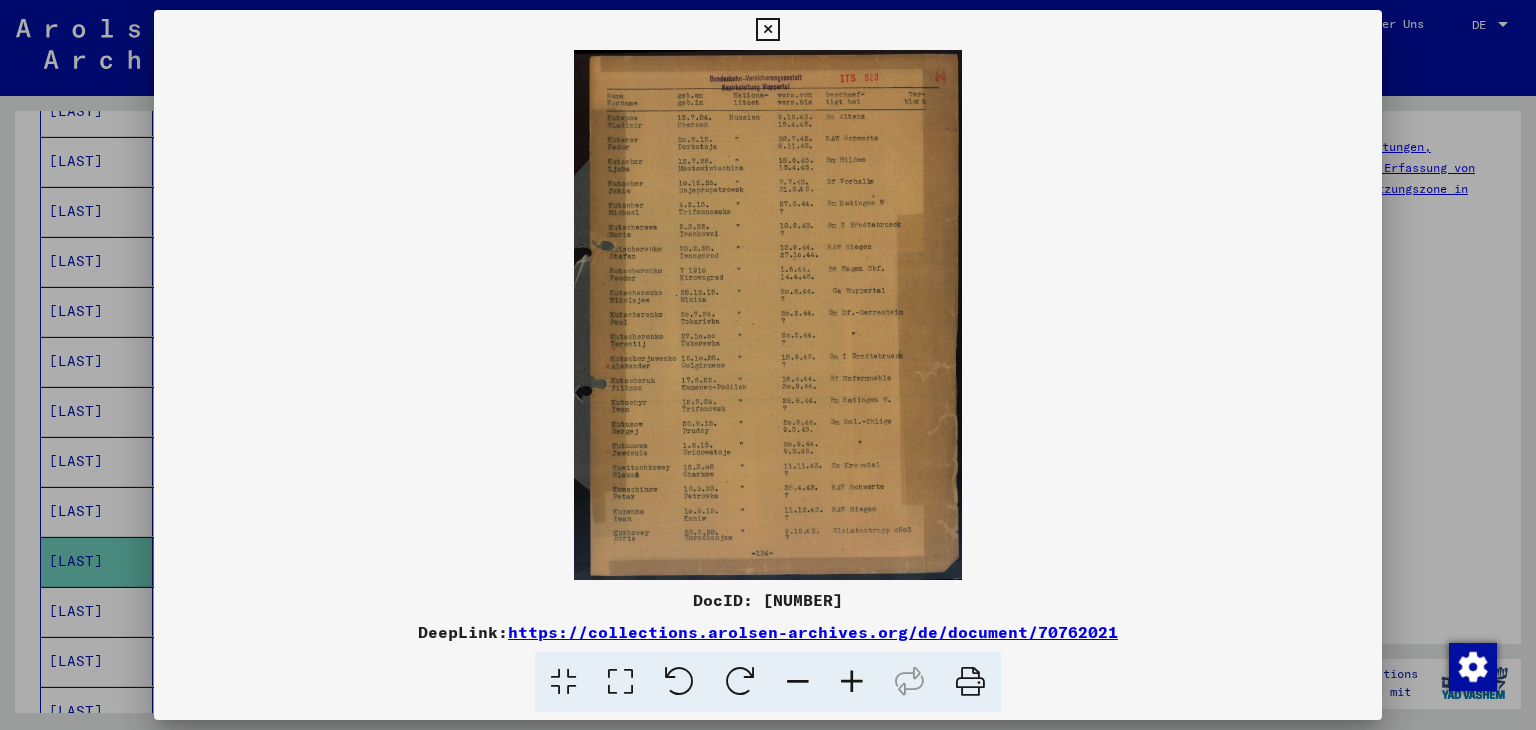 click at bounding box center (768, 365) 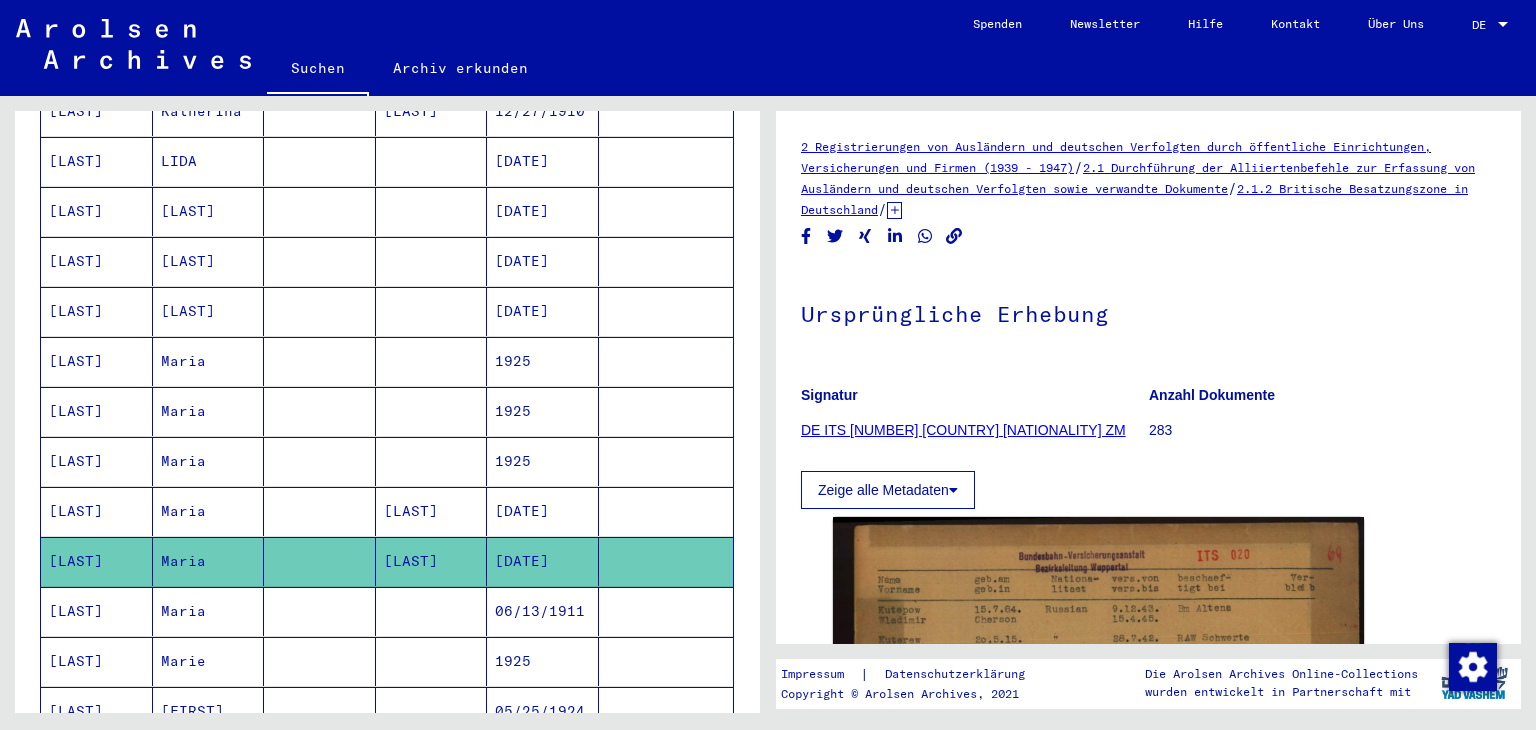 click at bounding box center [666, 661] 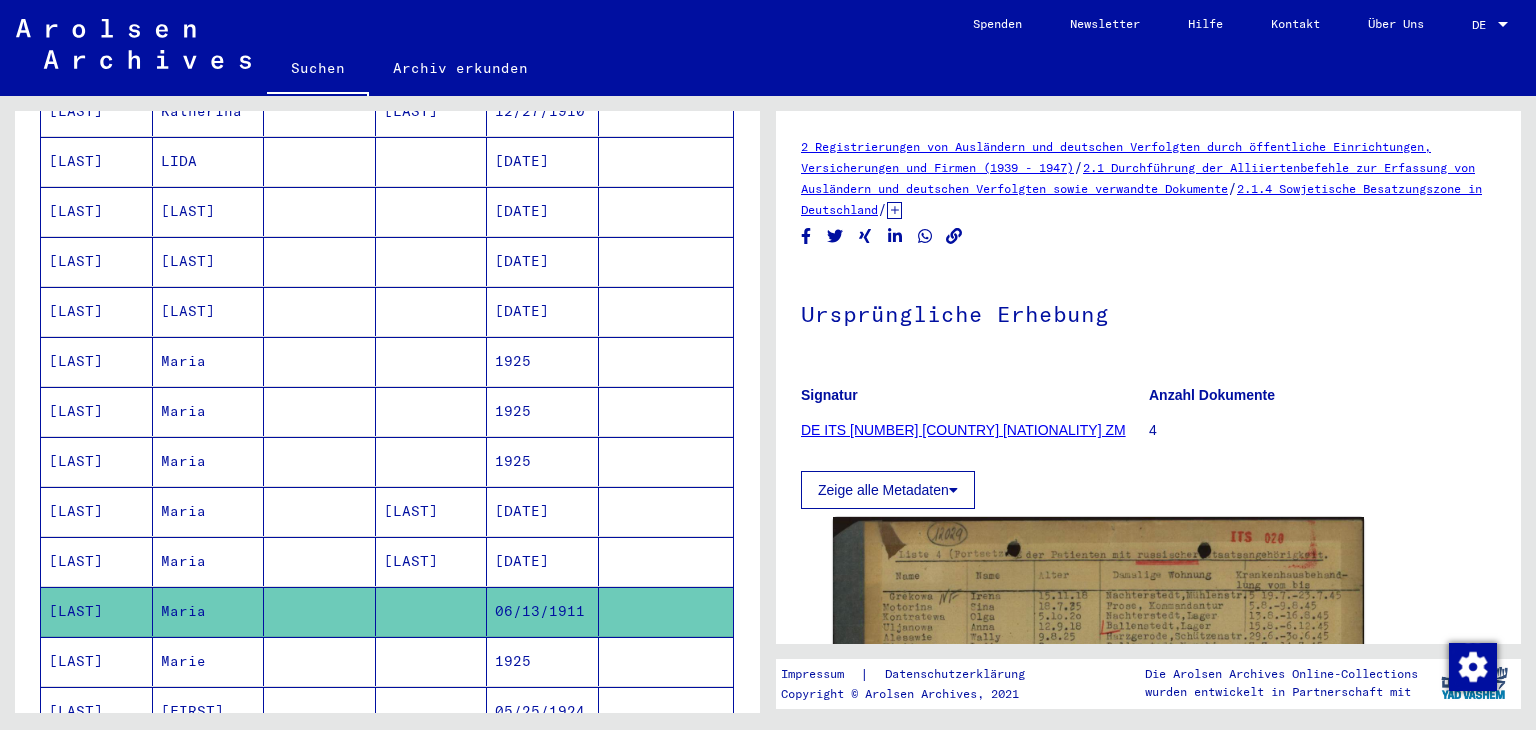 click at bounding box center (666, 711) 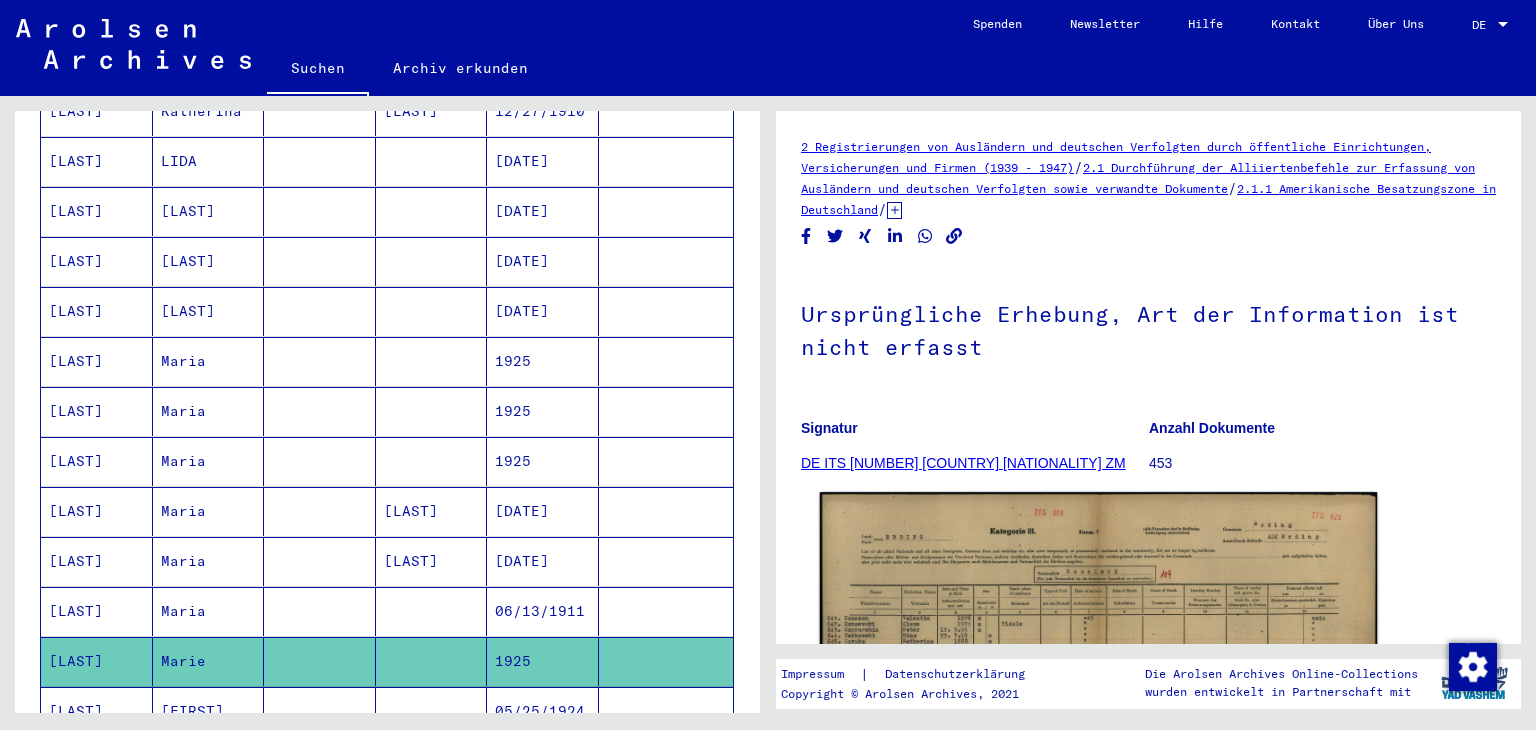 scroll, scrollTop: 0, scrollLeft: 0, axis: both 